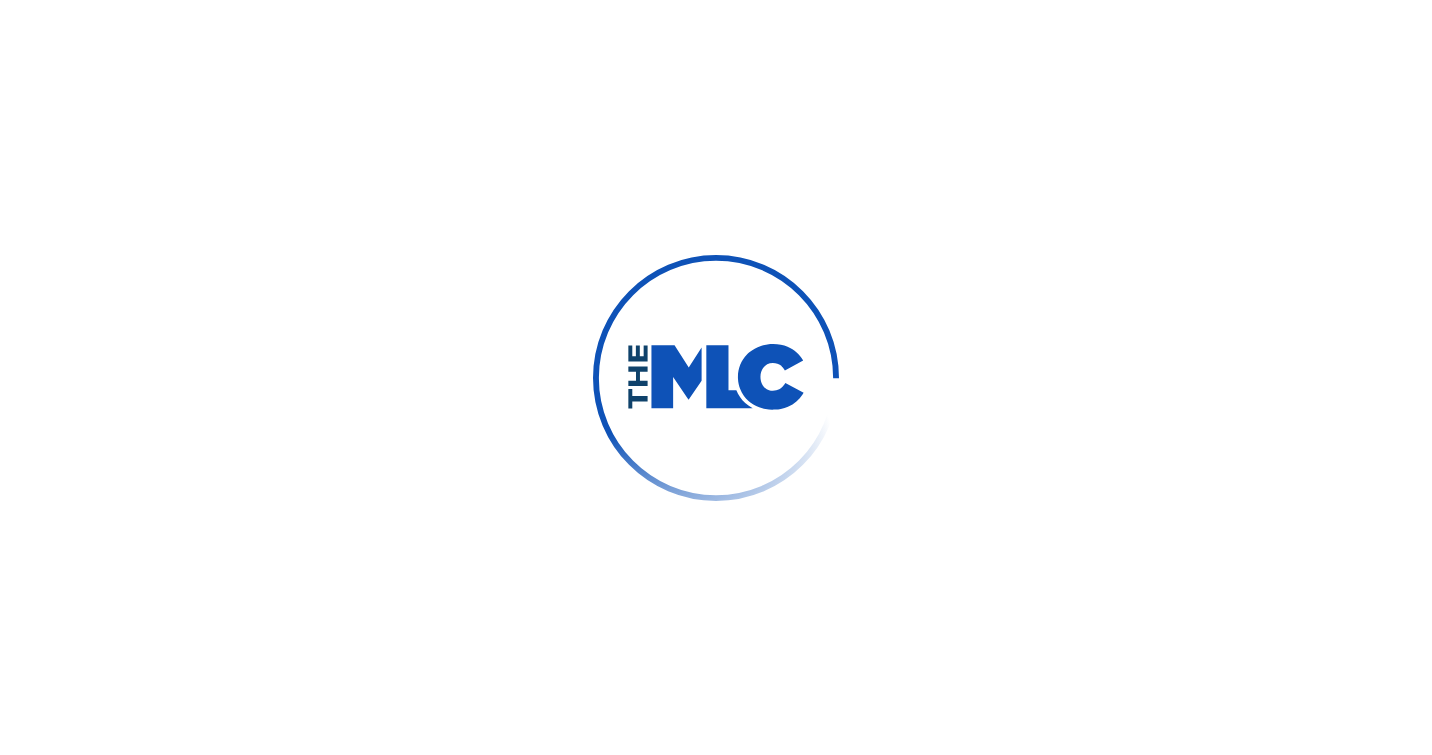 scroll, scrollTop: 0, scrollLeft: 0, axis: both 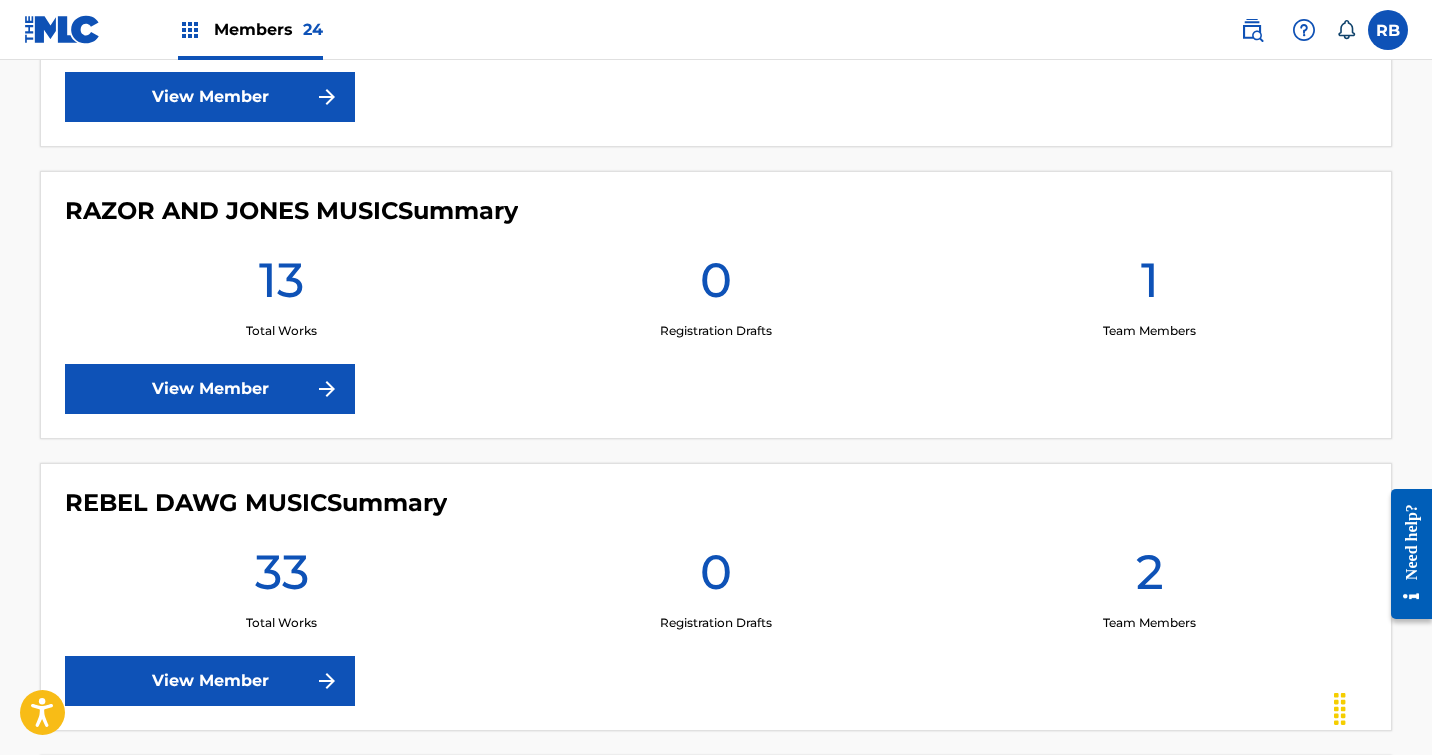click on "View Member" at bounding box center (210, 389) 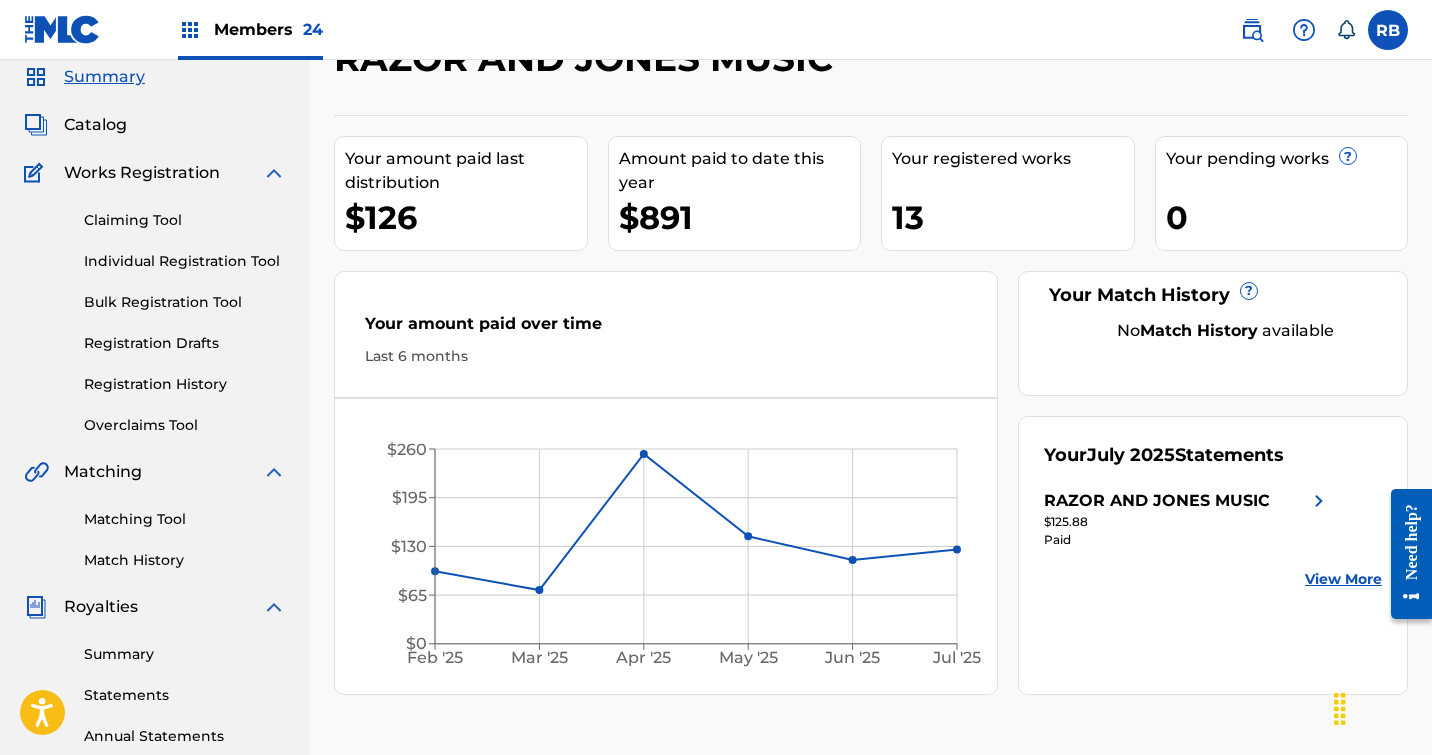 scroll, scrollTop: 70, scrollLeft: 0, axis: vertical 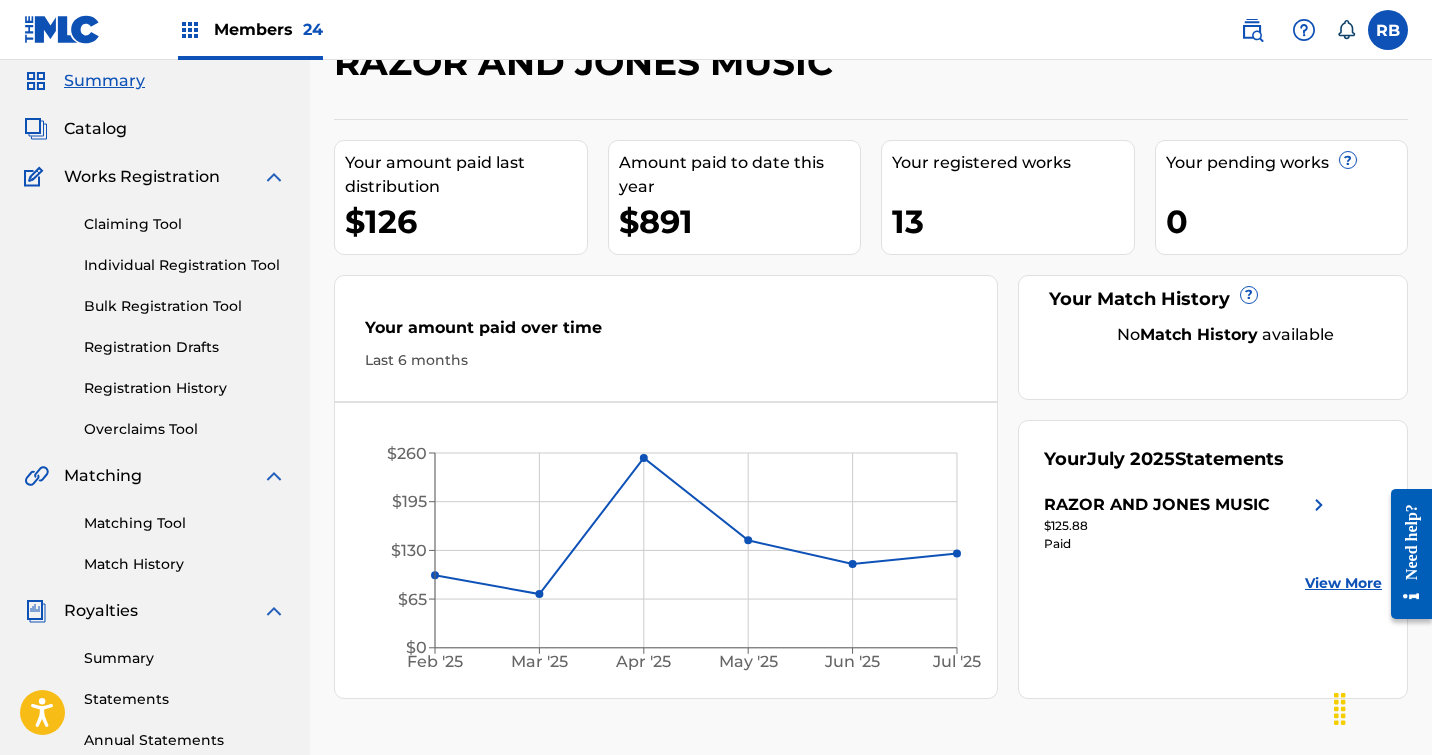 click on "Claiming Tool" at bounding box center (185, 224) 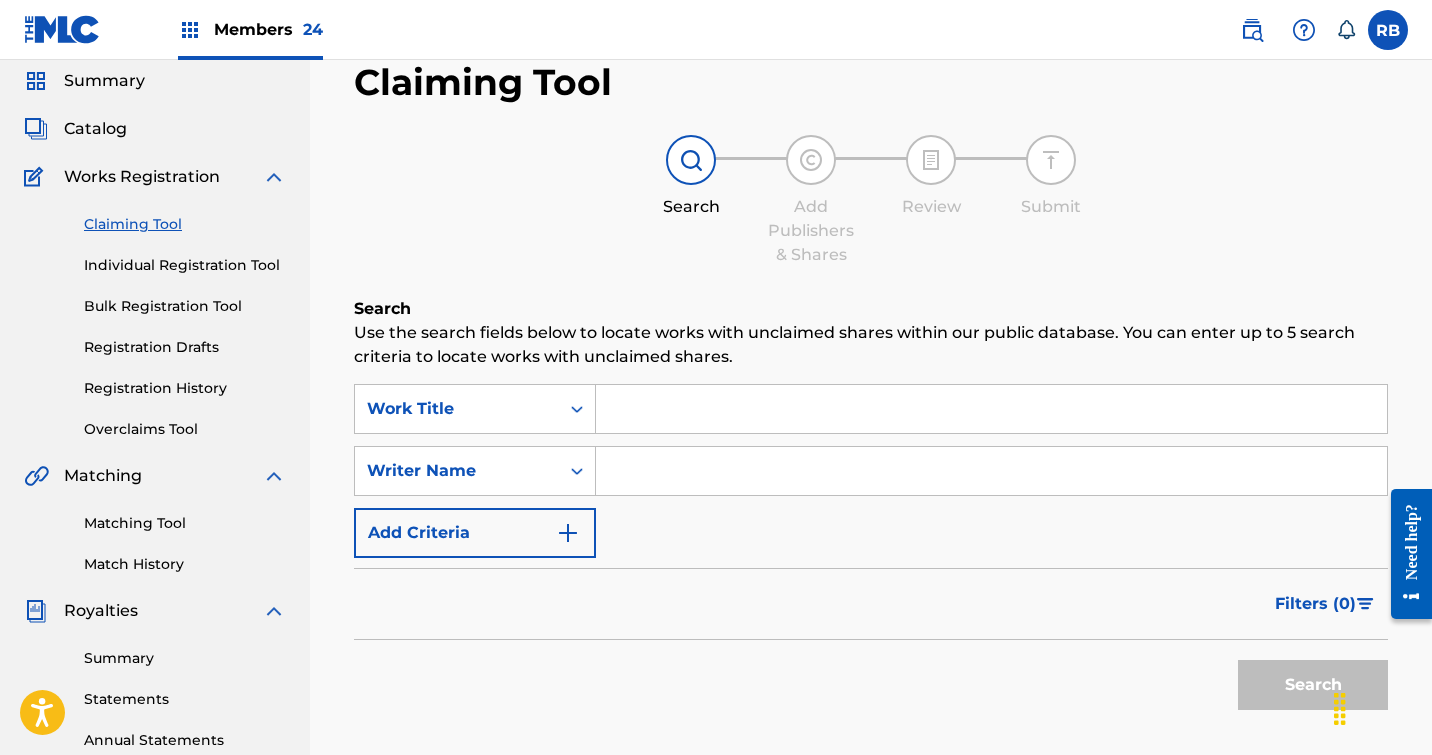 scroll, scrollTop: 0, scrollLeft: 0, axis: both 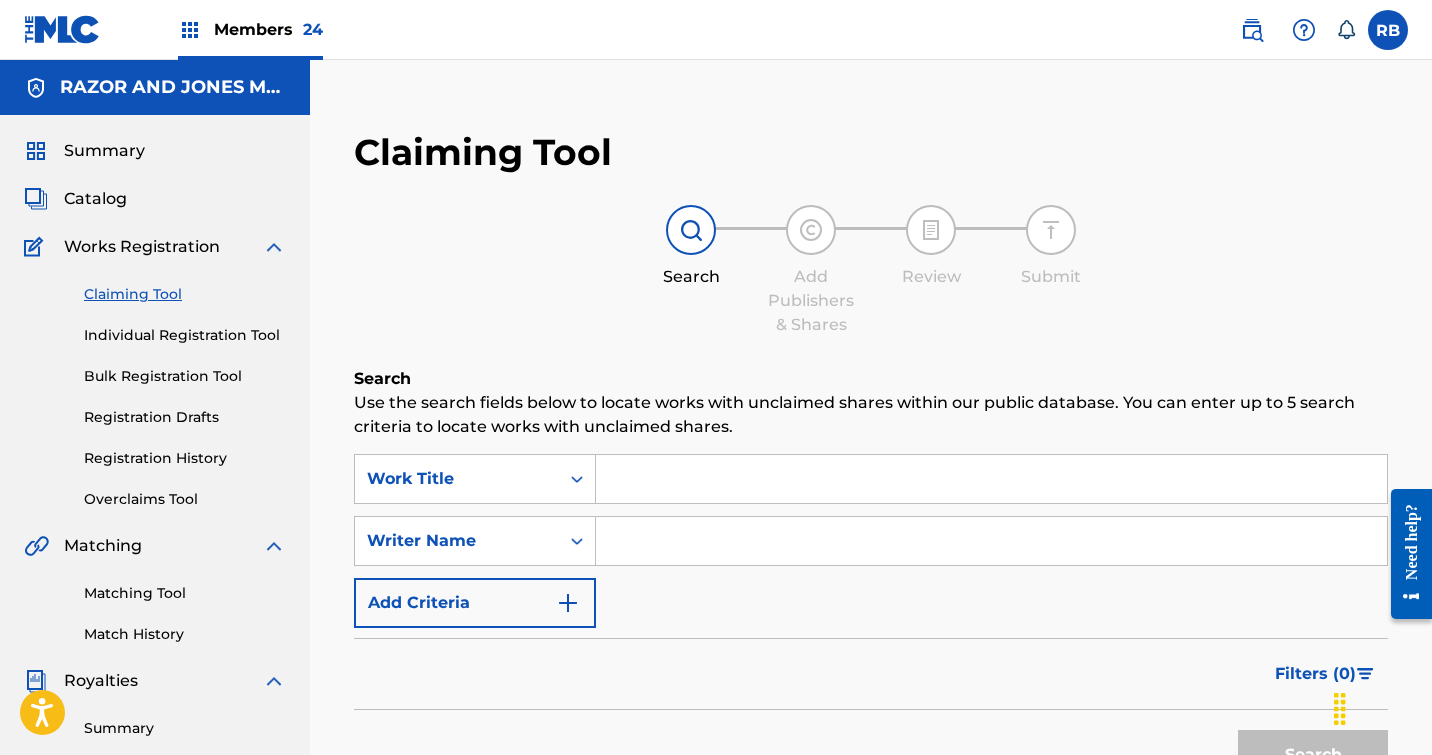 click at bounding box center (991, 479) 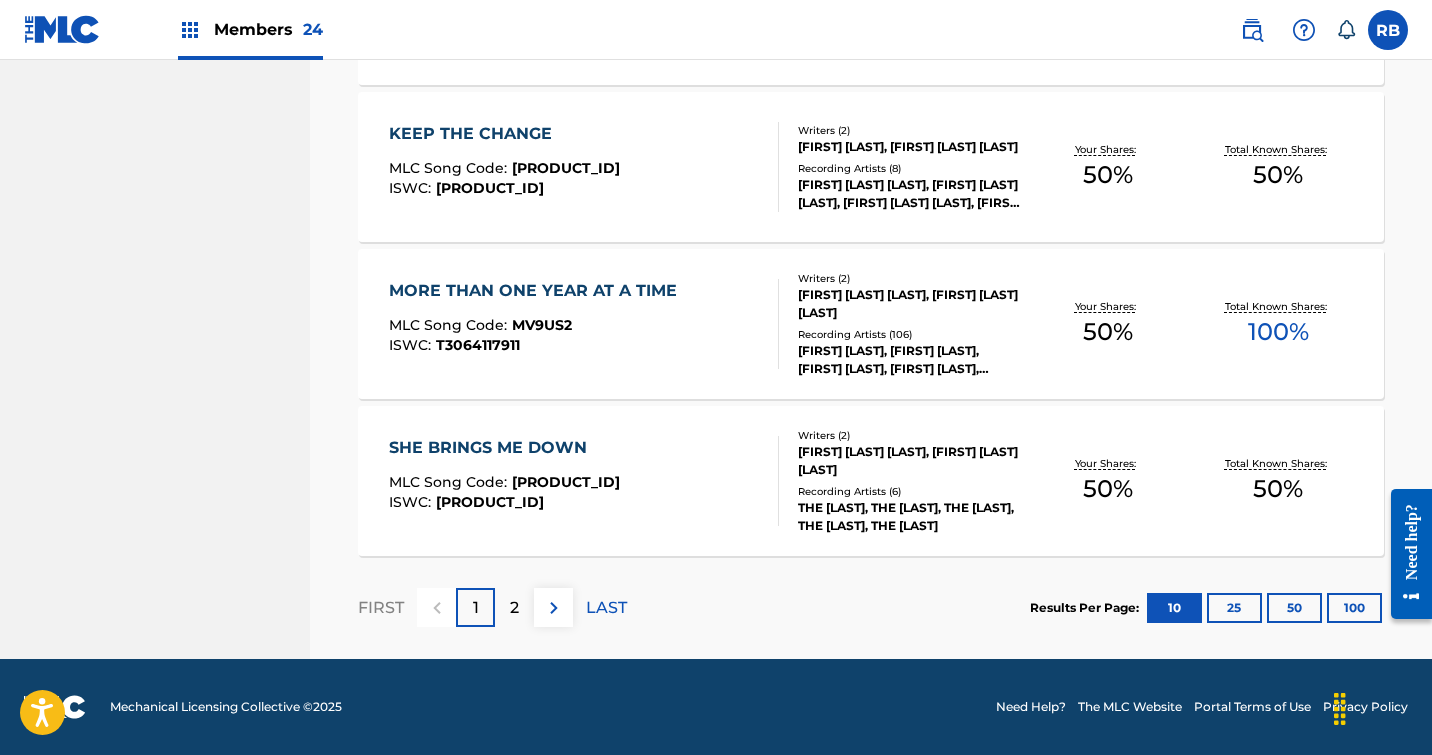 scroll, scrollTop: 1584, scrollLeft: 0, axis: vertical 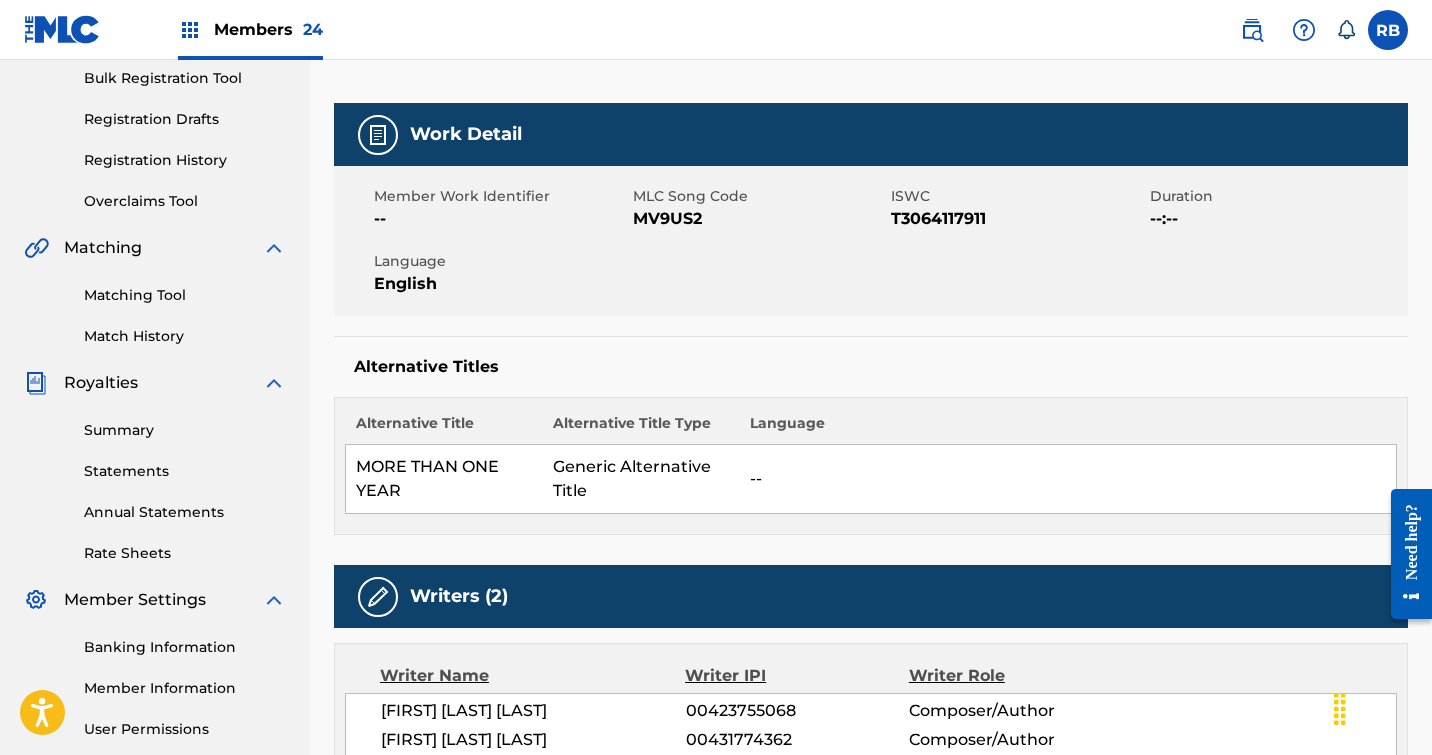 click on "Annual Statements" at bounding box center [185, 512] 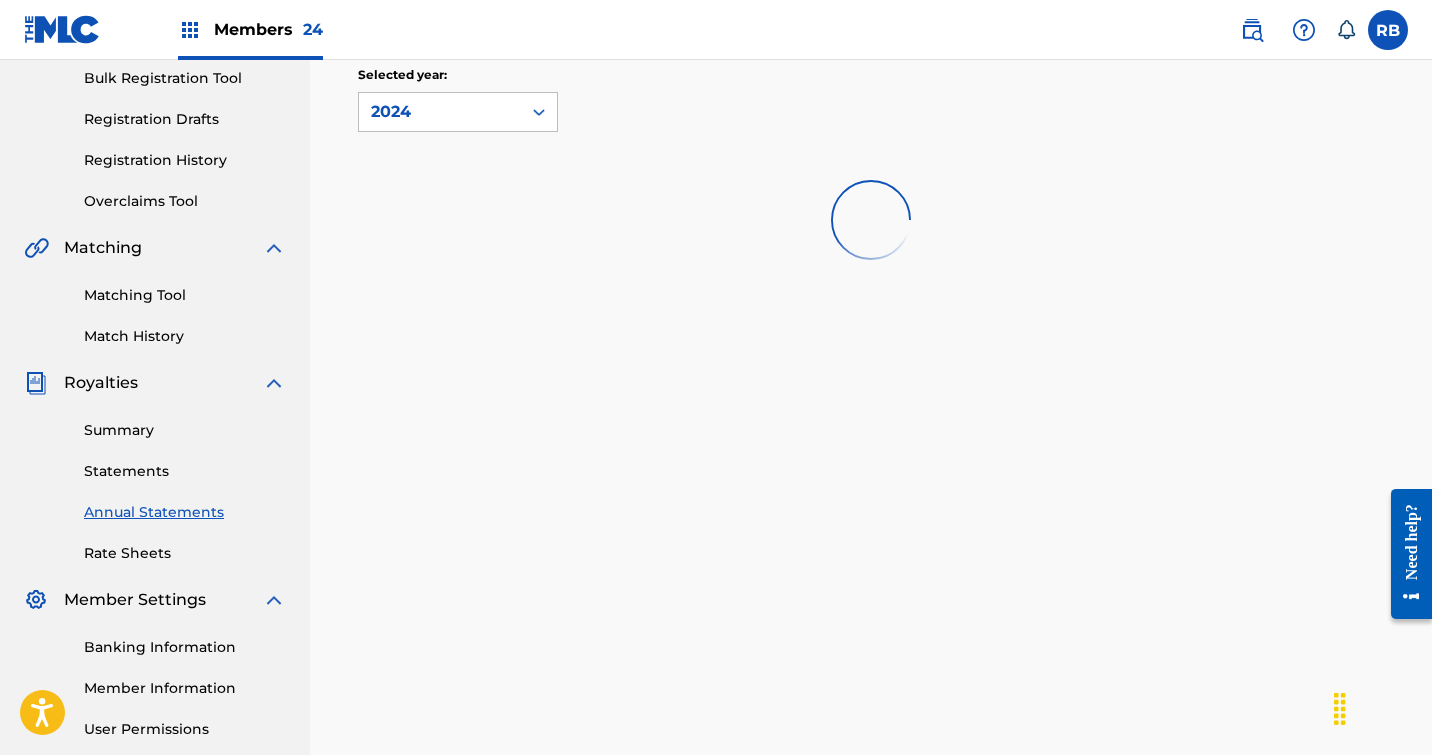 scroll, scrollTop: 0, scrollLeft: 0, axis: both 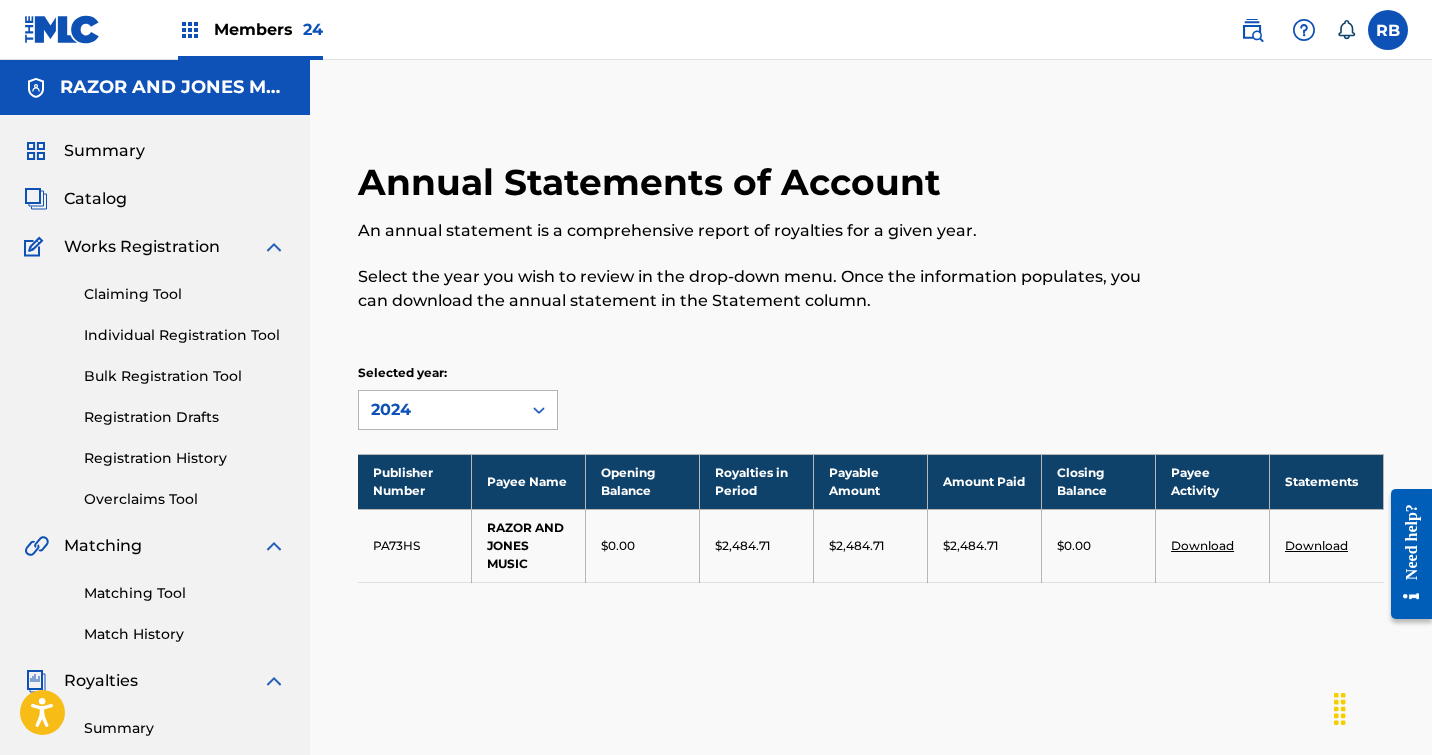 click 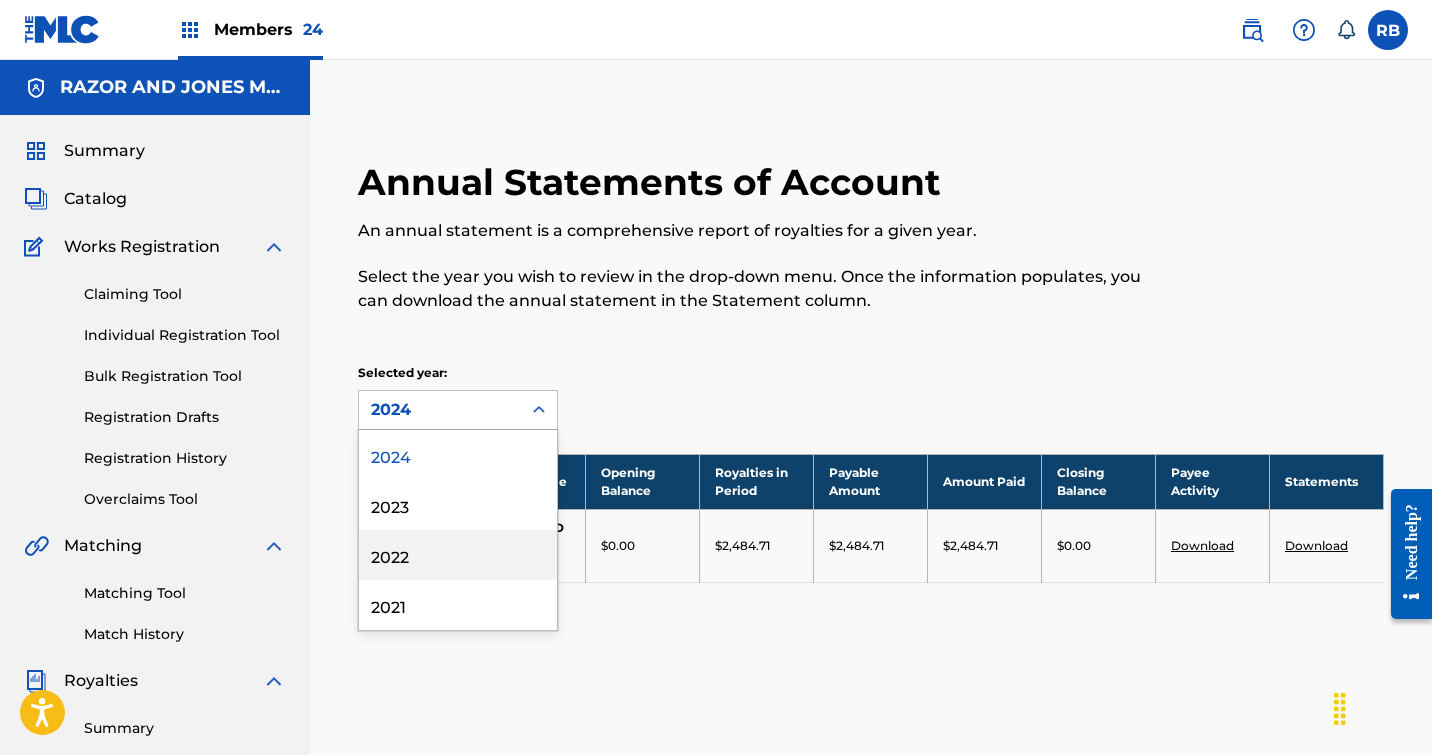 click on "2022" at bounding box center (458, 555) 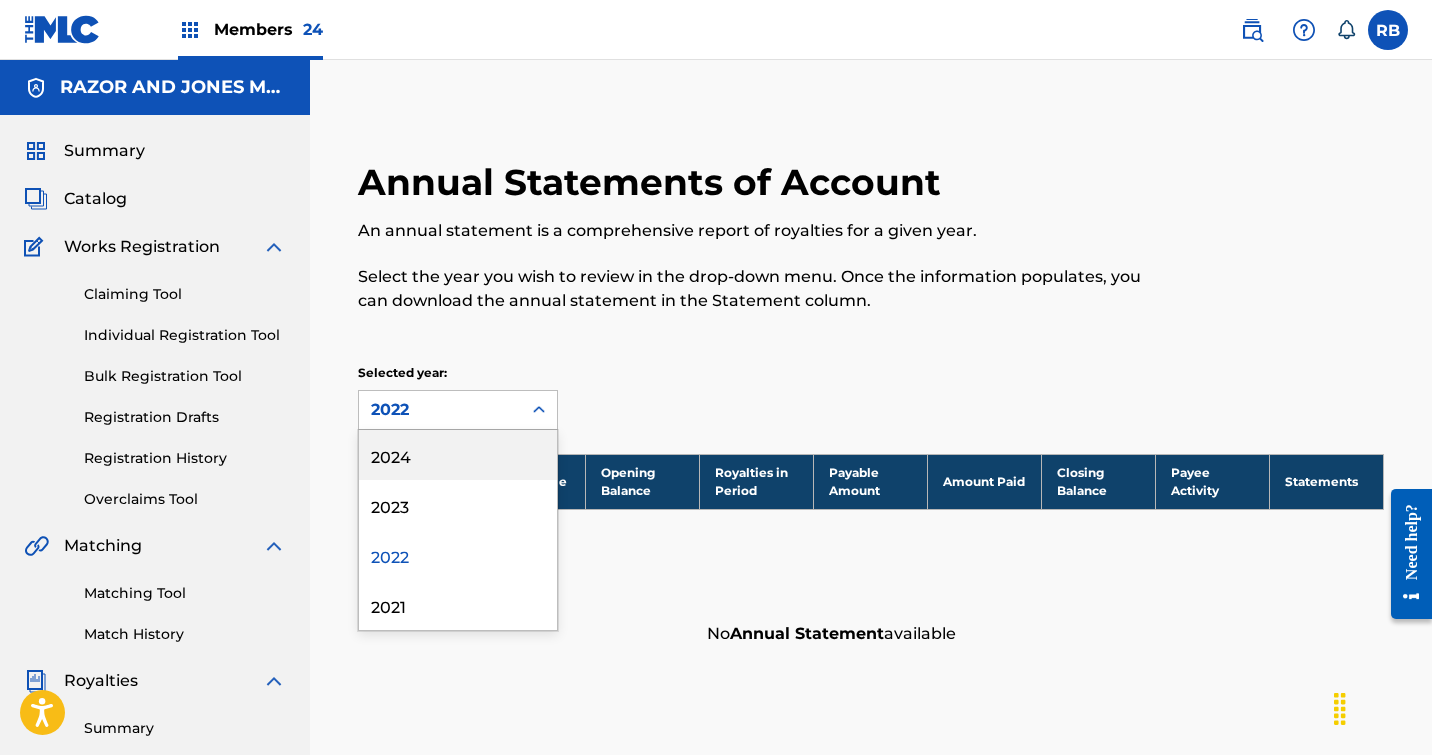 click 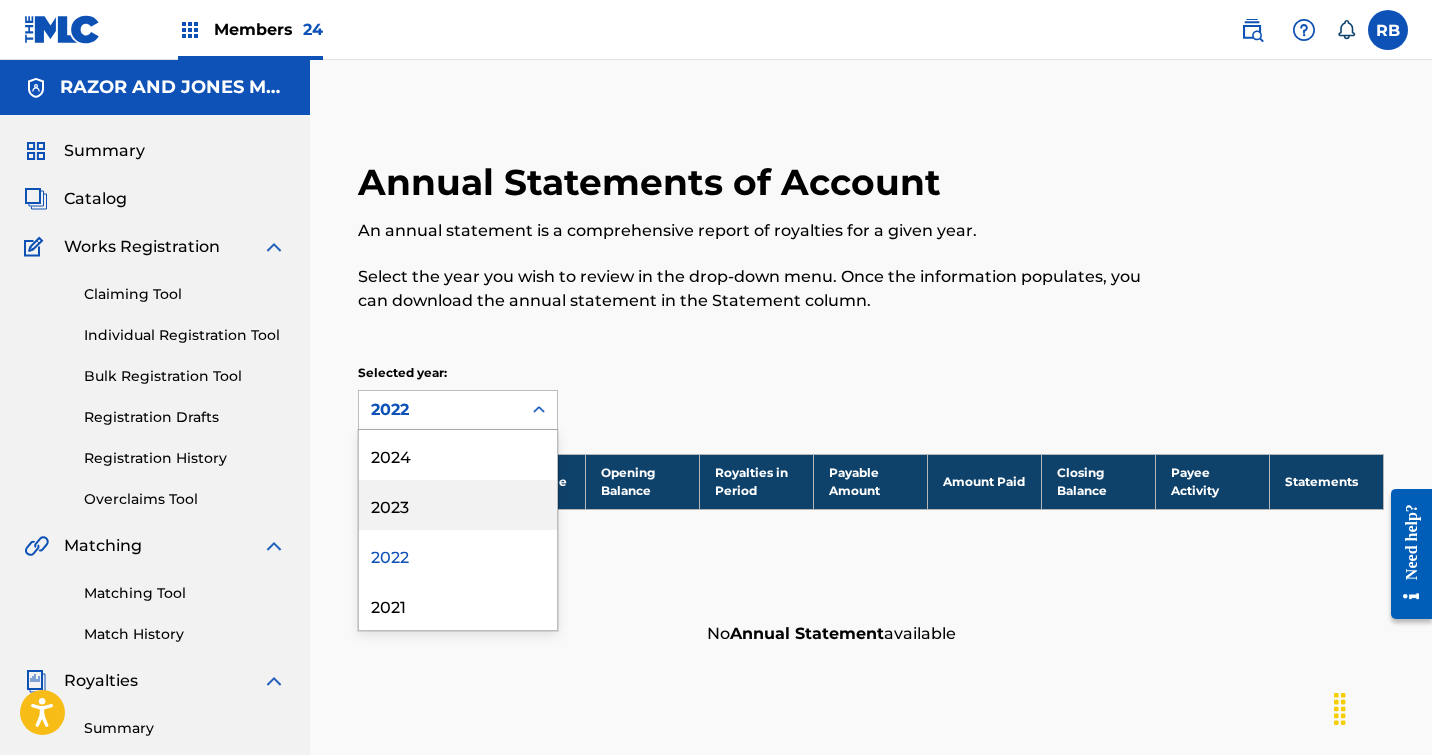 click on "2023" at bounding box center [458, 505] 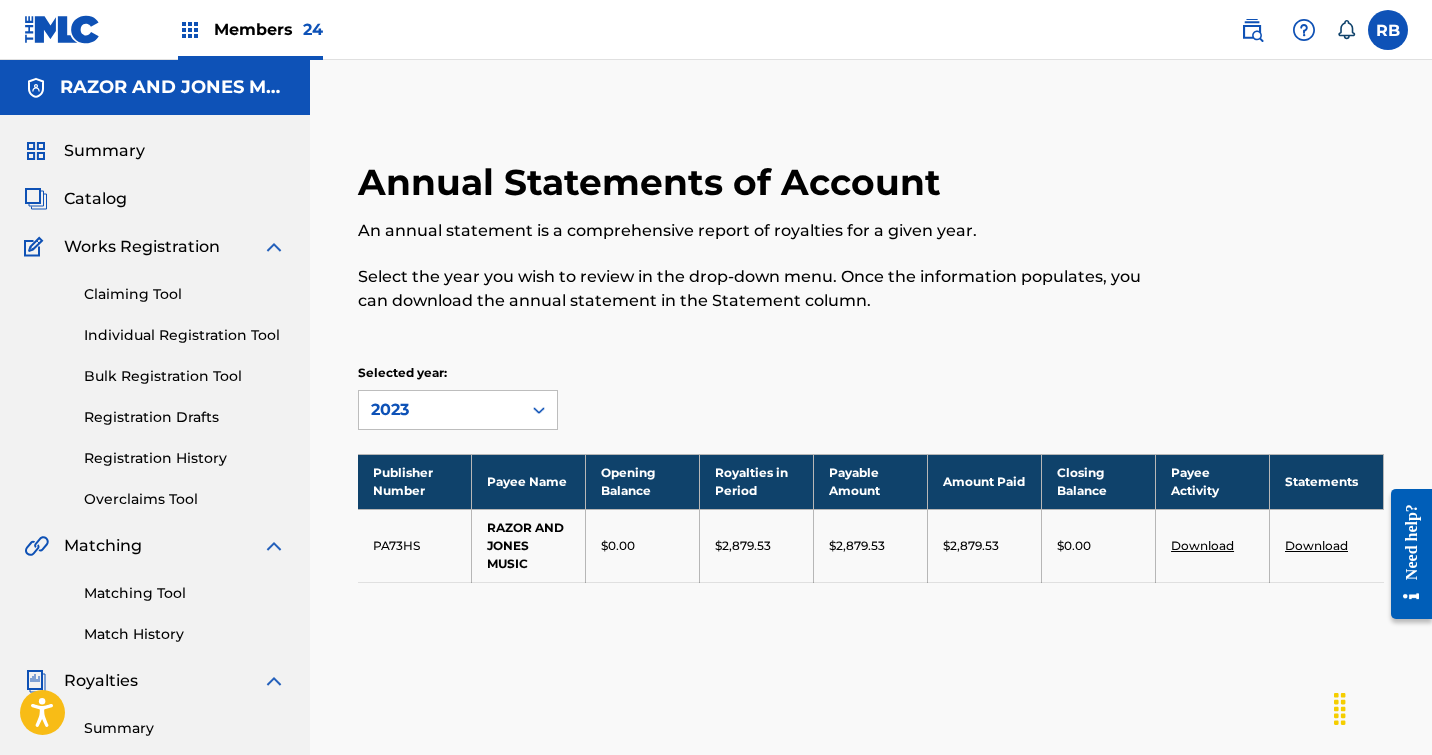 click on "Download" at bounding box center [1316, 545] 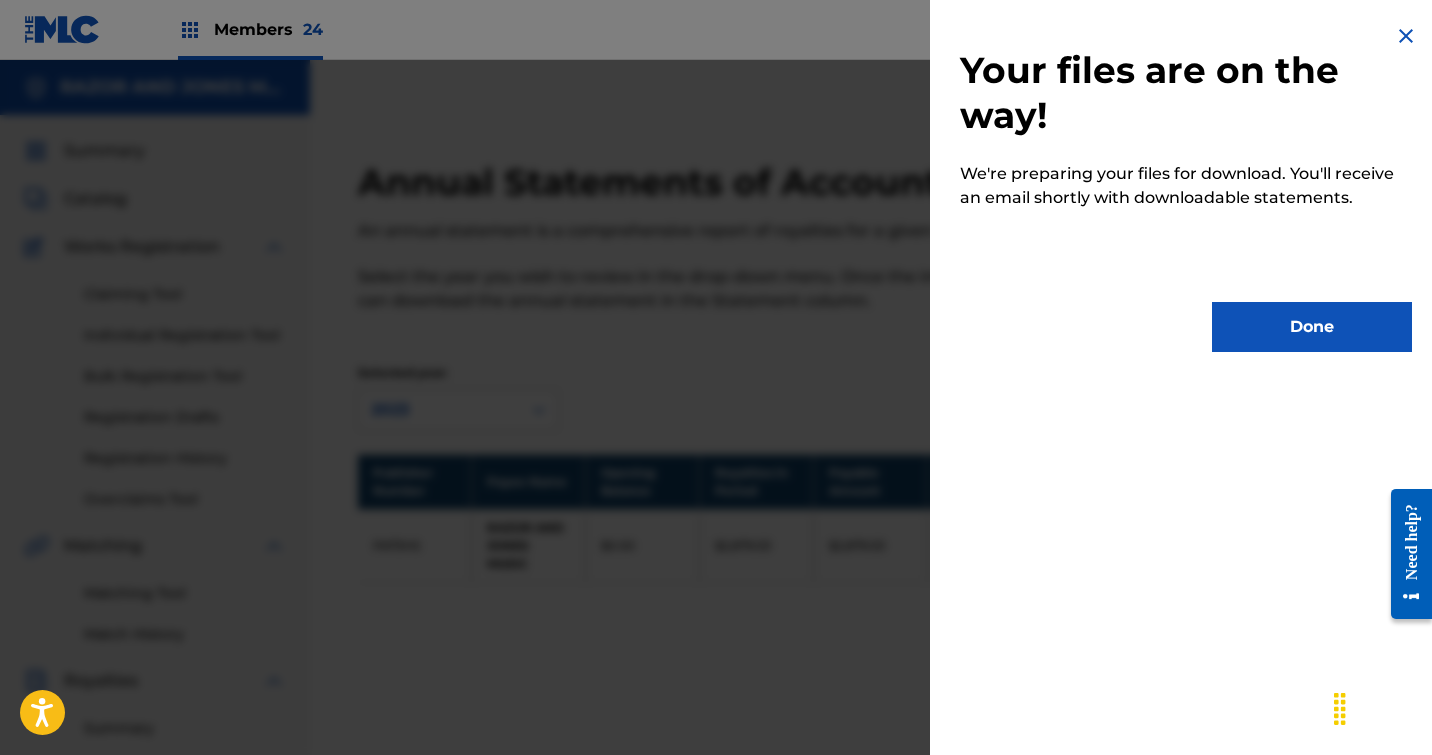 click on "Done" at bounding box center [1312, 327] 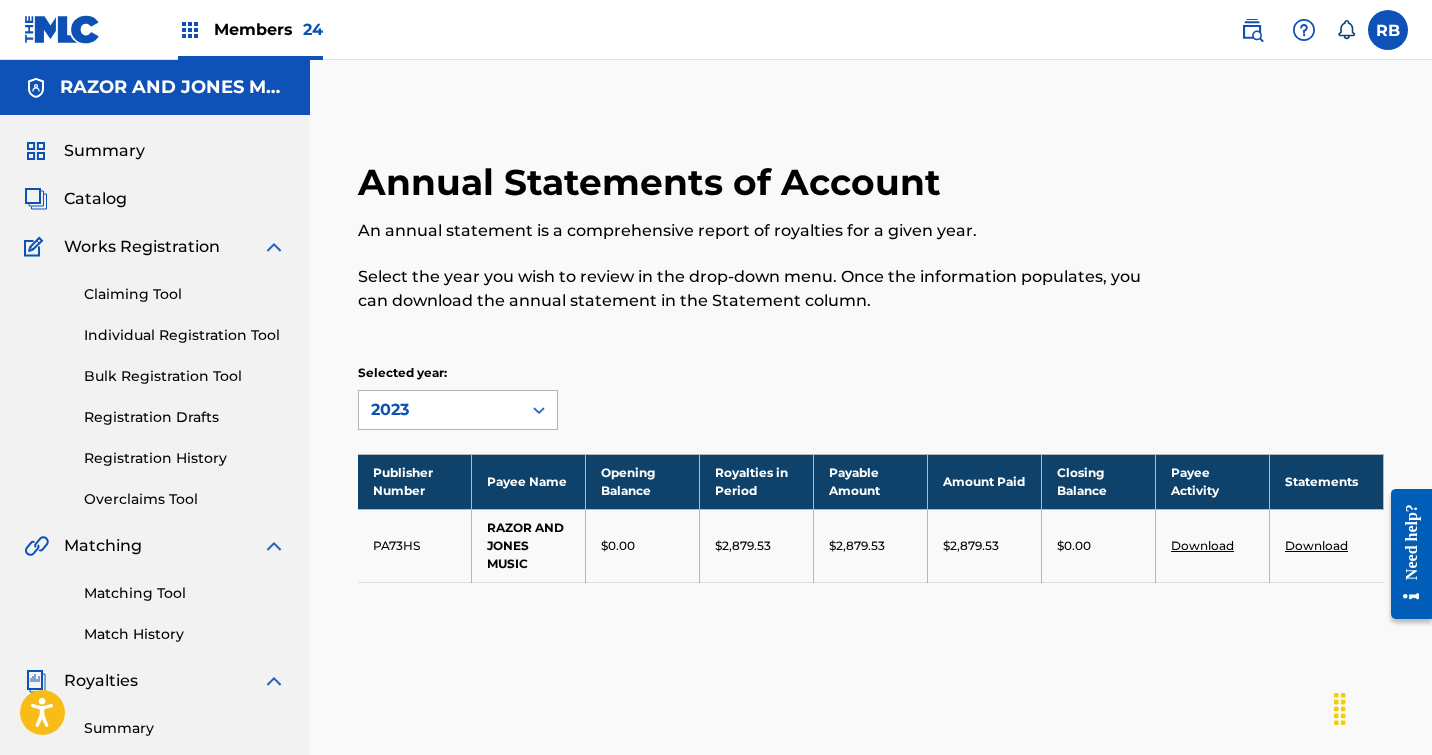 click 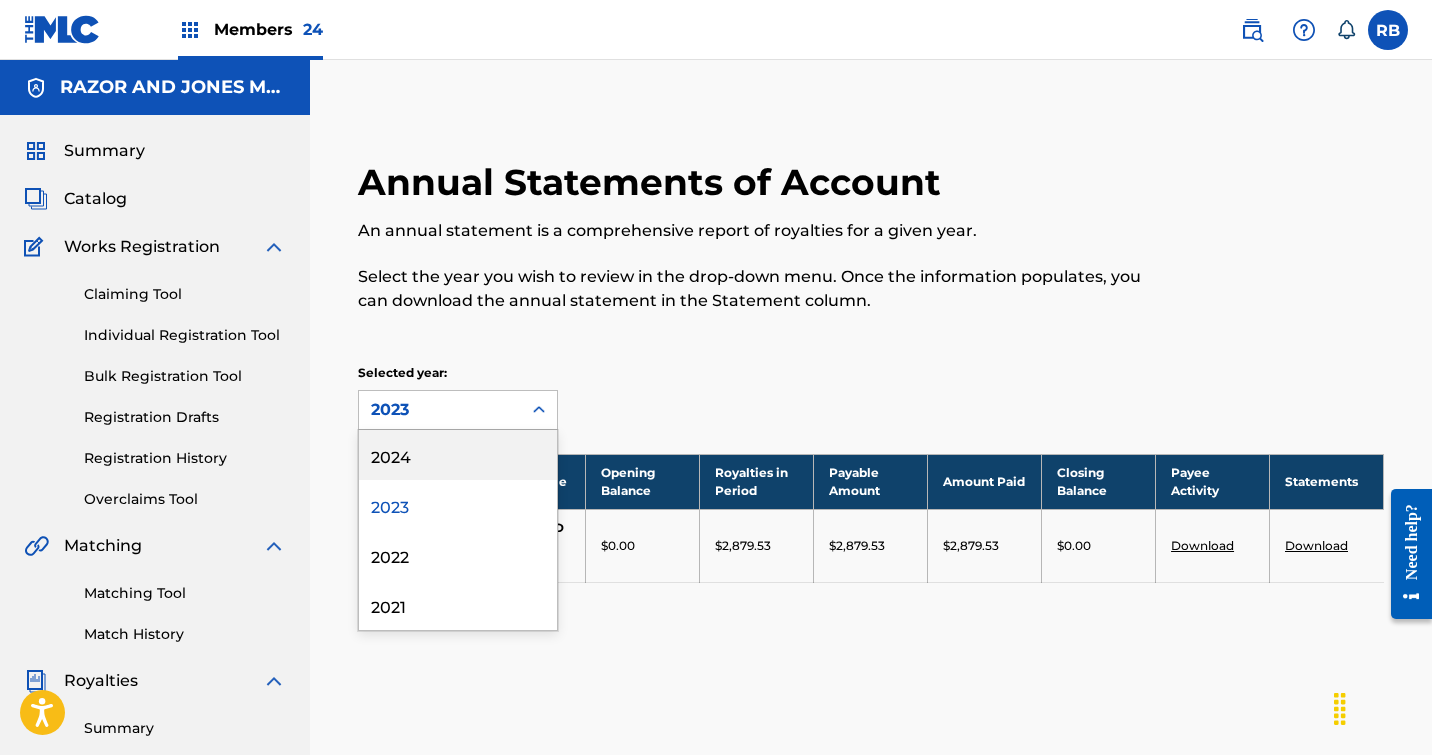 click on "2024" at bounding box center (458, 455) 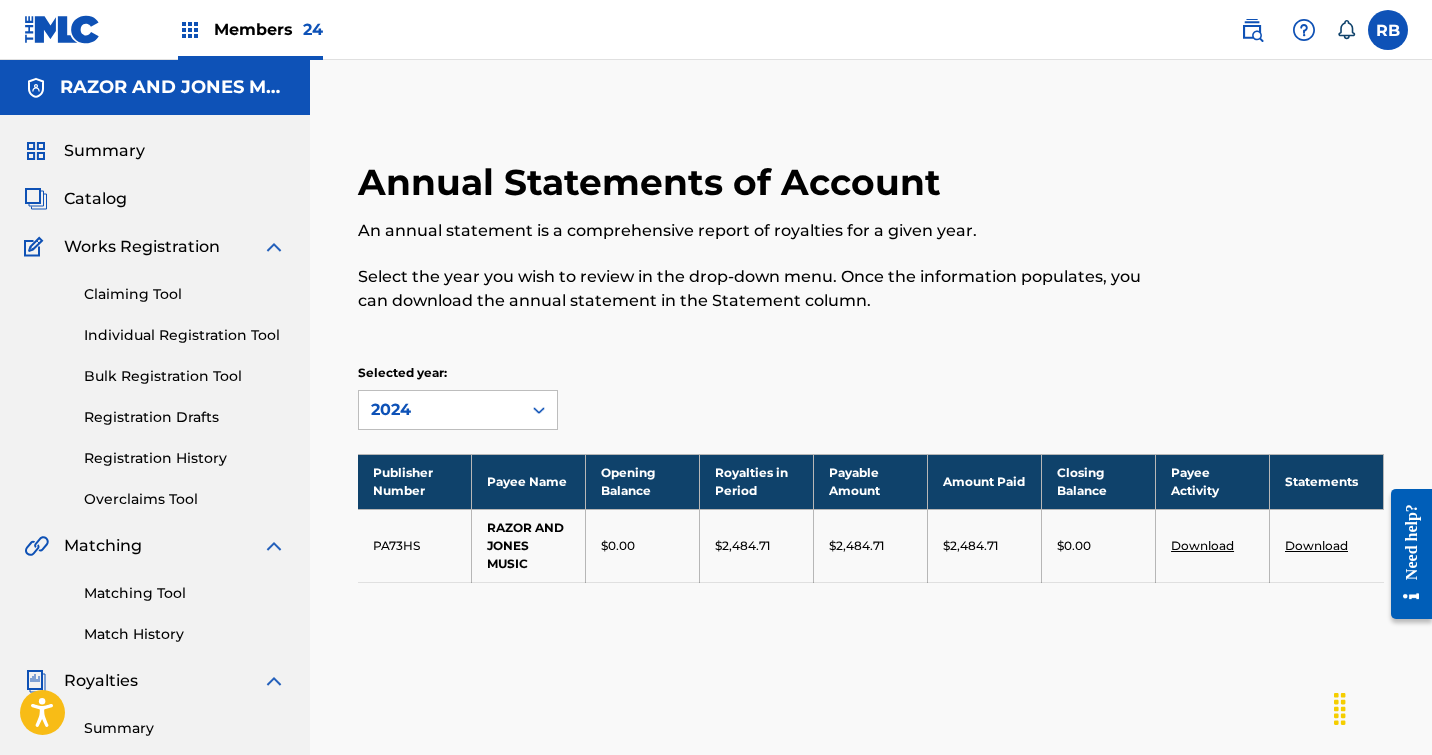 click on "Download" at bounding box center (1316, 545) 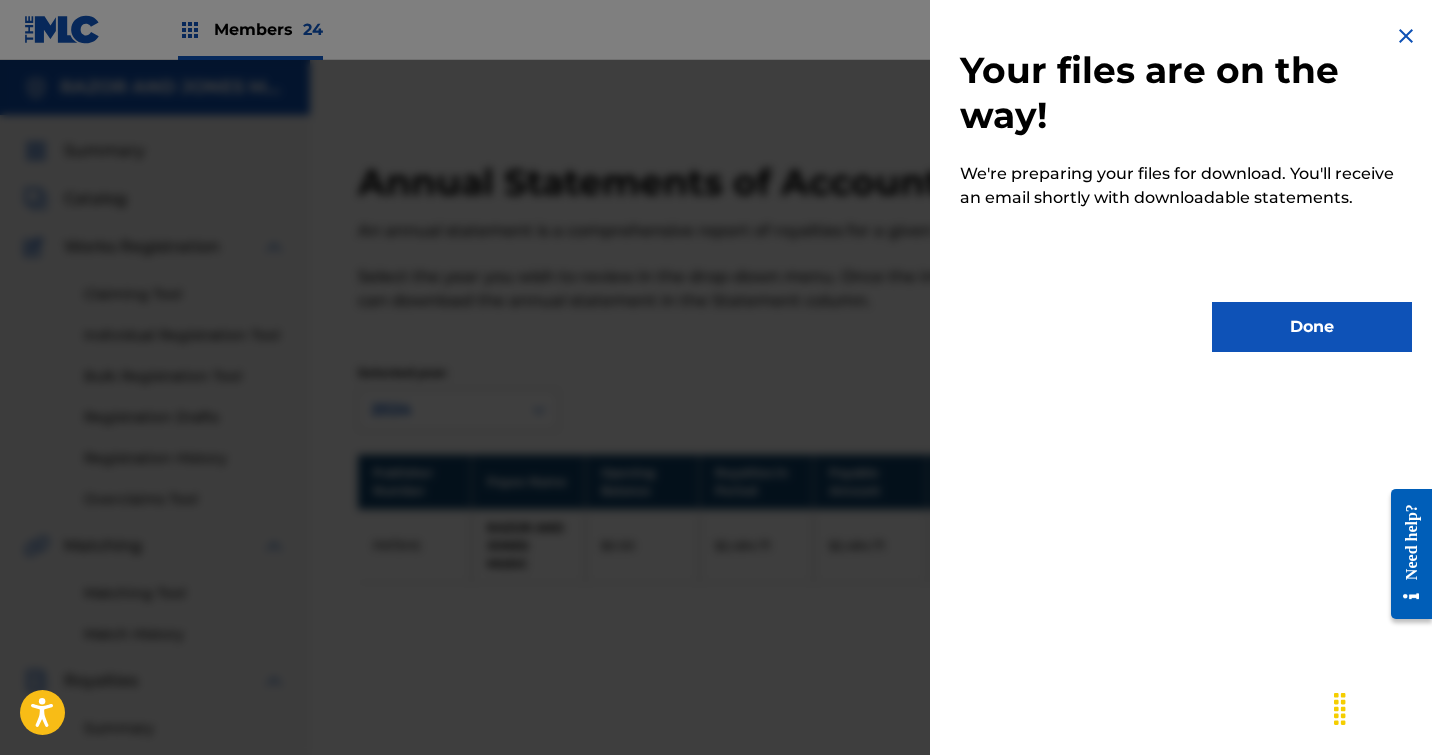 click on "Done" at bounding box center [1312, 327] 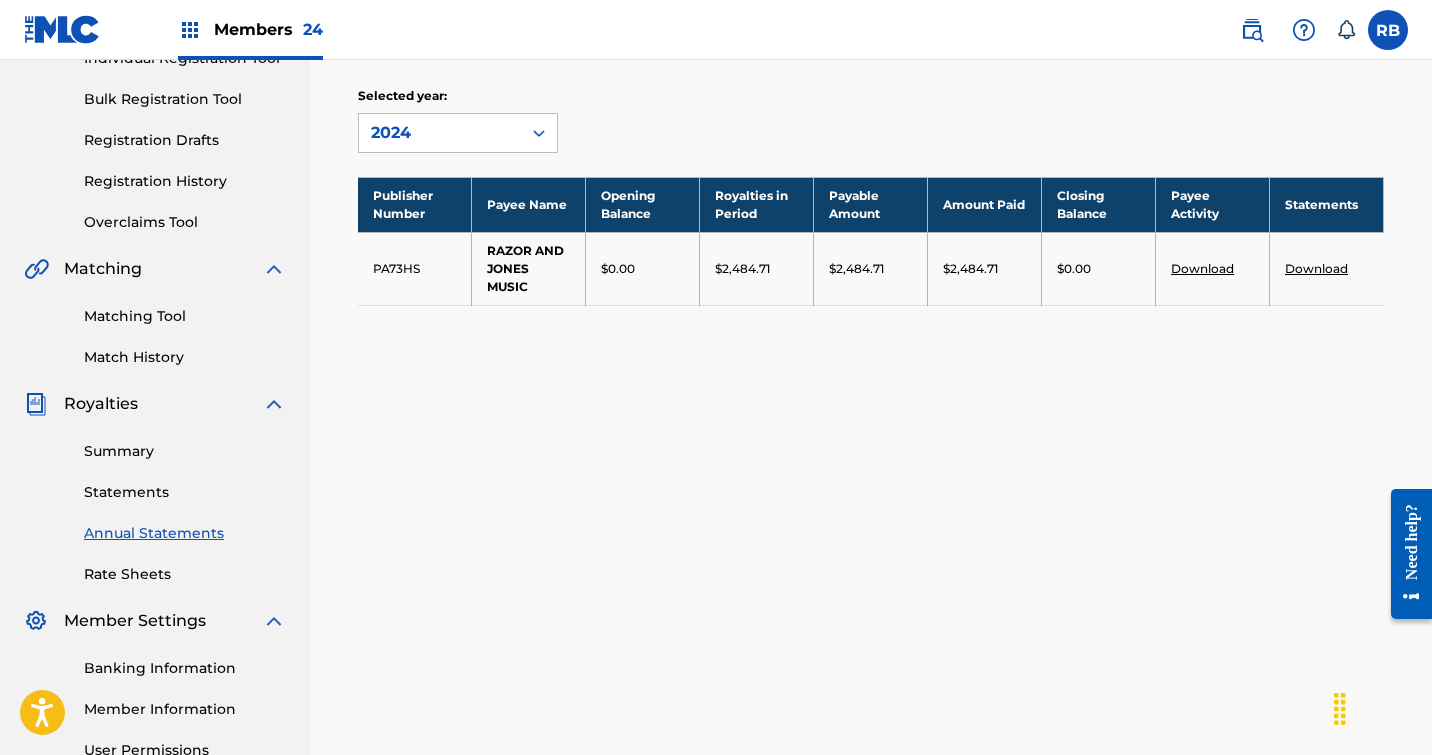 scroll, scrollTop: 303, scrollLeft: 0, axis: vertical 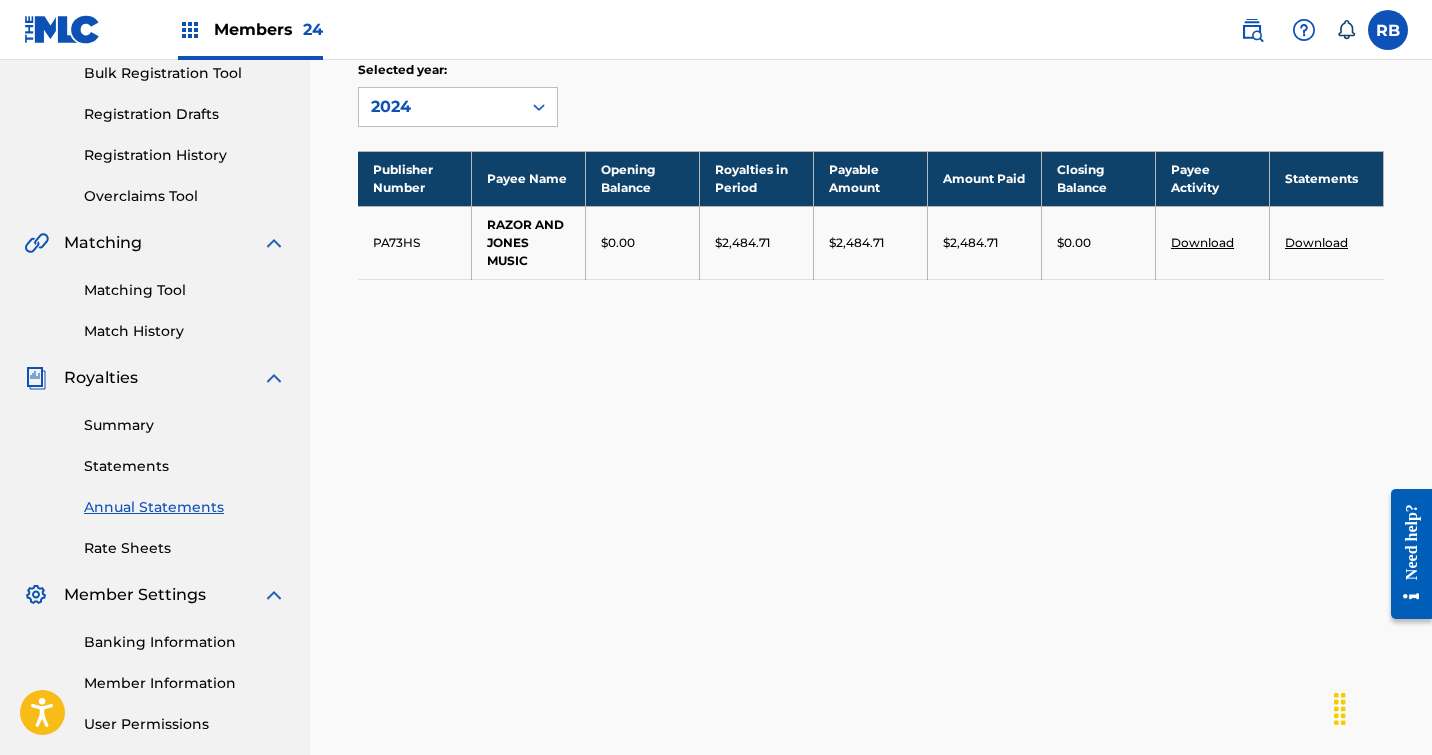 click on "Statements" at bounding box center (185, 466) 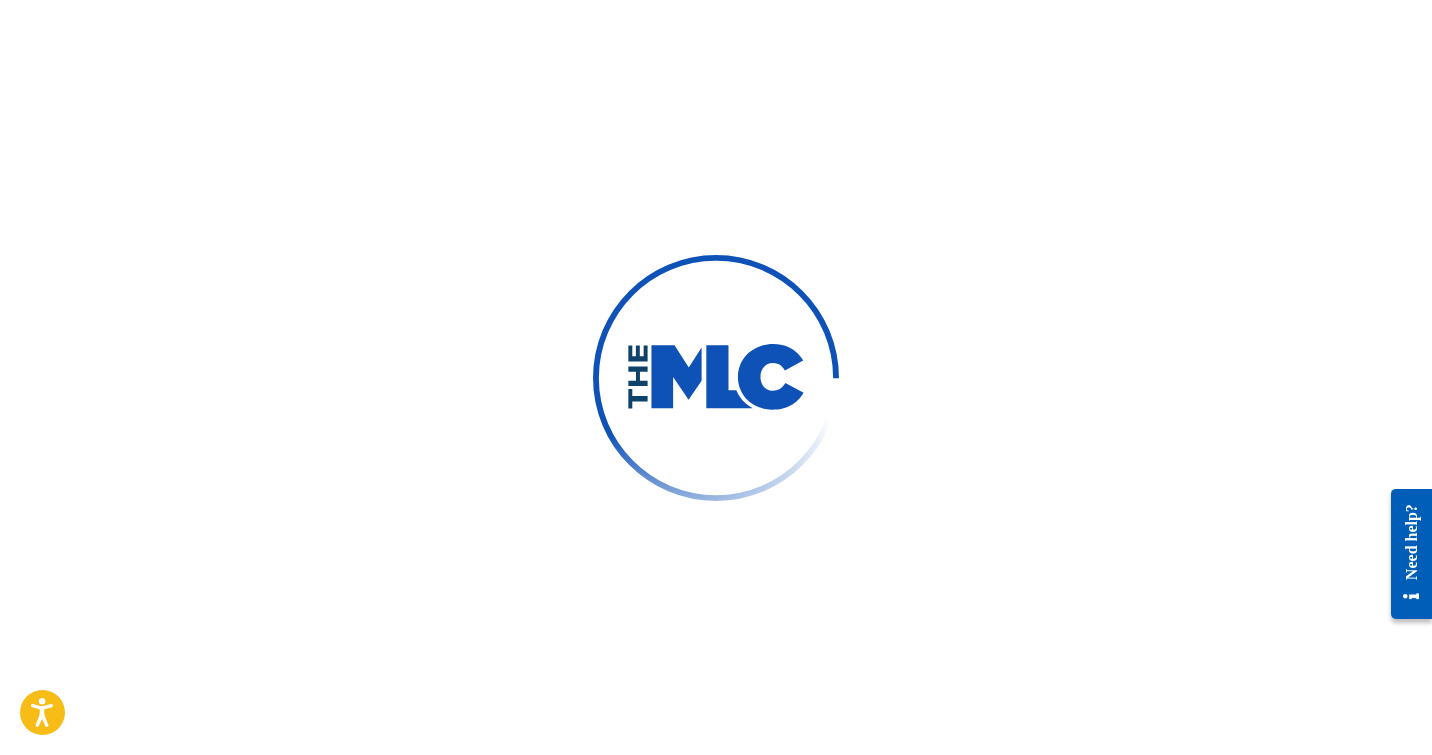 scroll, scrollTop: 0, scrollLeft: 0, axis: both 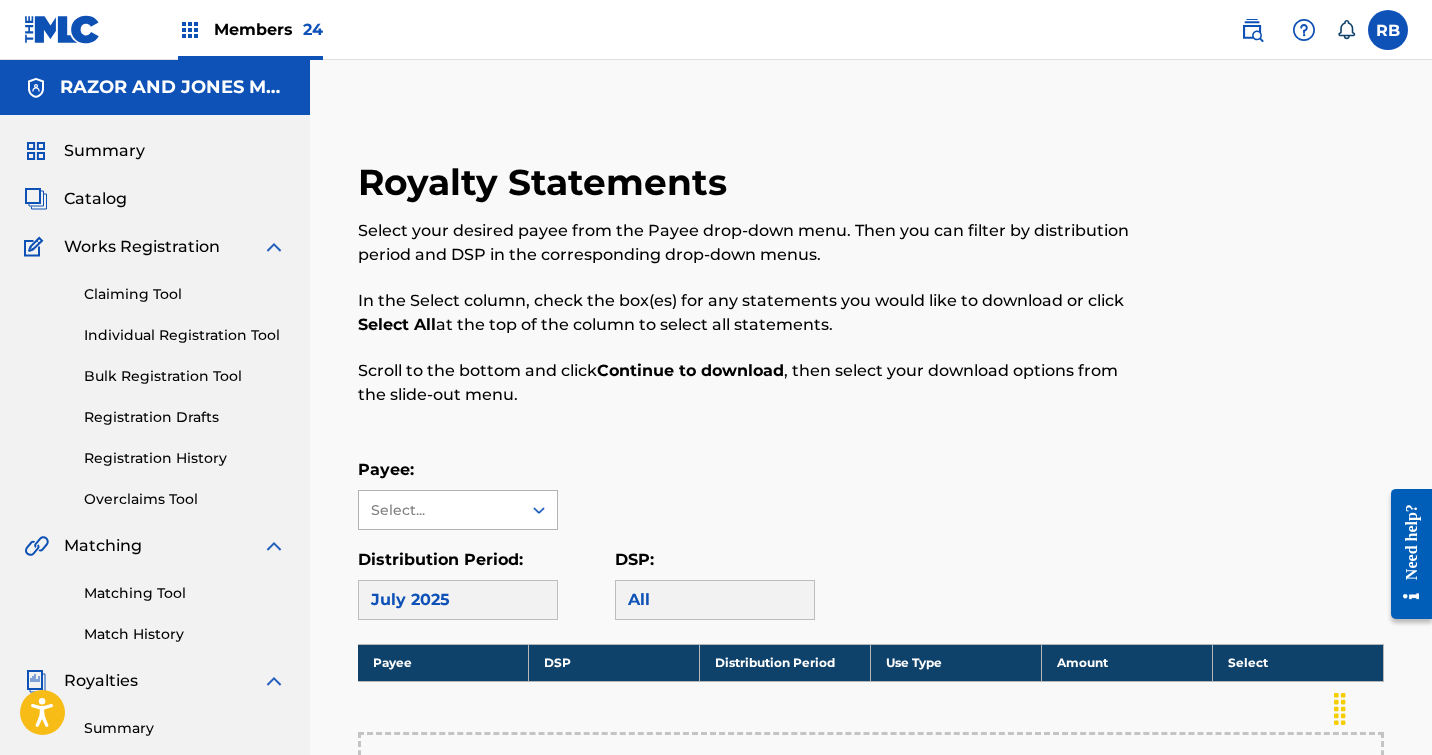 click 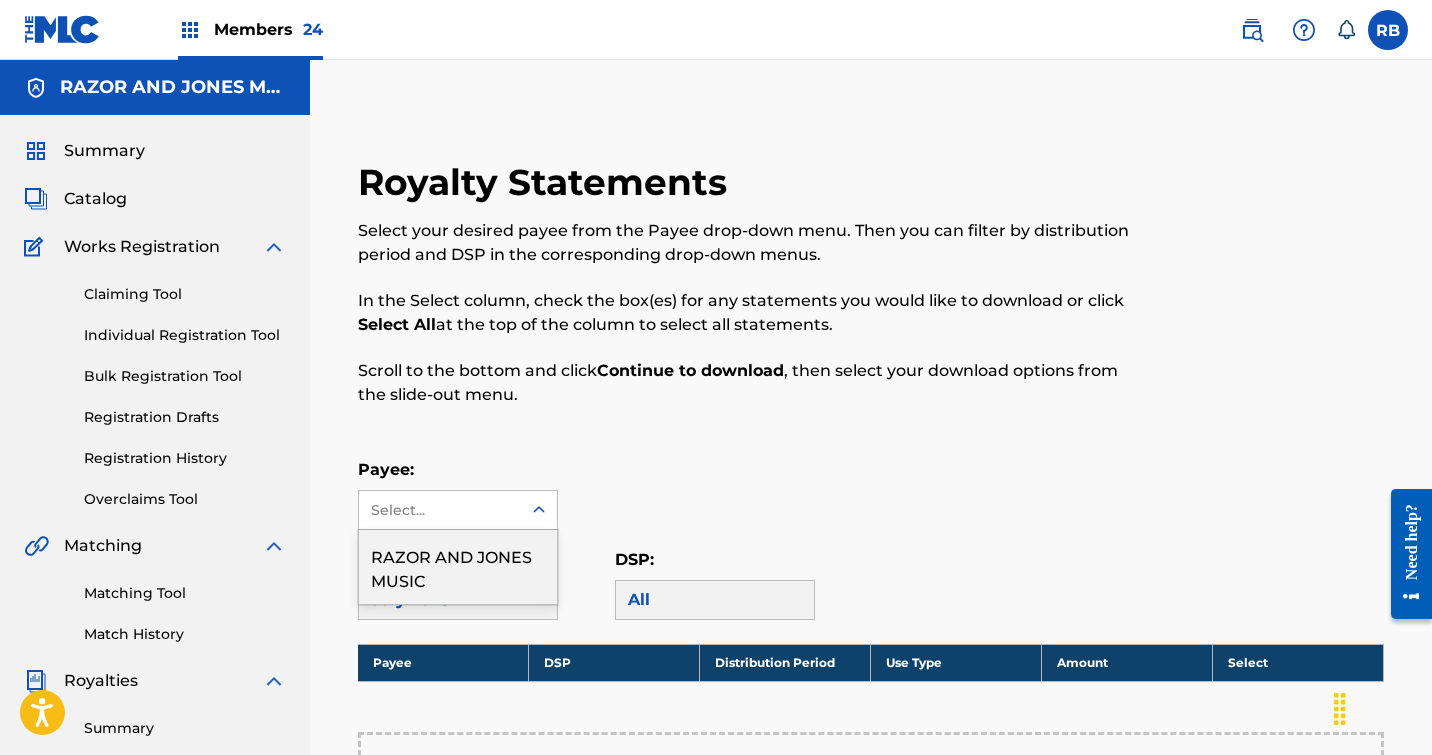 click on "RAZOR AND JONES MUSIC" at bounding box center (458, 567) 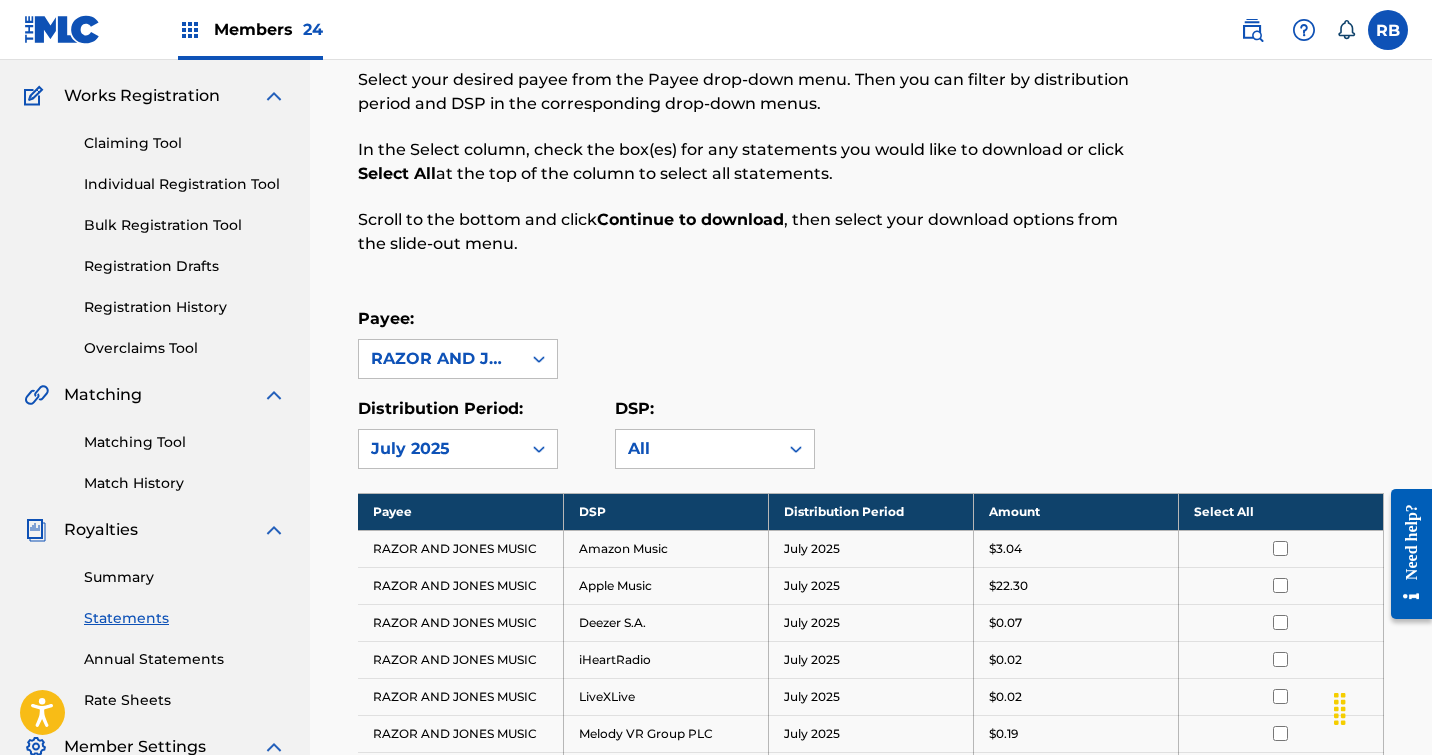 scroll, scrollTop: 157, scrollLeft: 0, axis: vertical 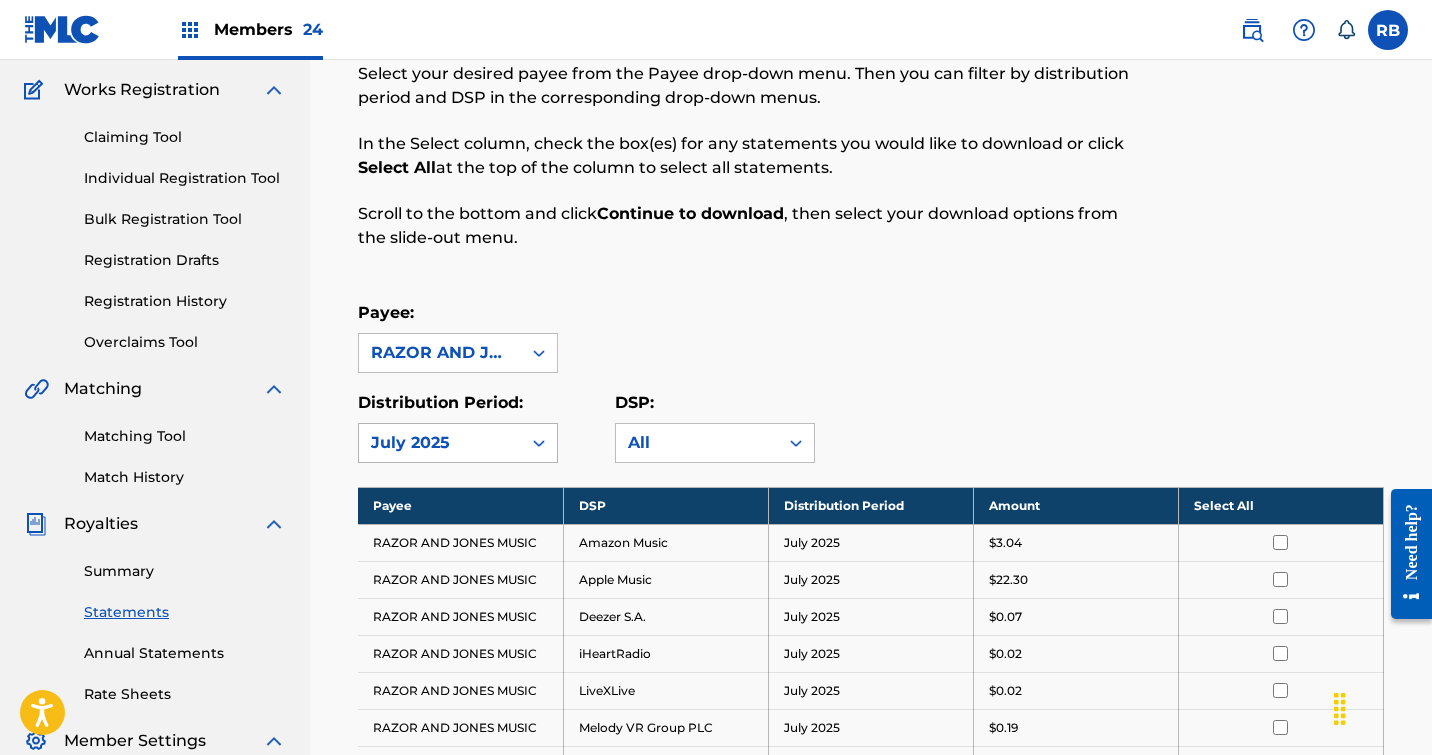 click 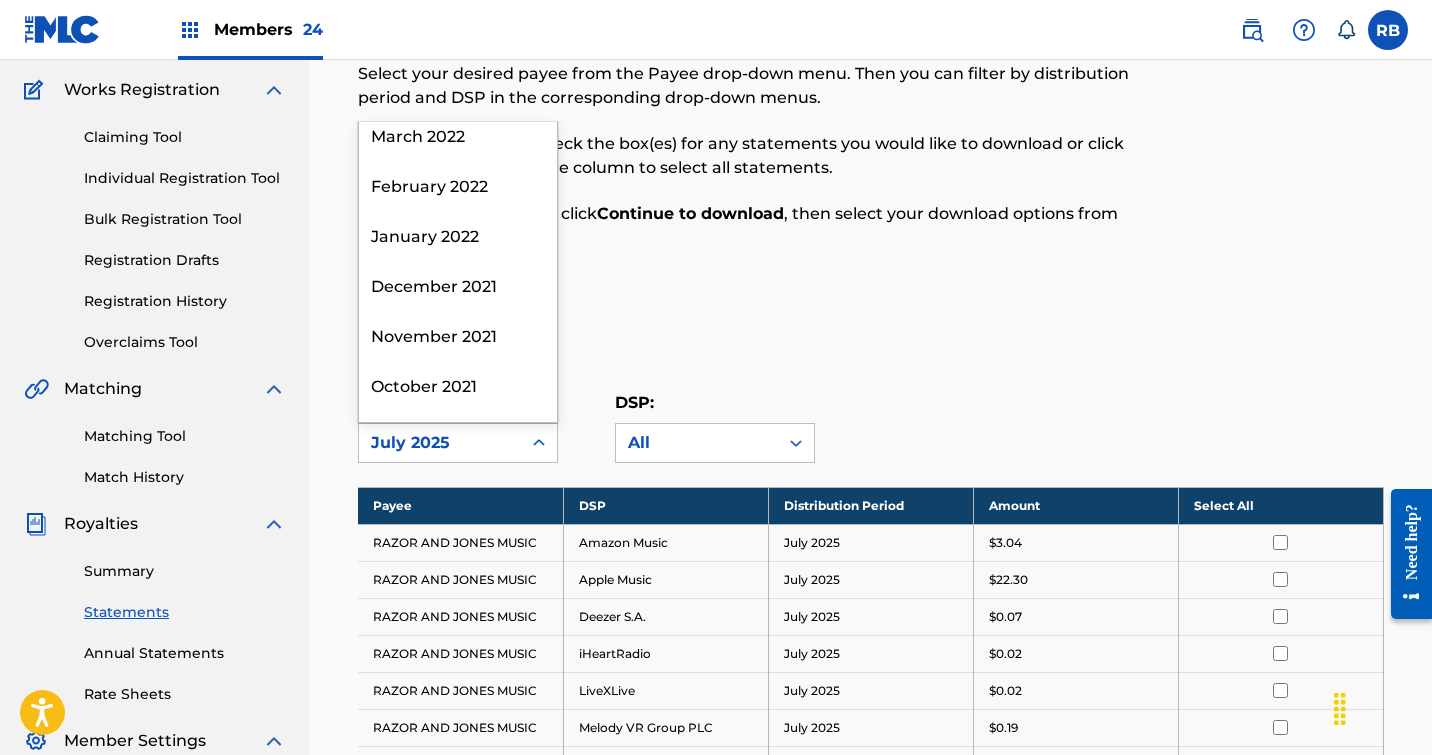 scroll, scrollTop: 2015, scrollLeft: 0, axis: vertical 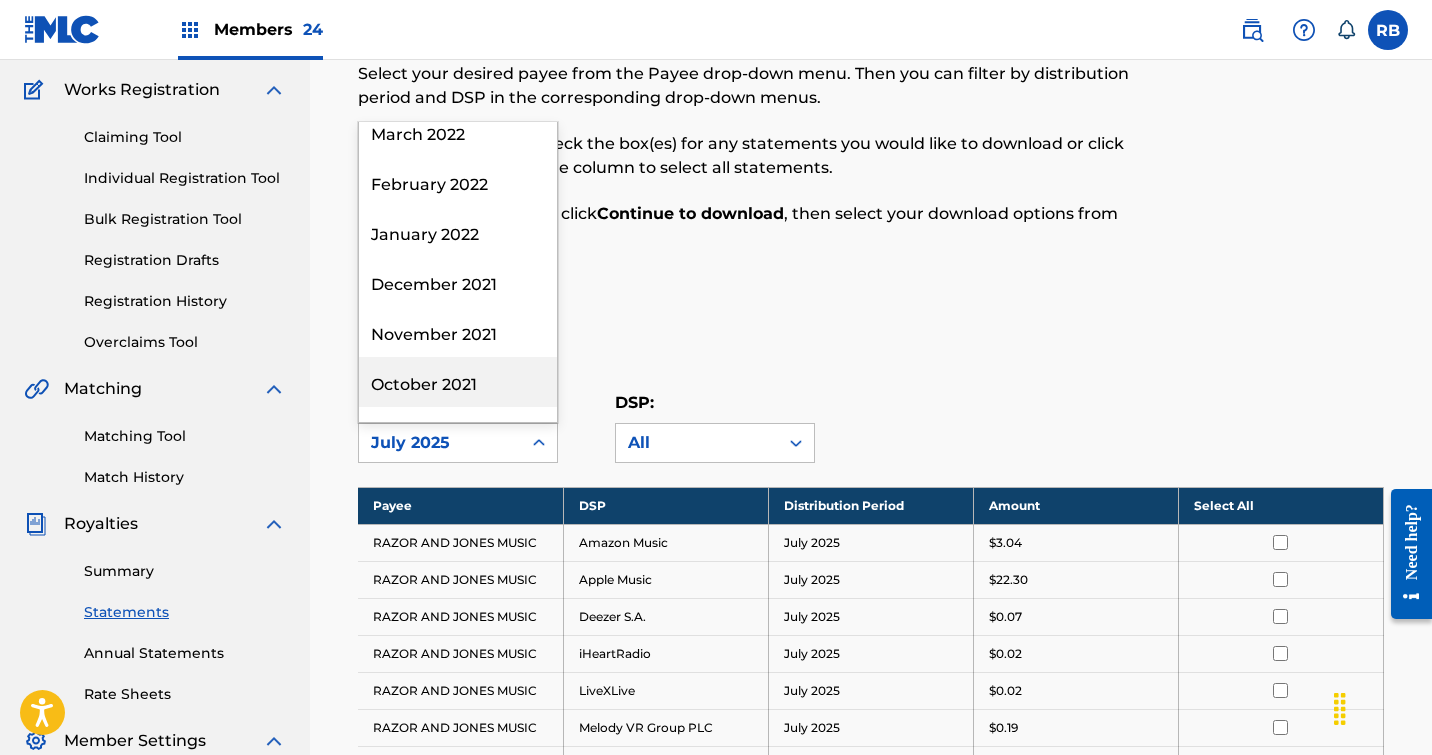click on "October 2021" at bounding box center [458, 382] 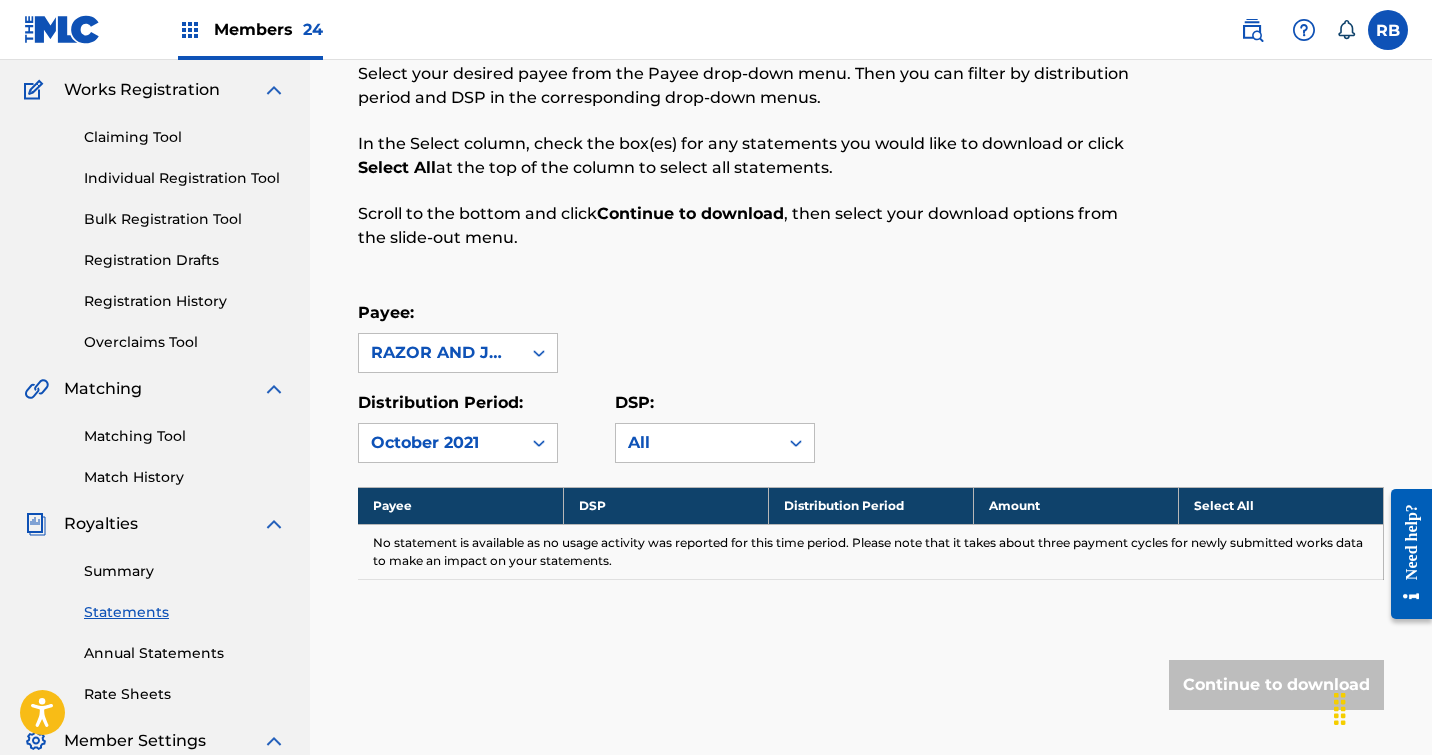 click 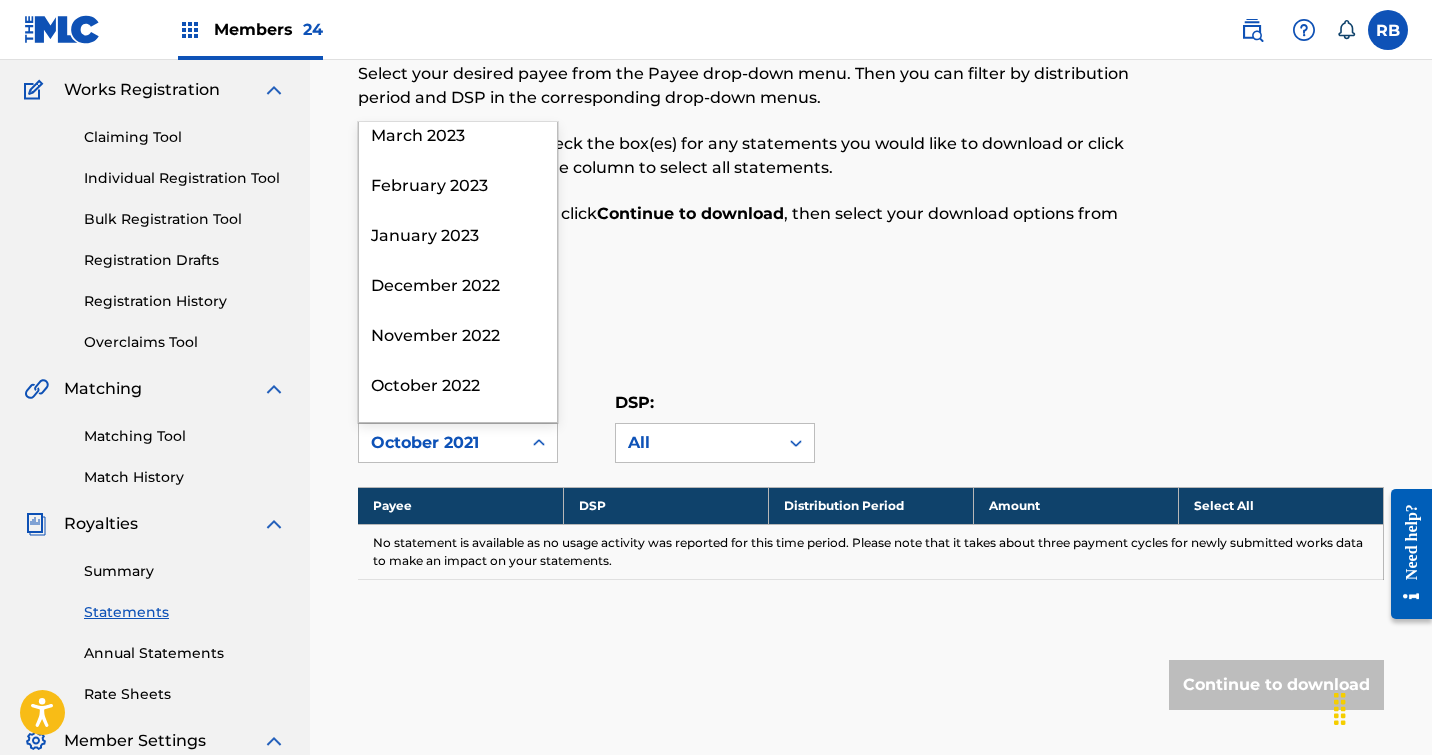 scroll, scrollTop: 1422, scrollLeft: 0, axis: vertical 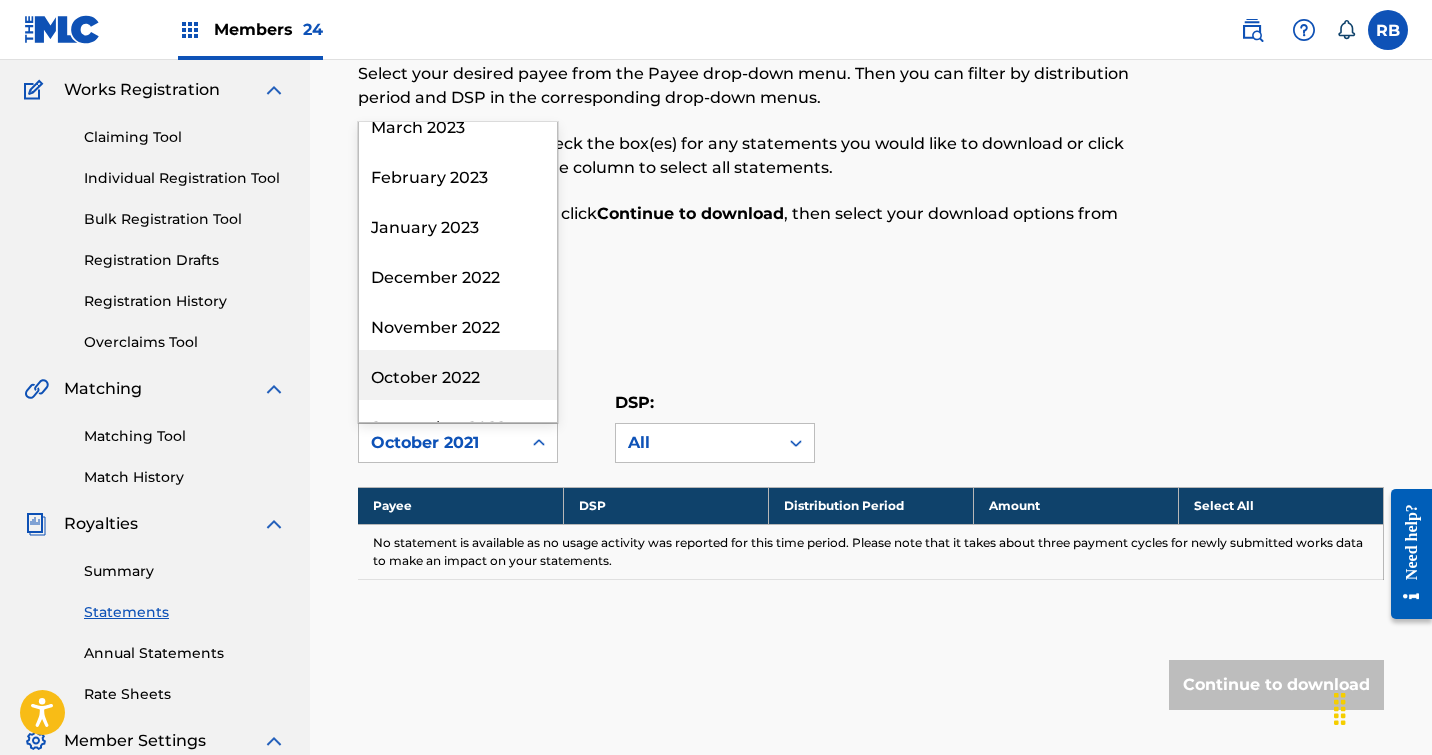 click on "October 2022" at bounding box center [458, 375] 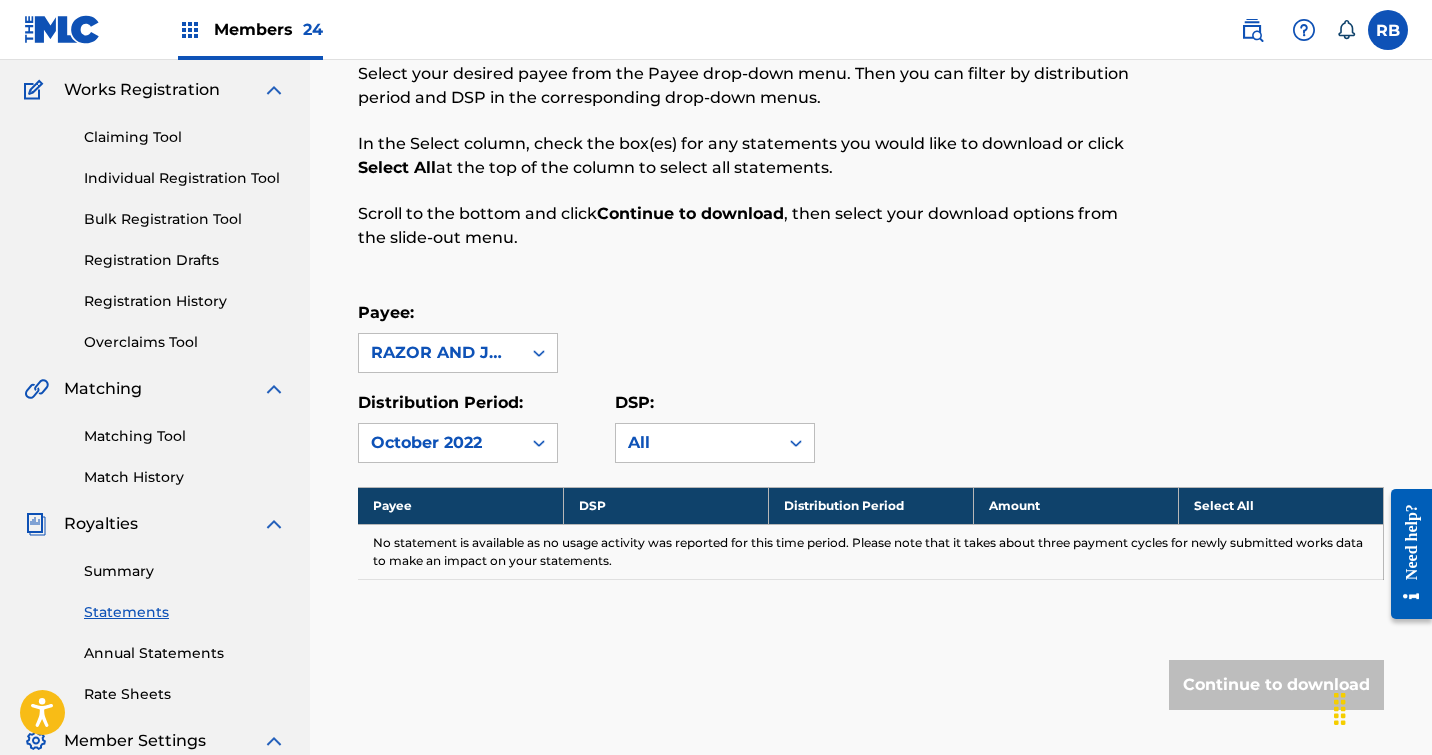 click 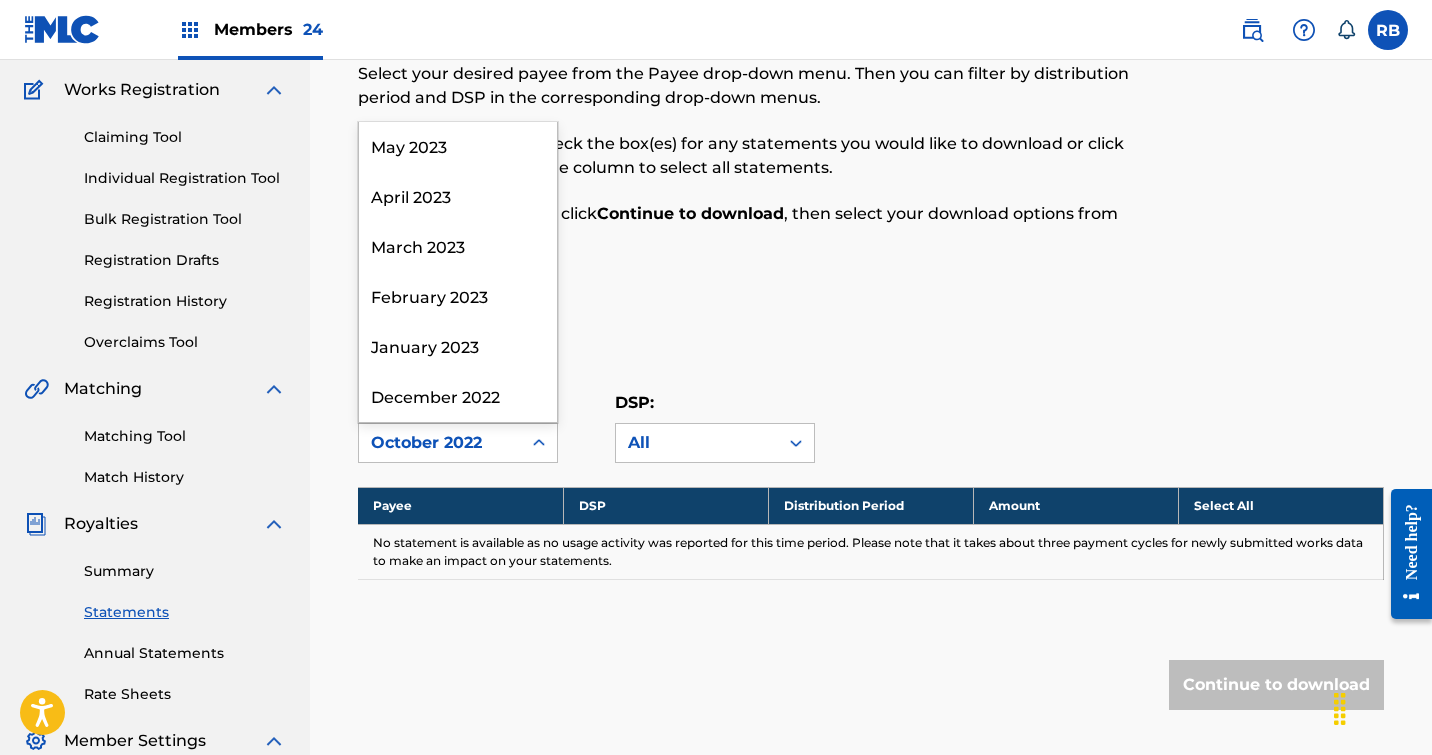 scroll, scrollTop: 1299, scrollLeft: 0, axis: vertical 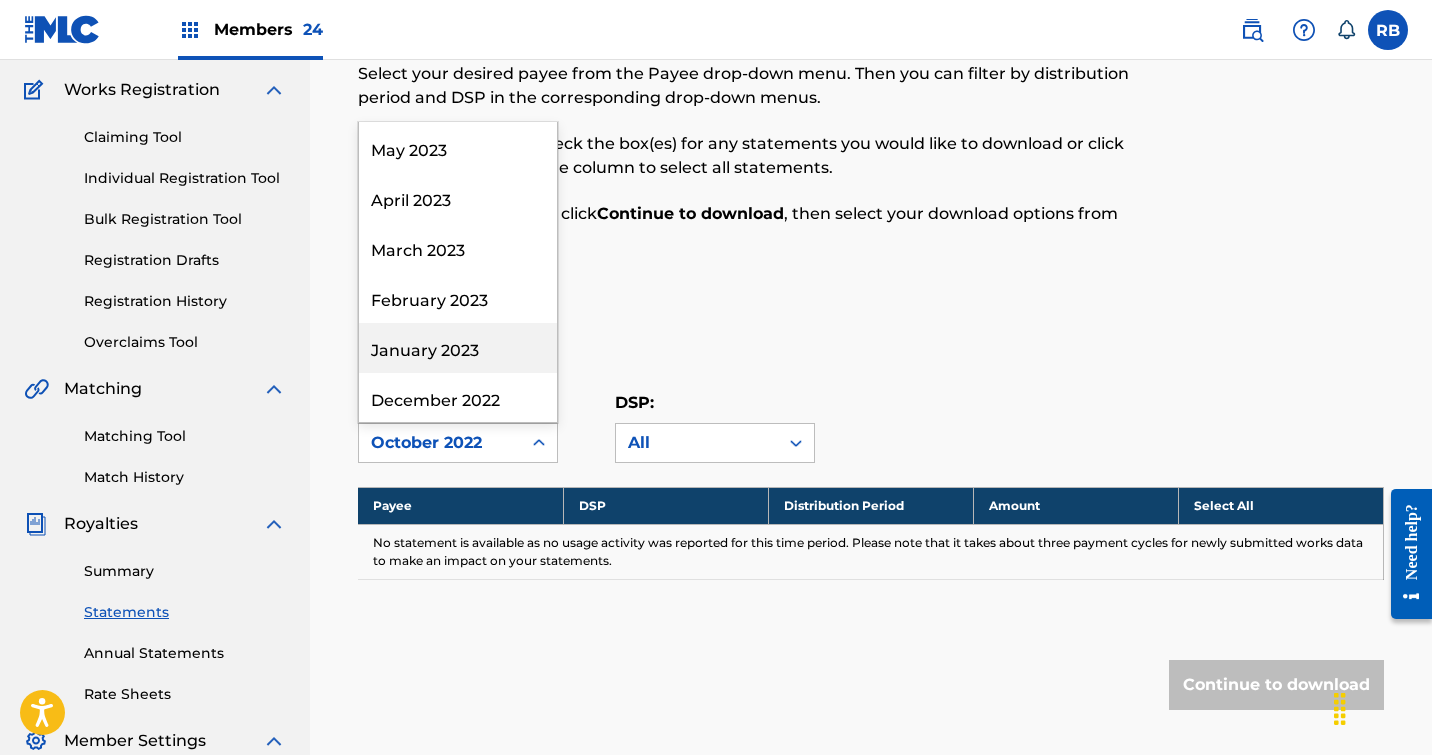 click on "January 2023" at bounding box center (458, 348) 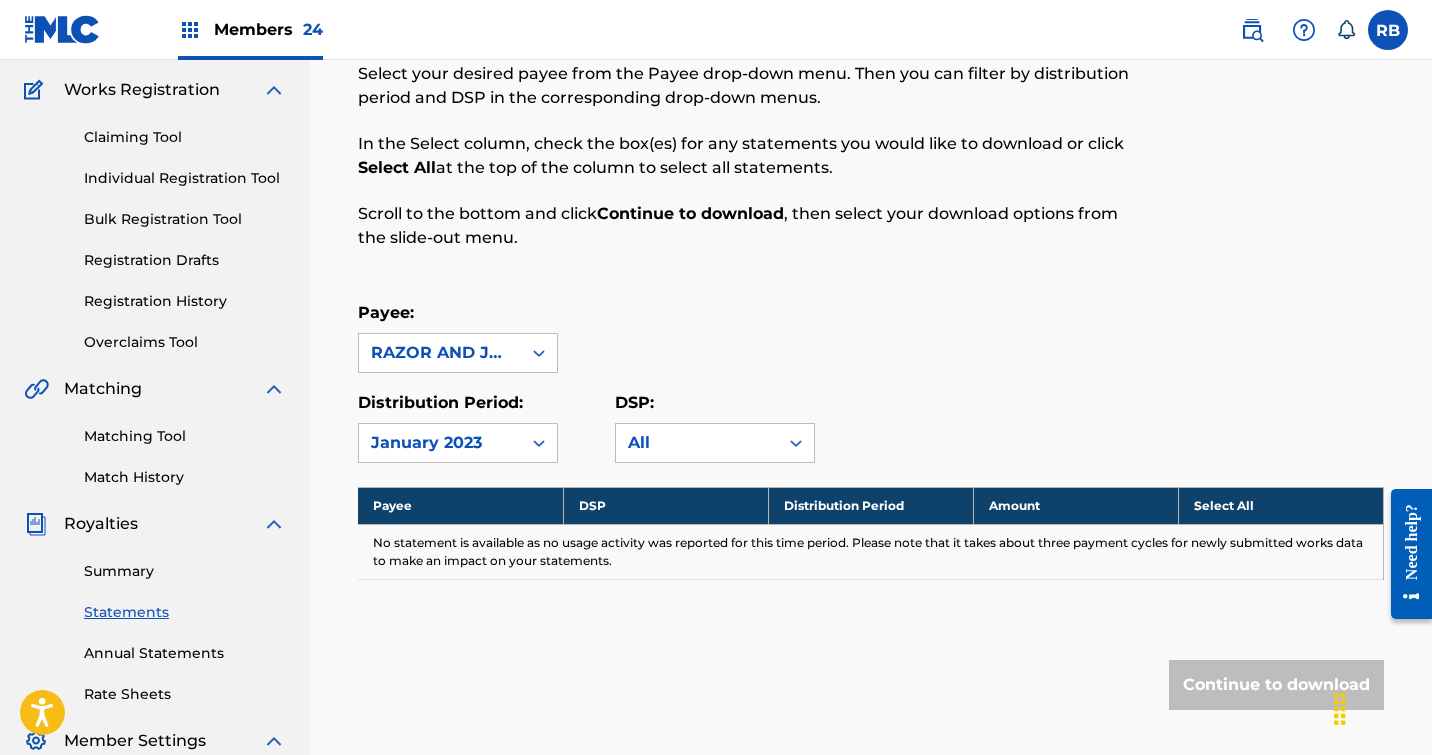click 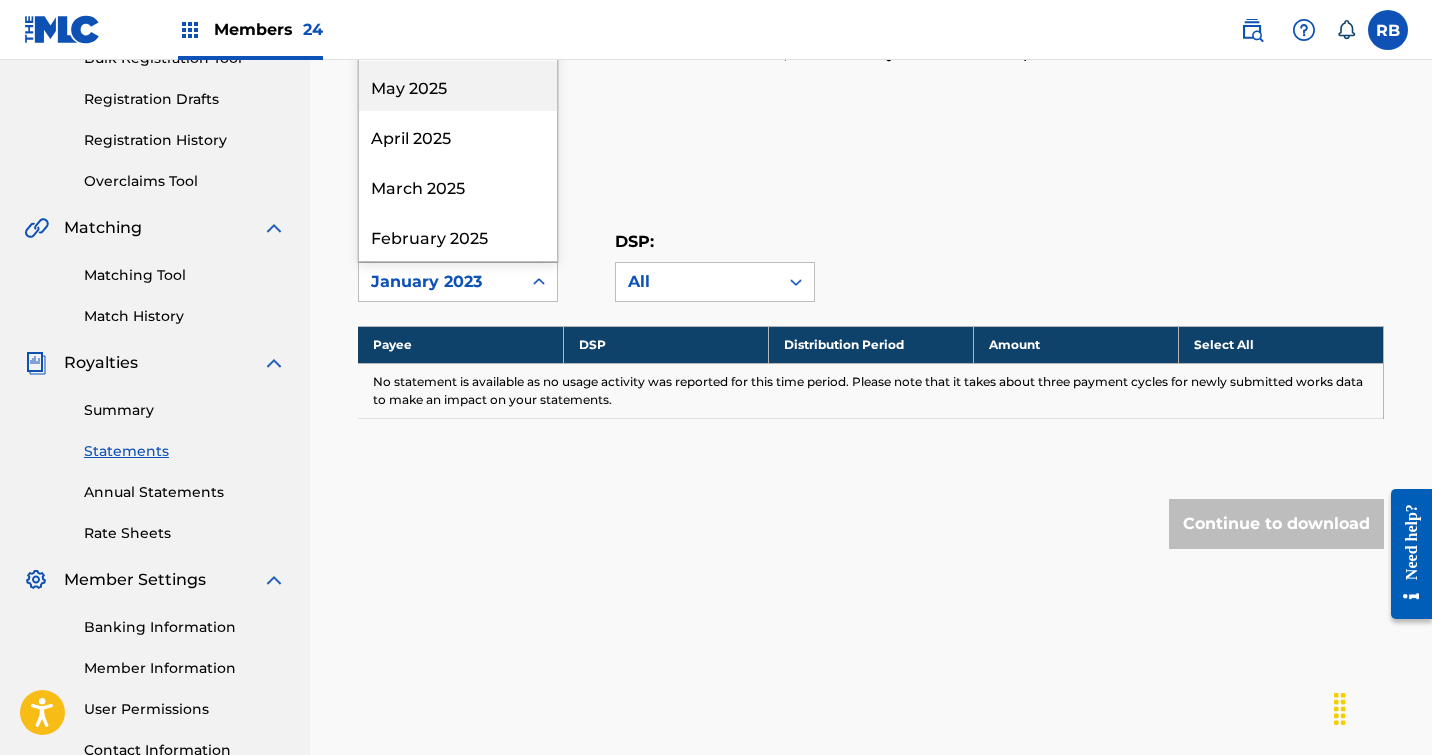 scroll, scrollTop: 319, scrollLeft: 0, axis: vertical 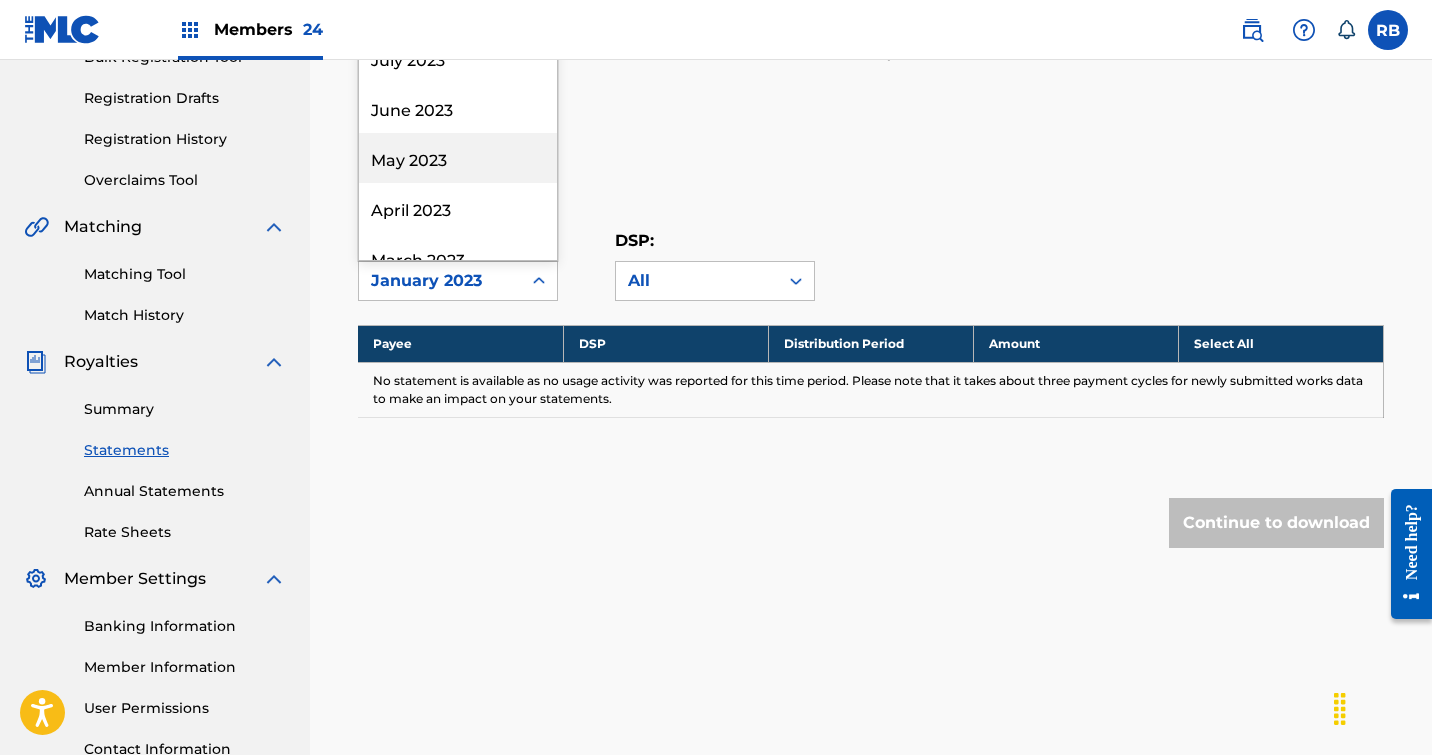click on "May 2023" at bounding box center (458, 158) 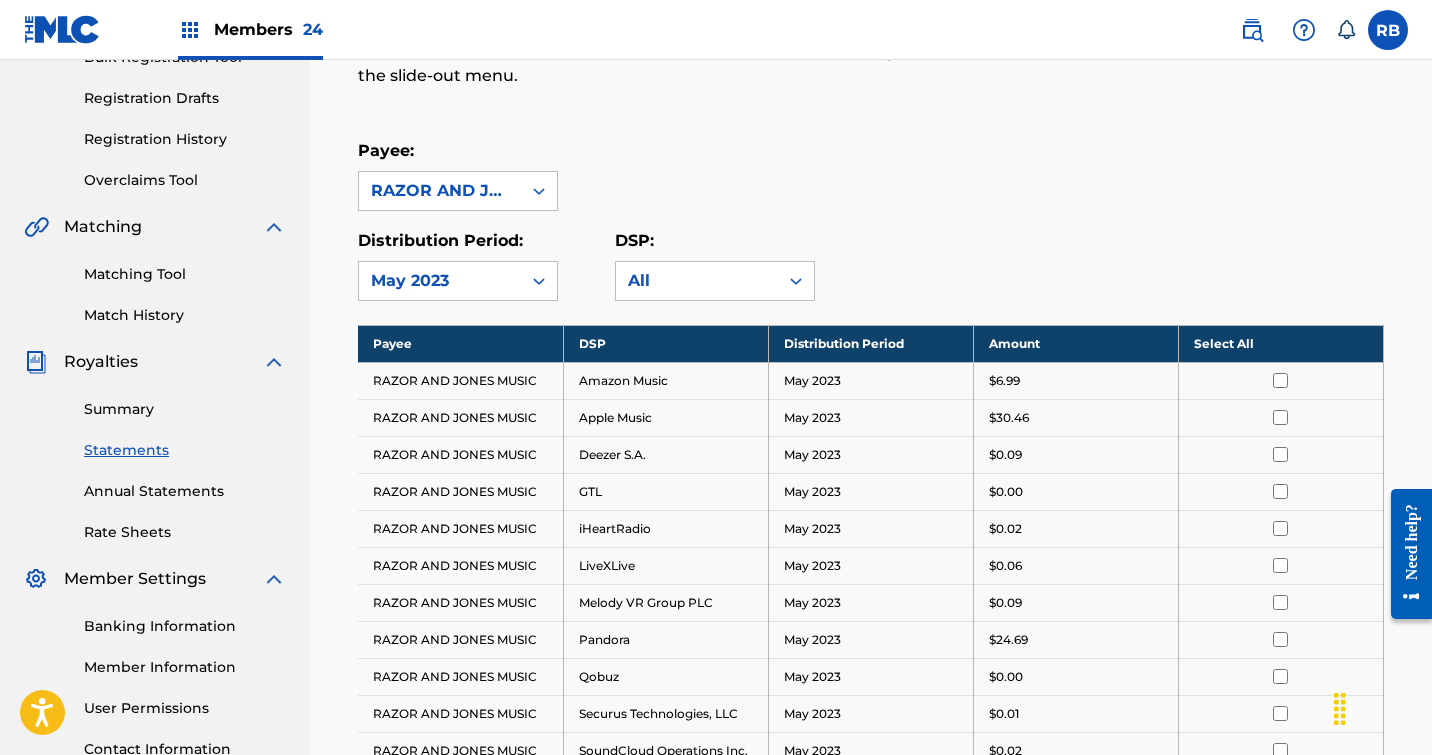 click 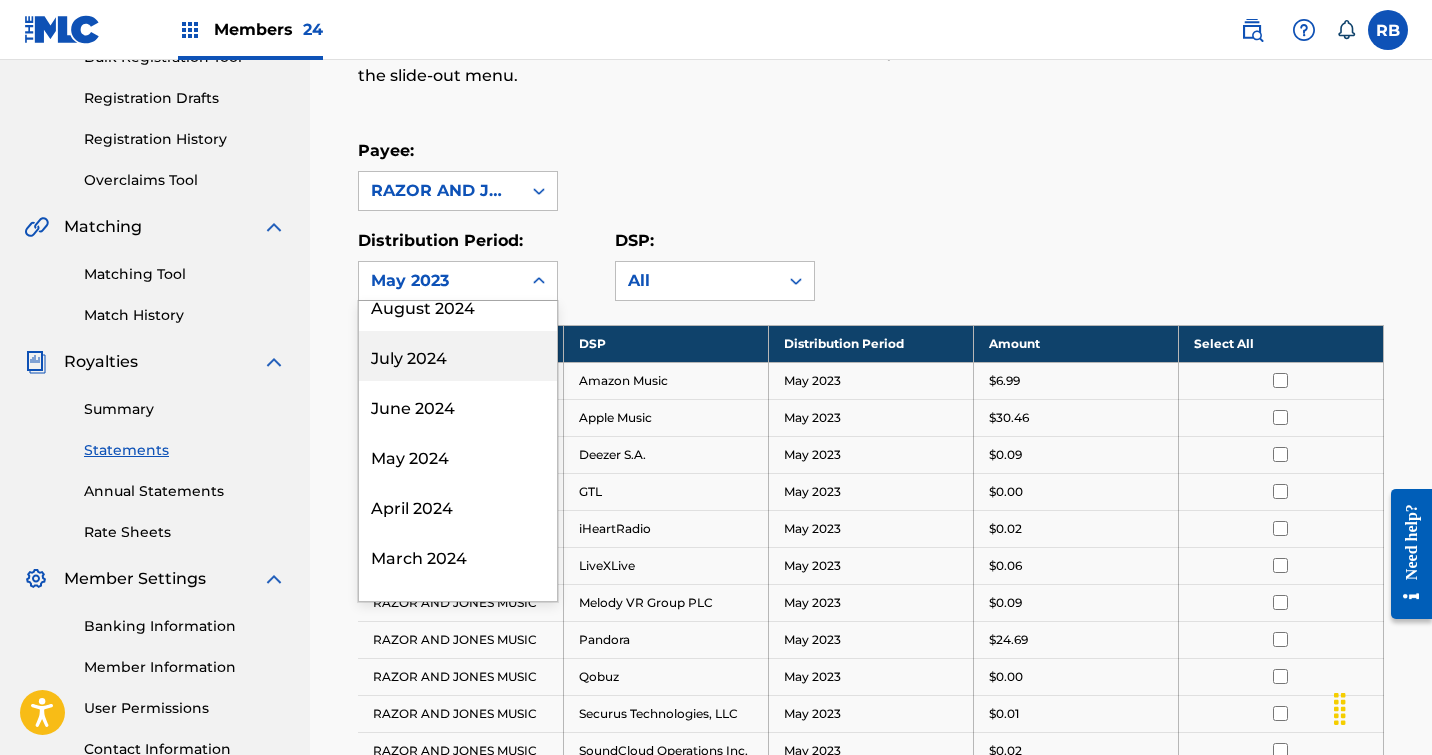 scroll, scrollTop: 584, scrollLeft: 0, axis: vertical 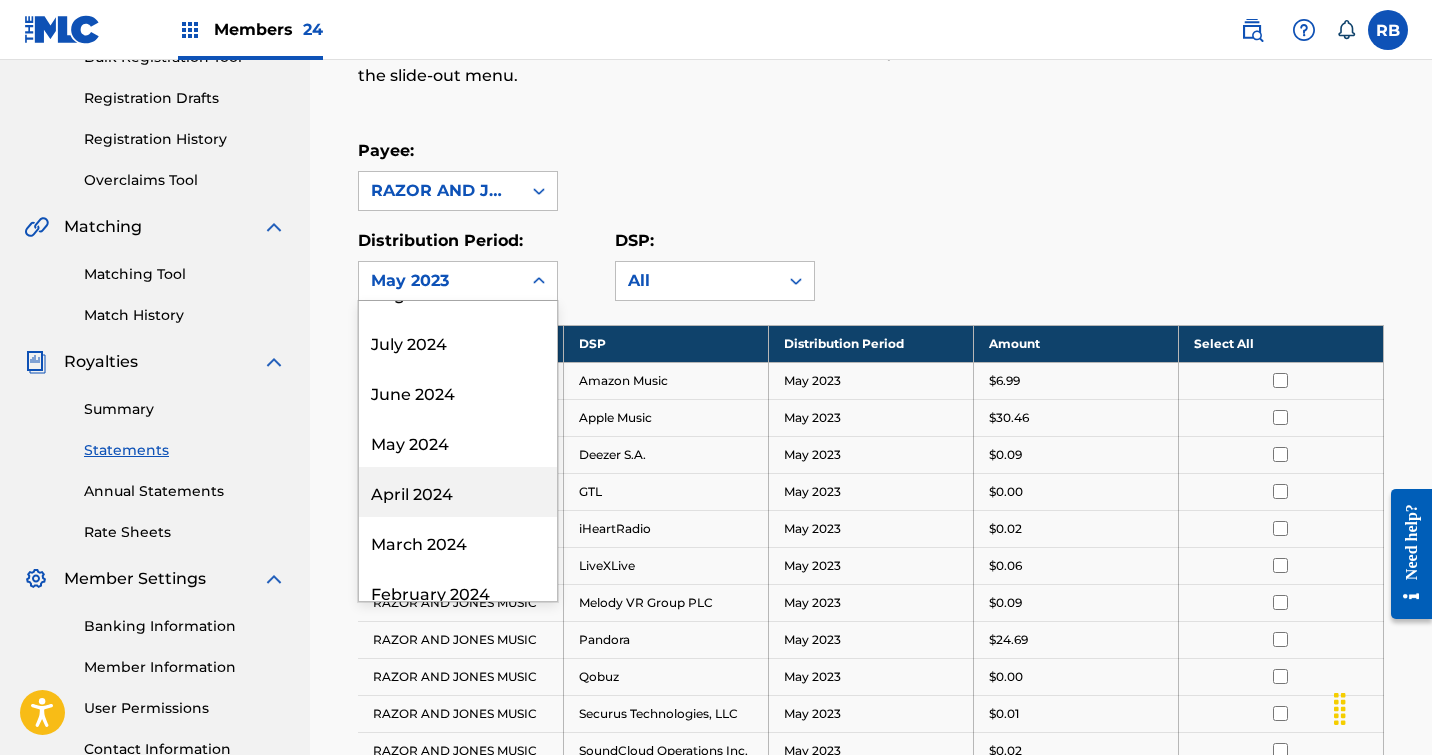 click on "April 2024" at bounding box center [458, 492] 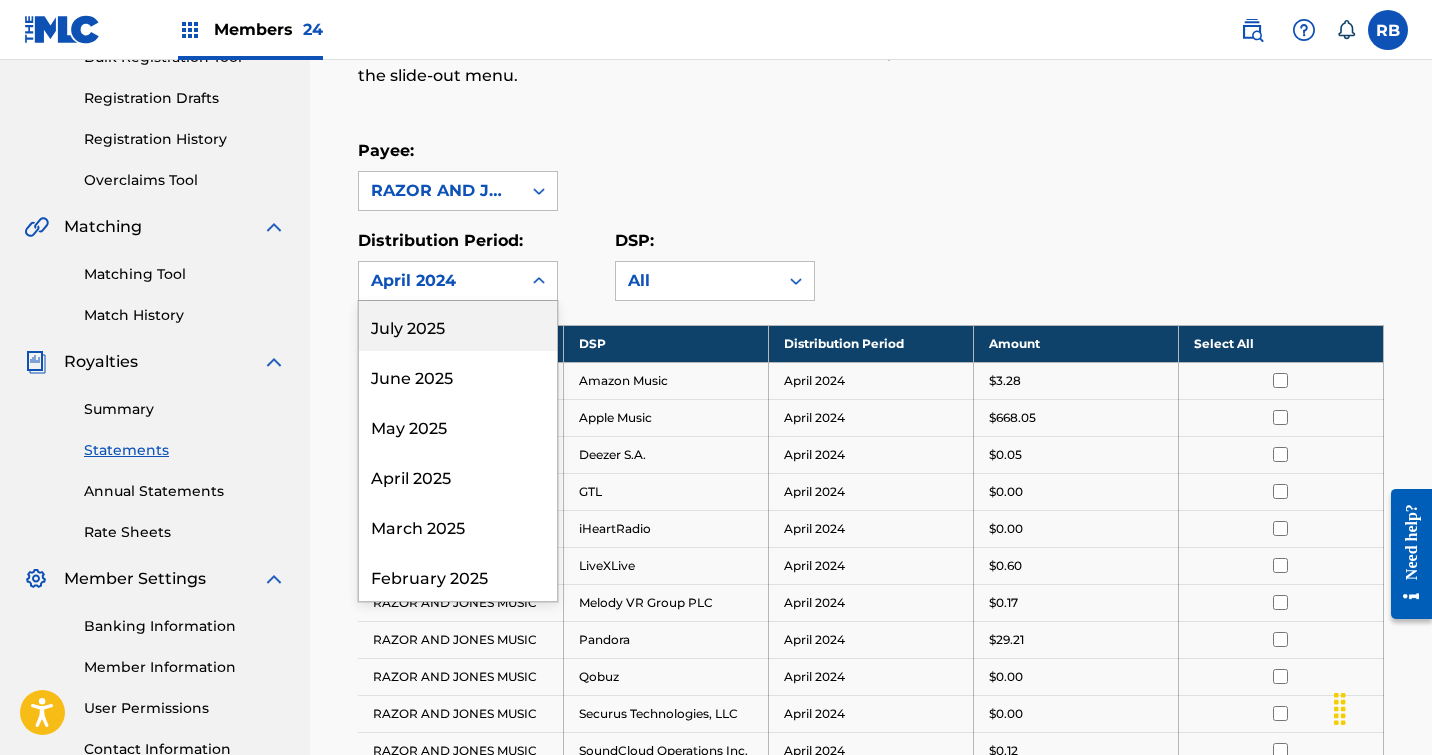 click 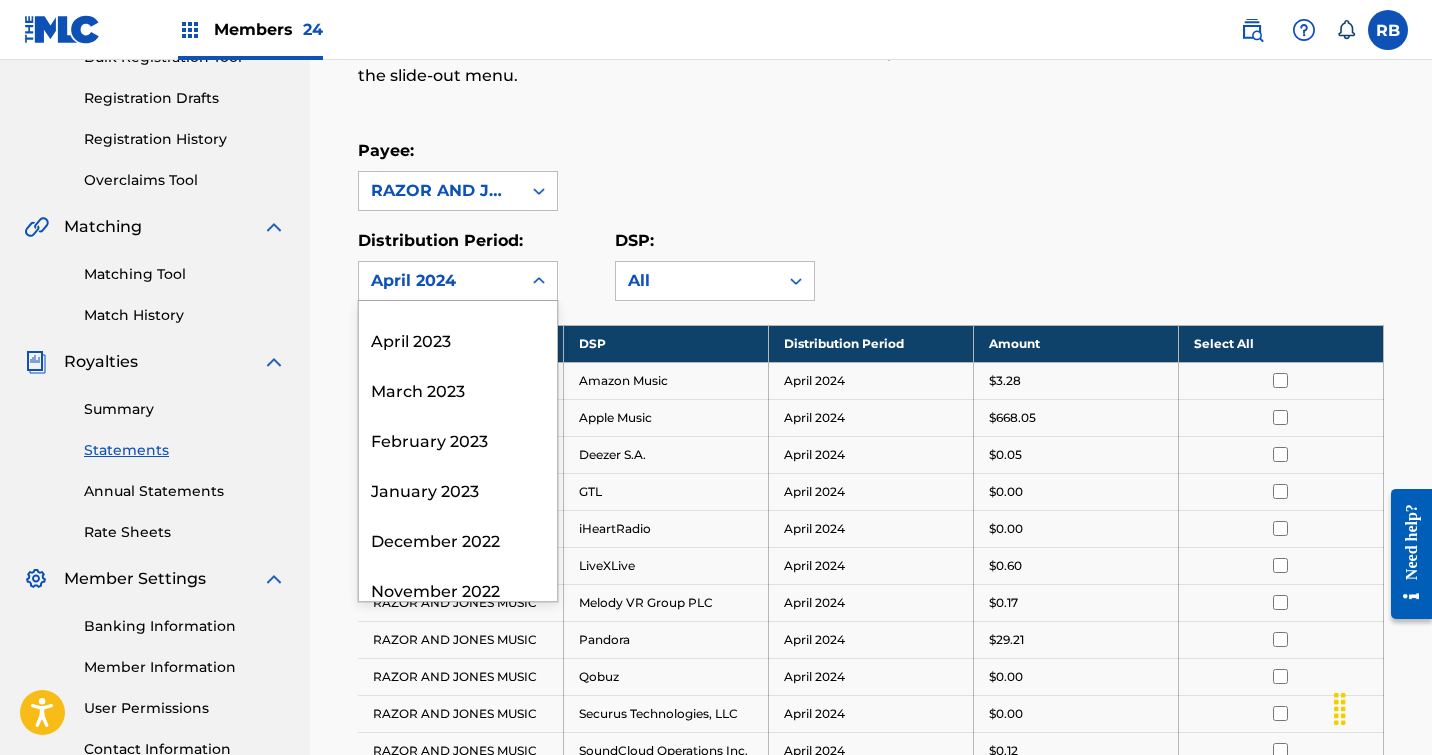 scroll, scrollTop: 1348, scrollLeft: 0, axis: vertical 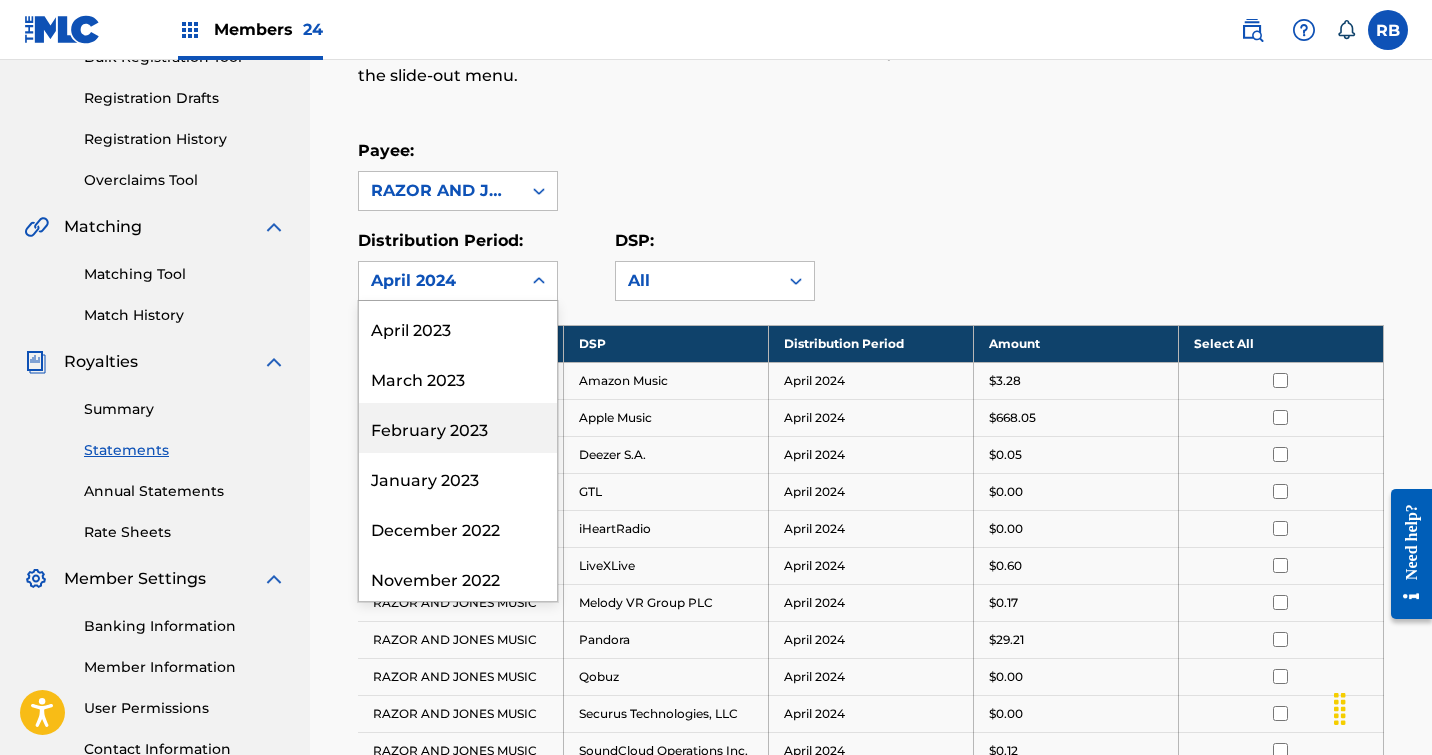click on "February 2023" at bounding box center [458, 428] 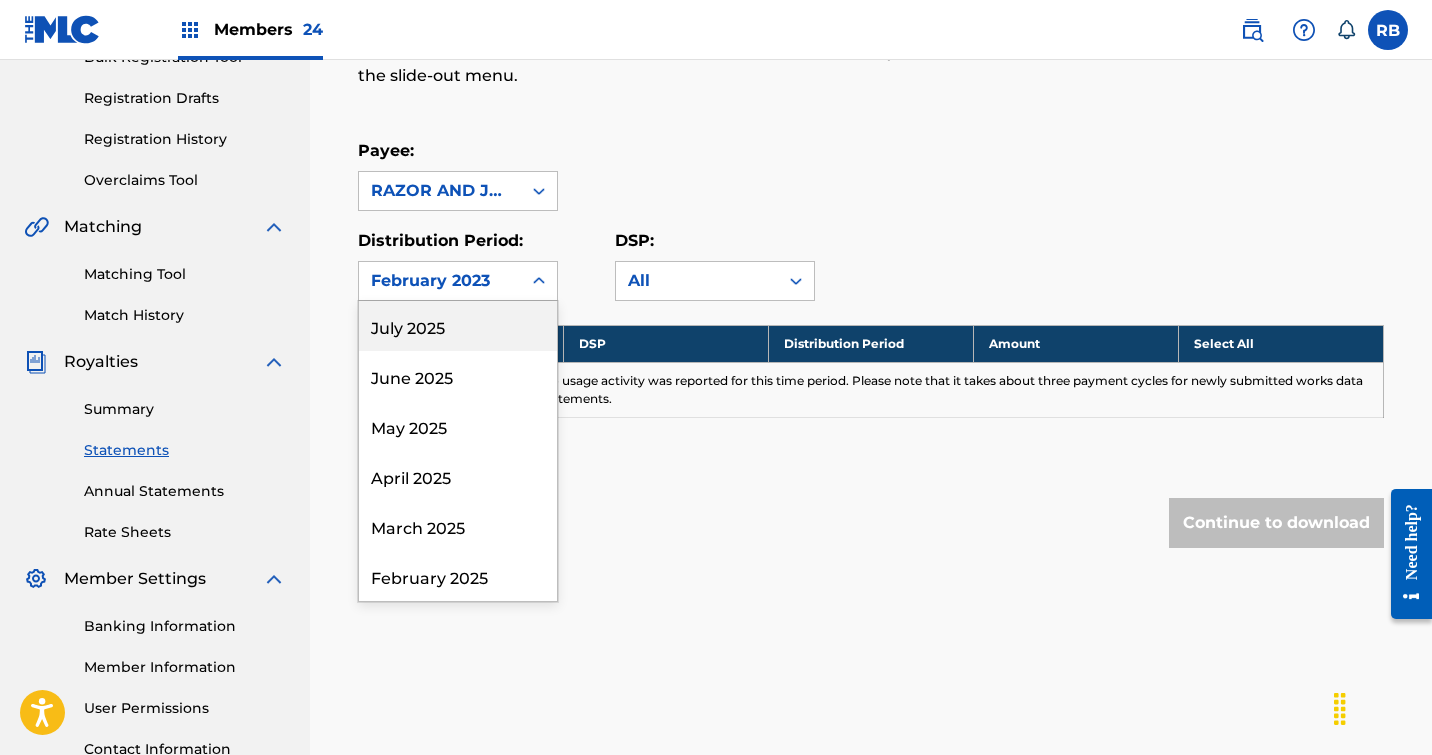 click 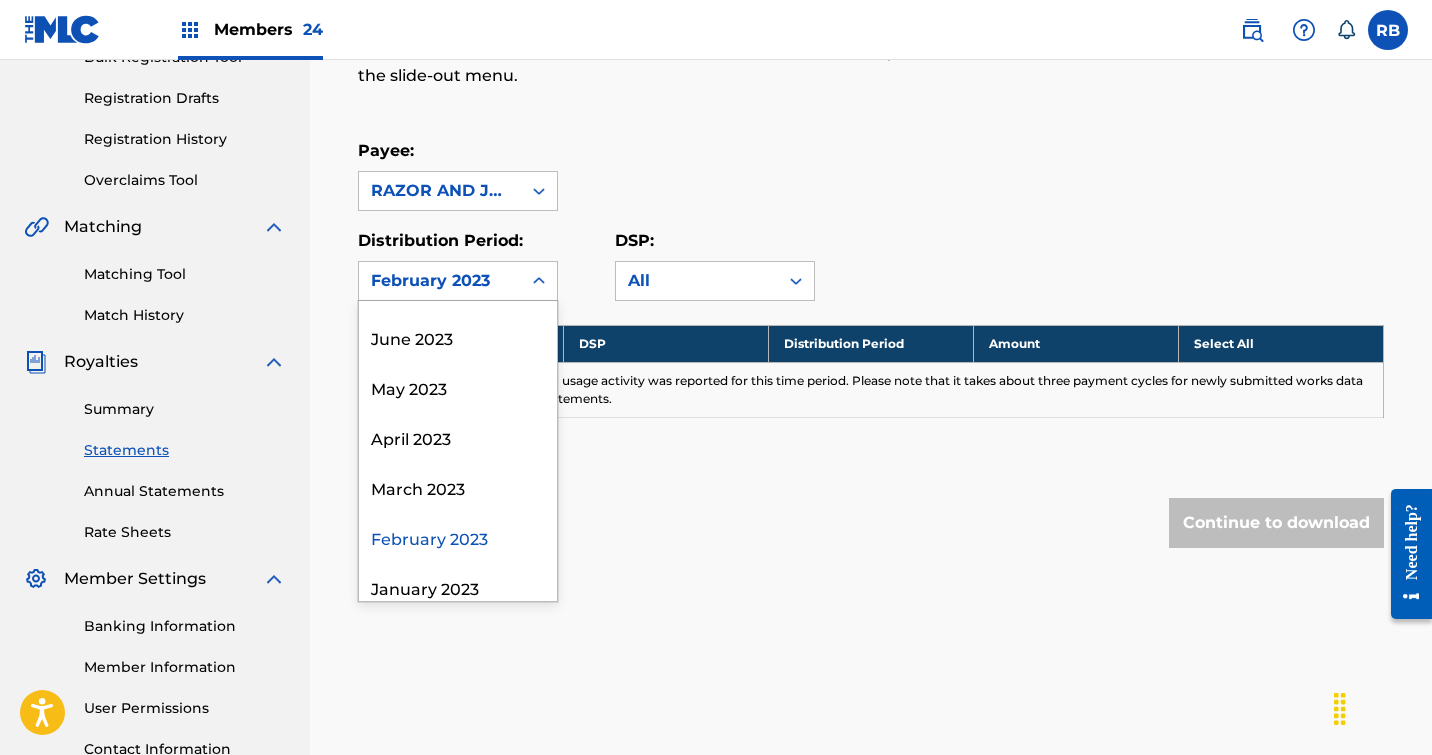 scroll, scrollTop: 1236, scrollLeft: 0, axis: vertical 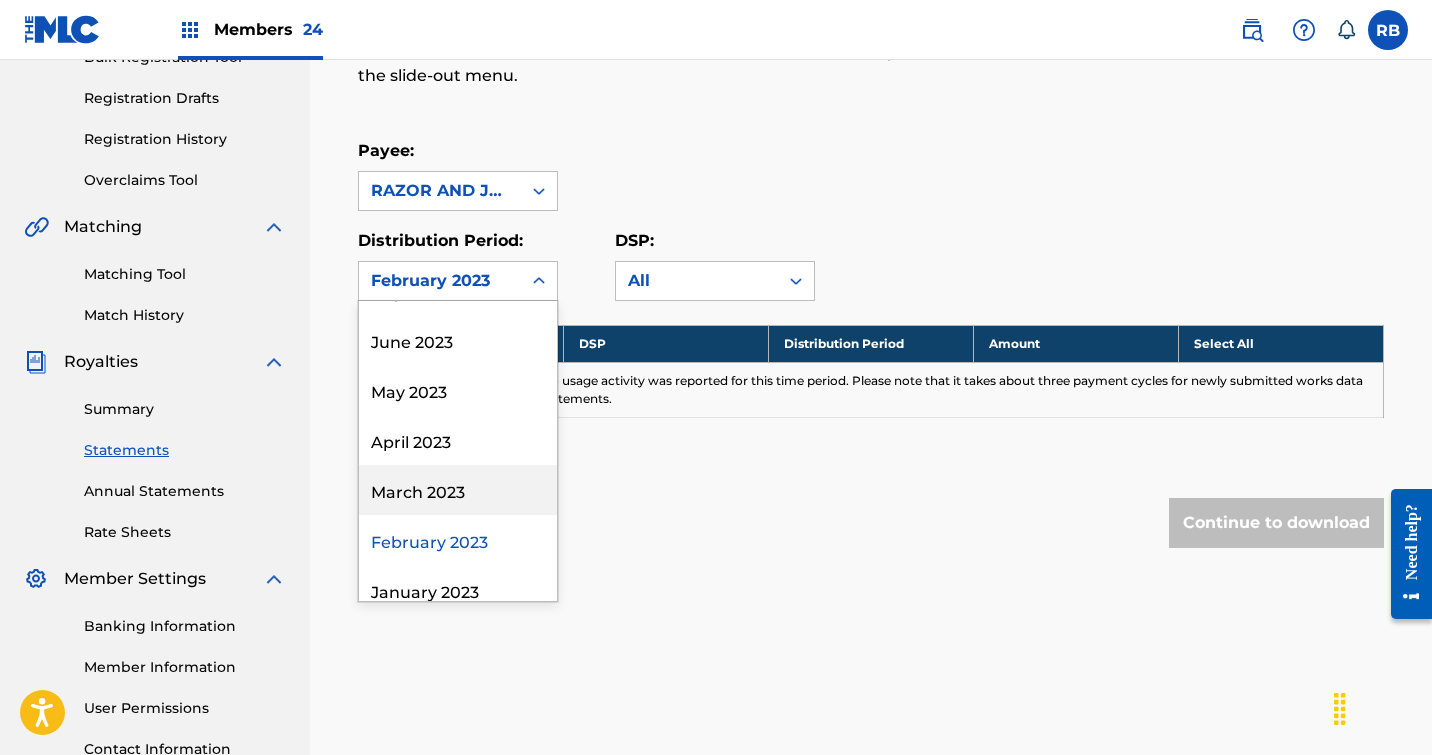 click on "March 2023" at bounding box center [458, 490] 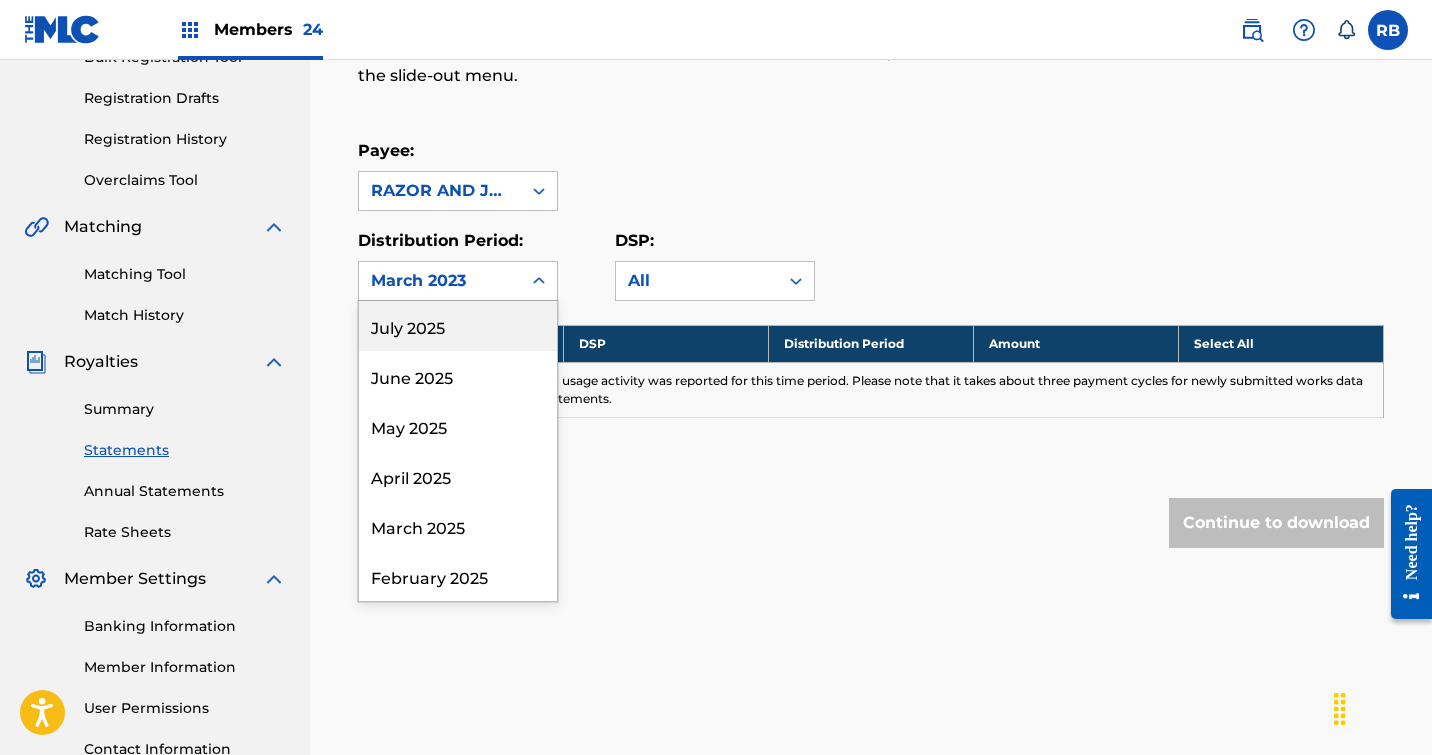 click 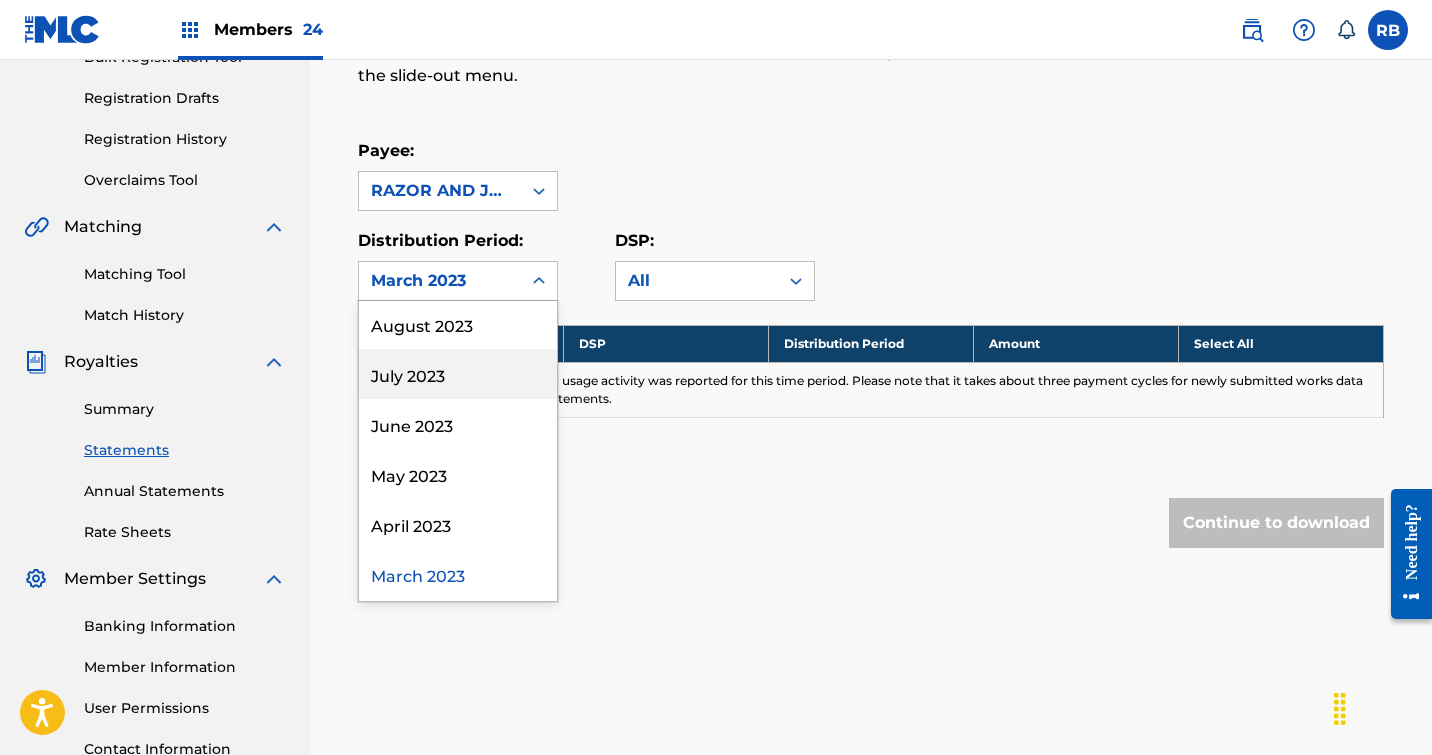 scroll, scrollTop: 1183, scrollLeft: 0, axis: vertical 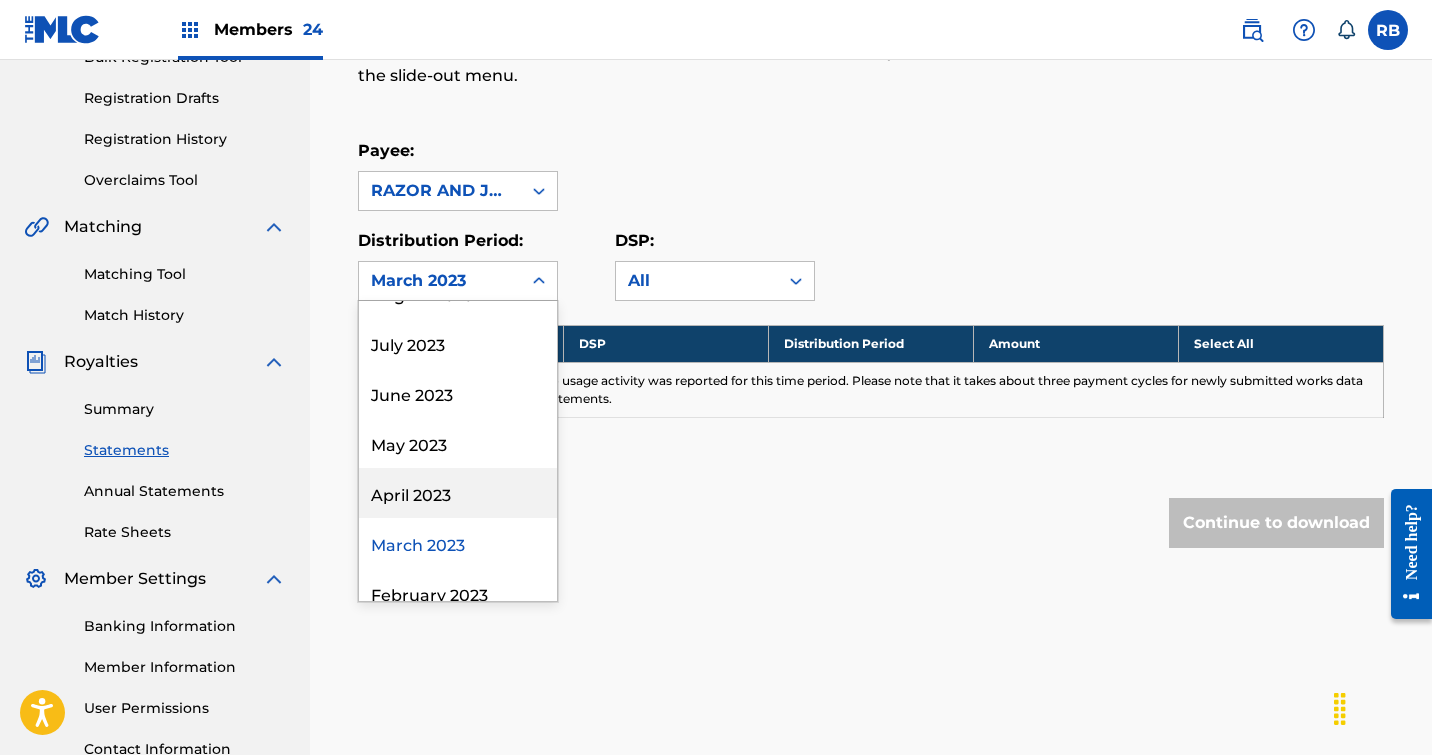 click on "April 2023" at bounding box center (458, 493) 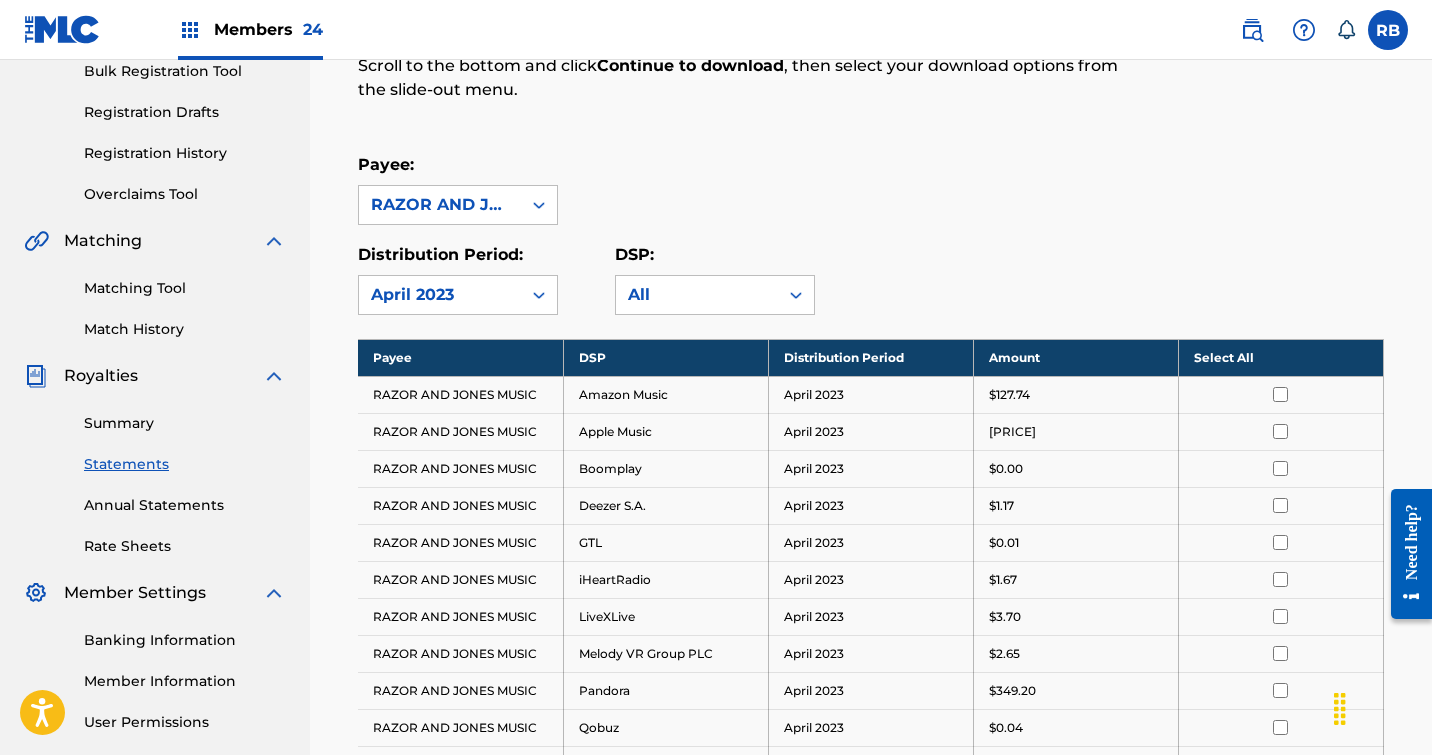 scroll, scrollTop: 305, scrollLeft: 0, axis: vertical 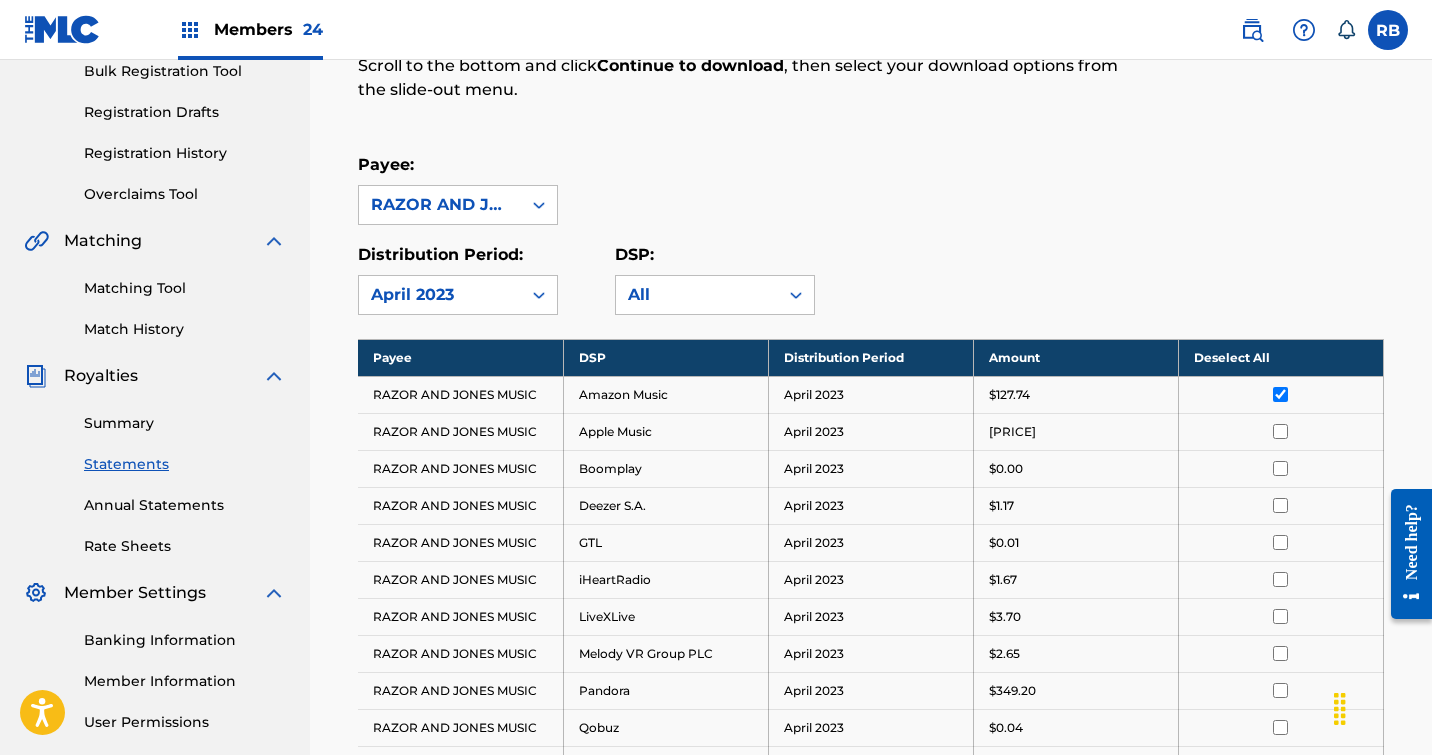 click at bounding box center [1280, 394] 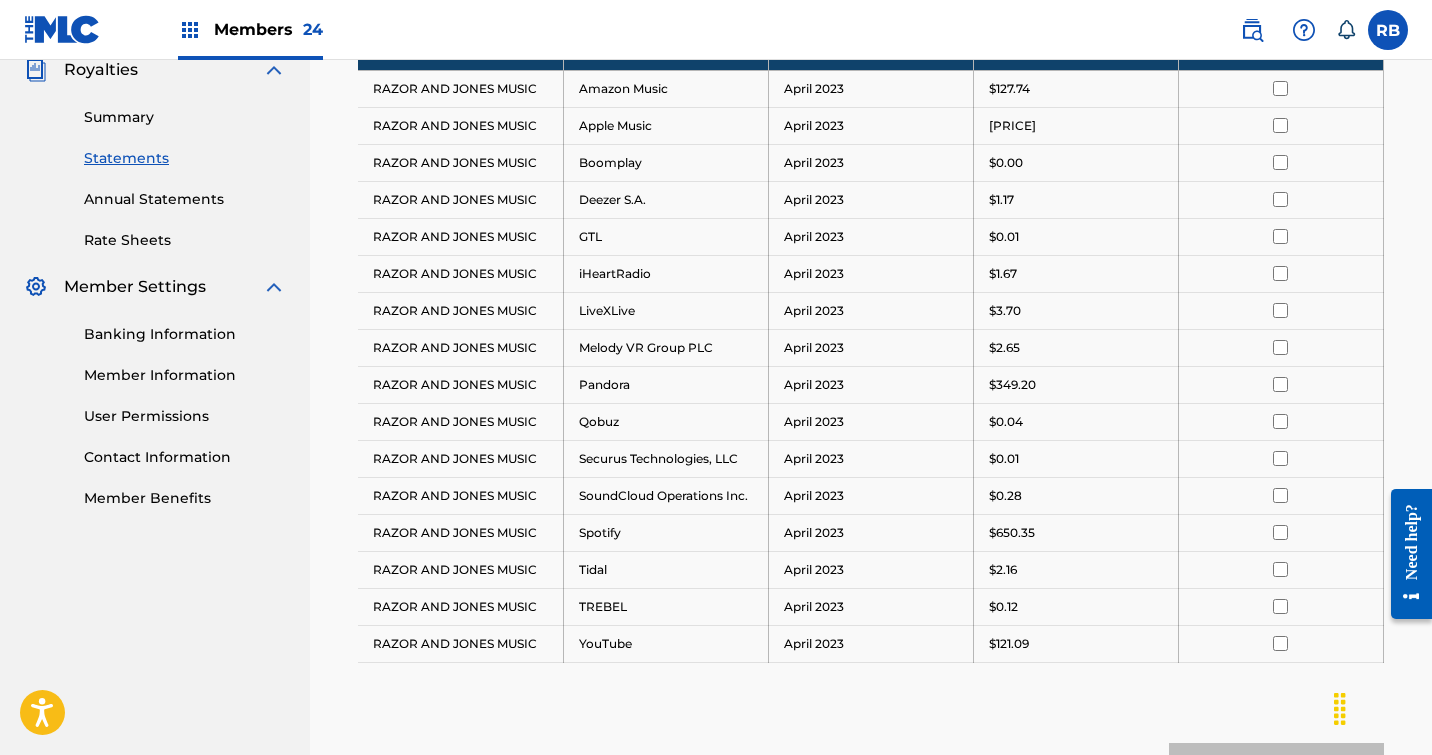 scroll, scrollTop: 612, scrollLeft: 0, axis: vertical 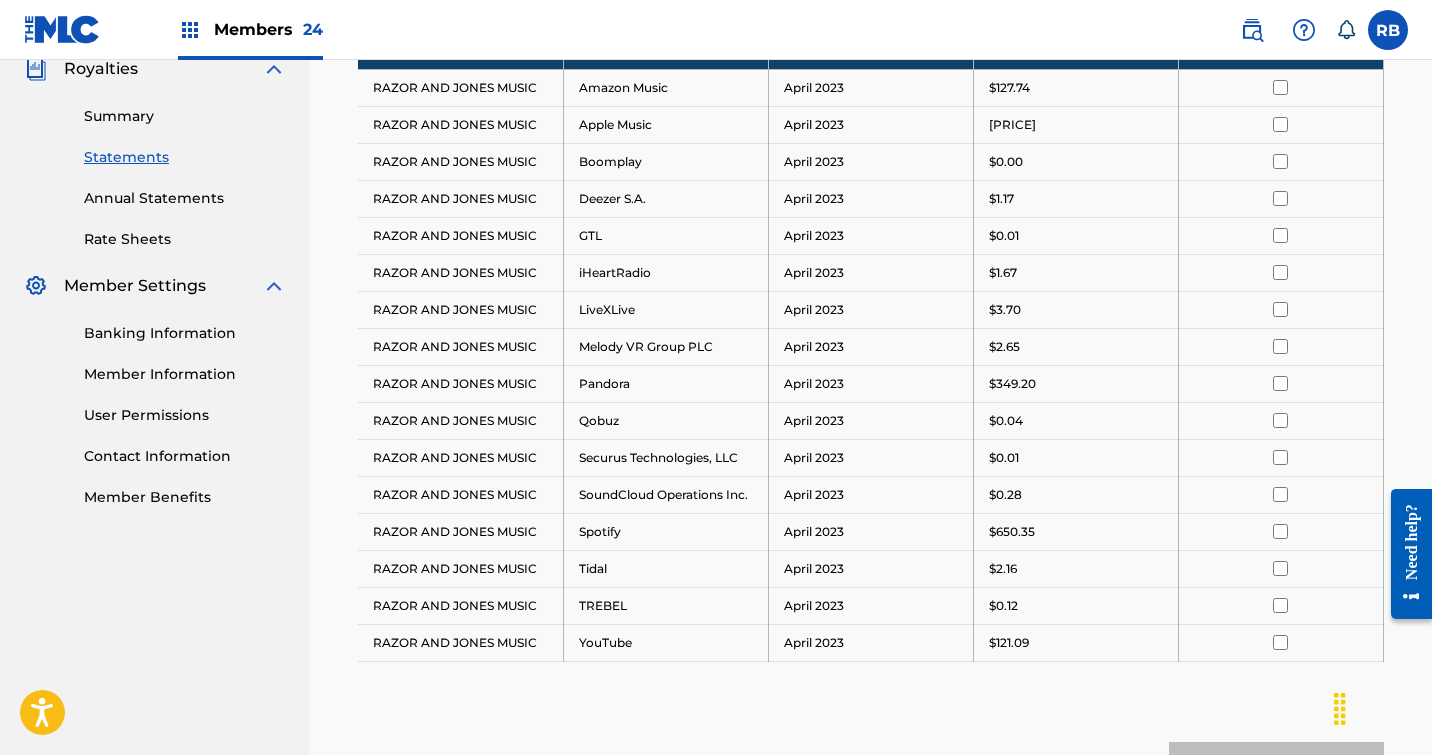 click at bounding box center (1280, 87) 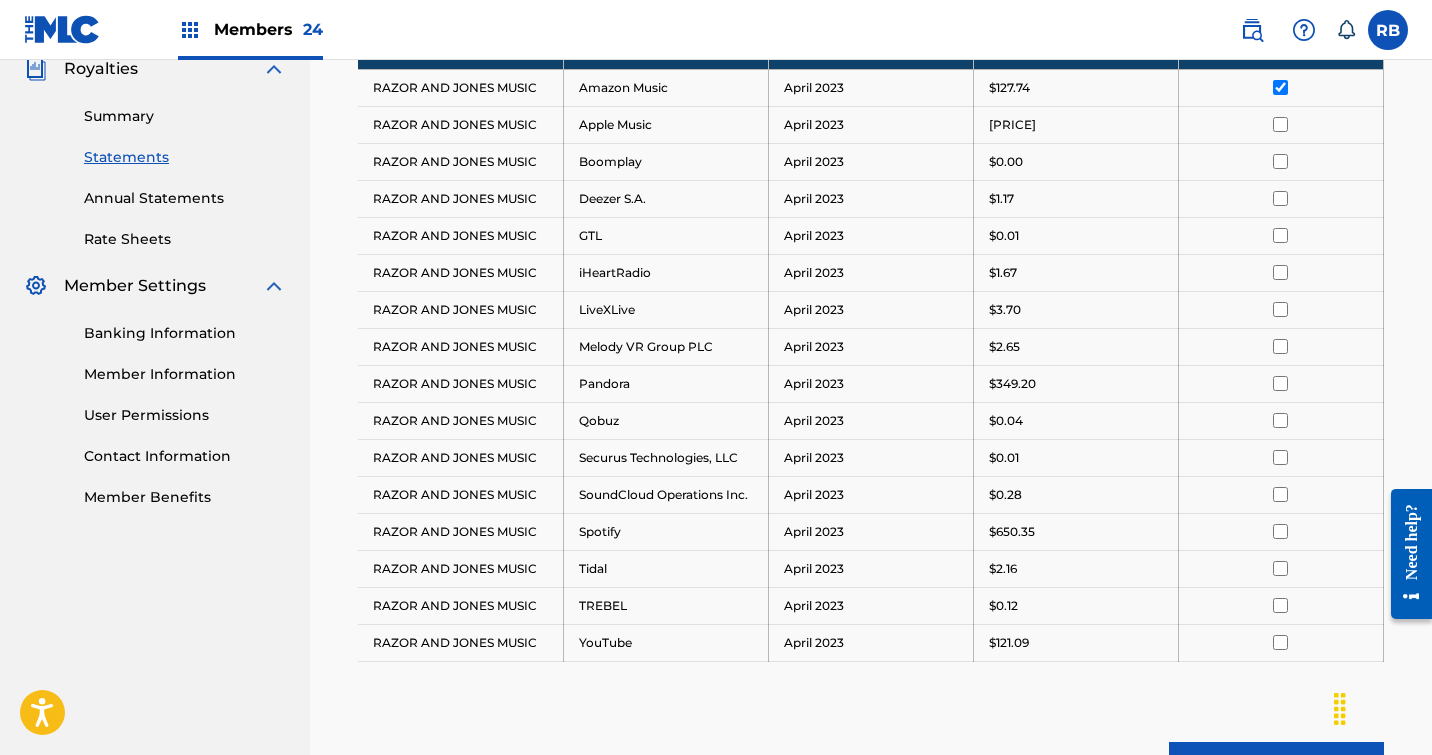 scroll, scrollTop: 612, scrollLeft: 0, axis: vertical 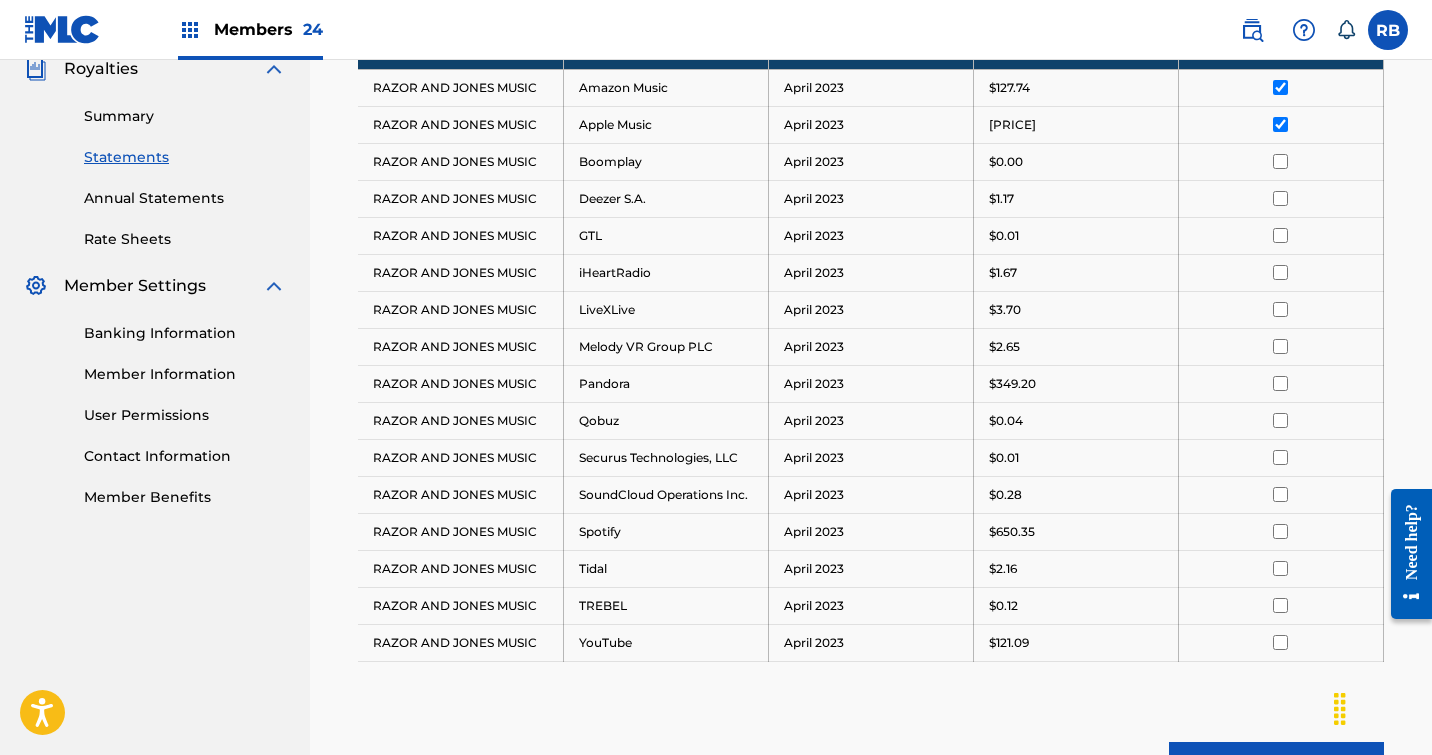 click at bounding box center (1280, 161) 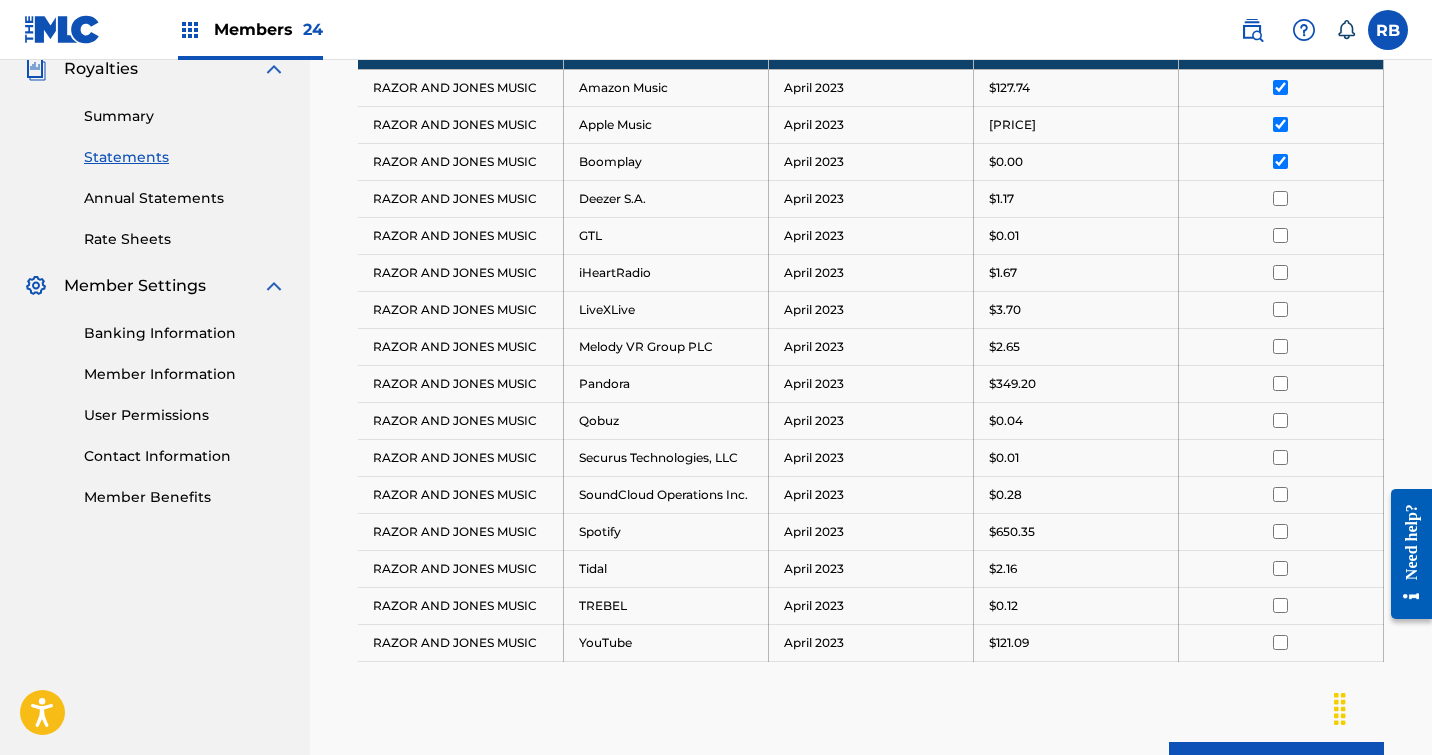 click at bounding box center [1280, 198] 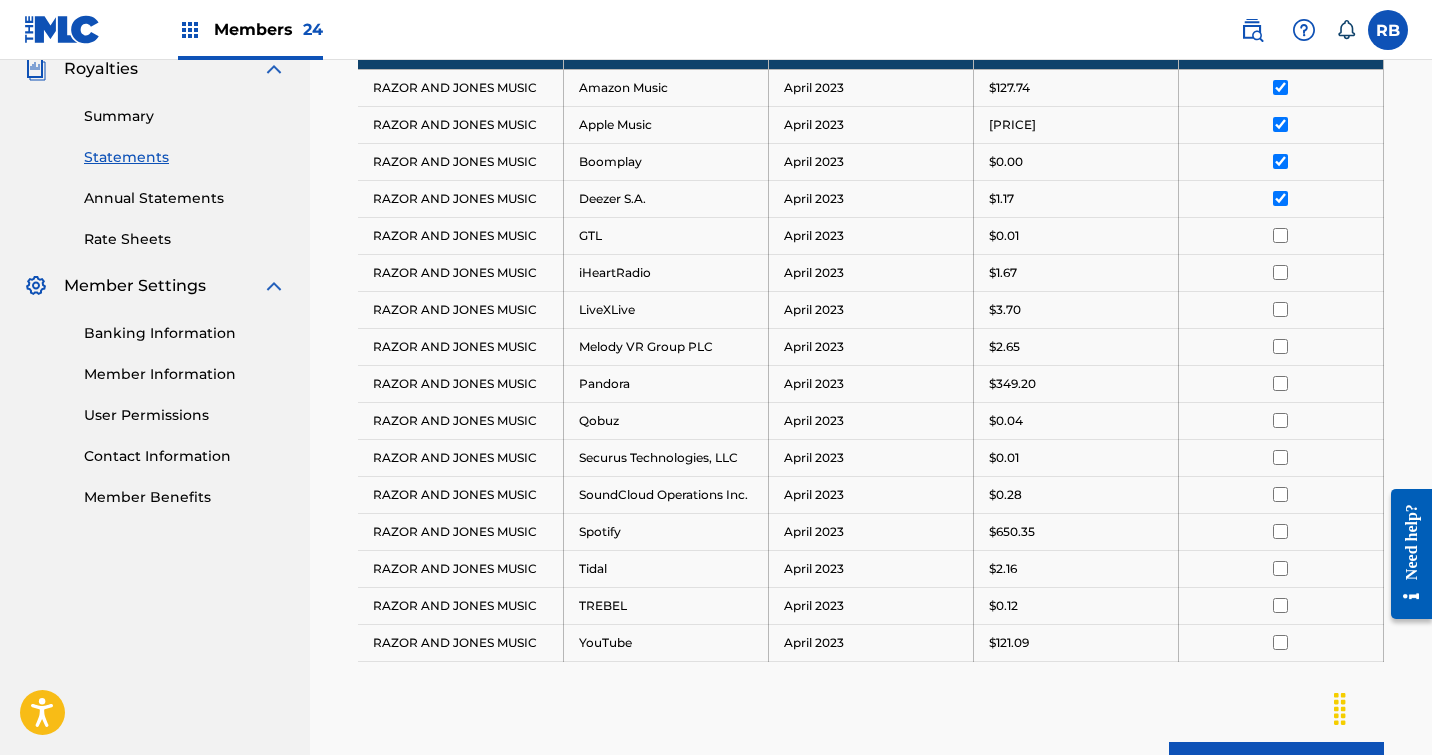click at bounding box center (1280, 235) 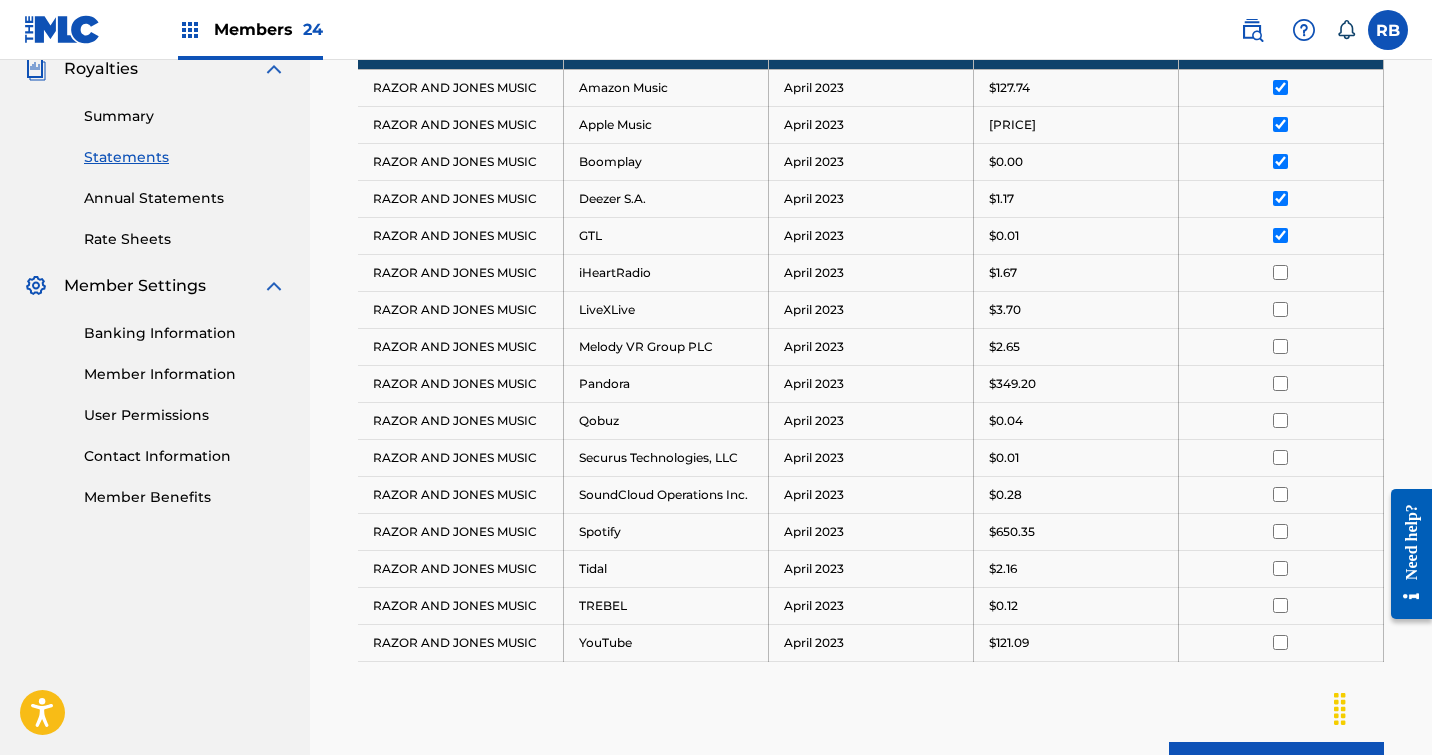 click at bounding box center (1280, 272) 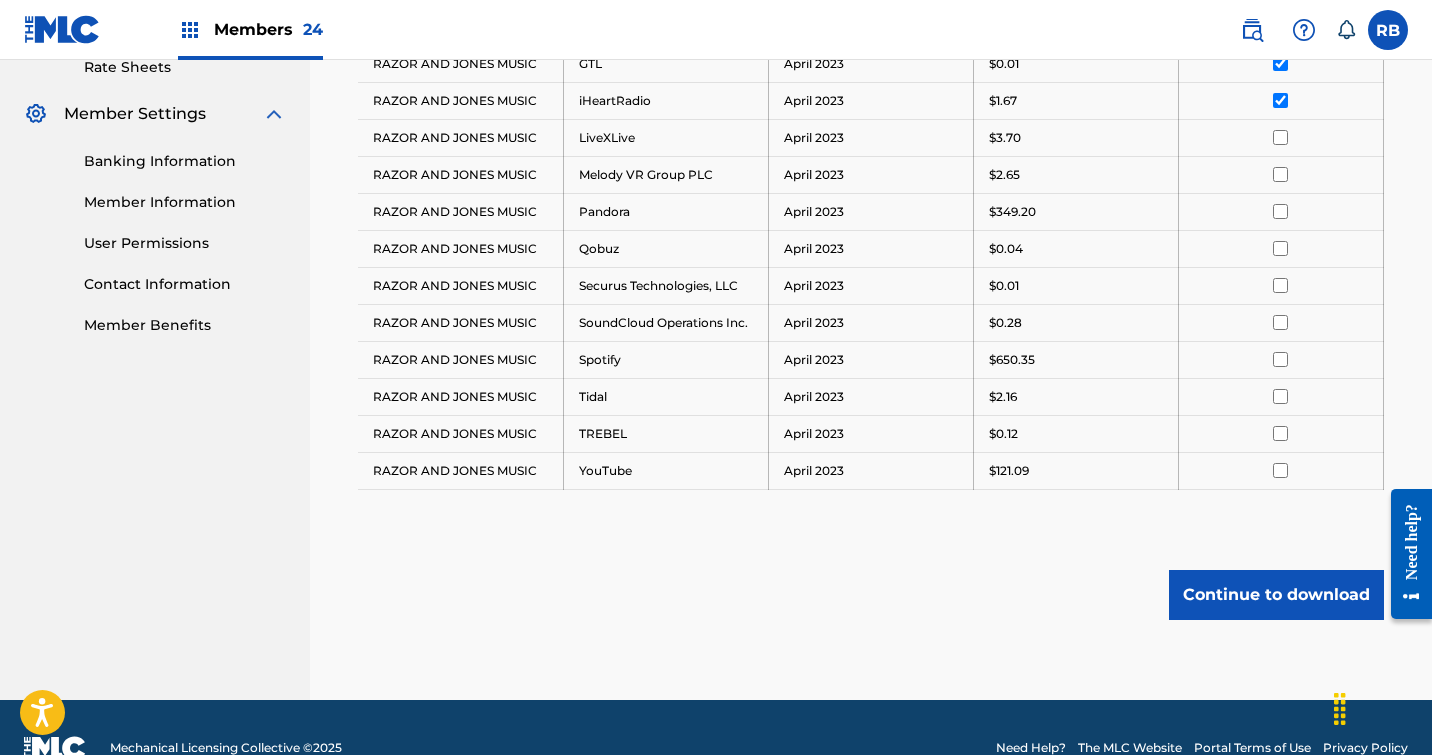 scroll, scrollTop: 798, scrollLeft: 0, axis: vertical 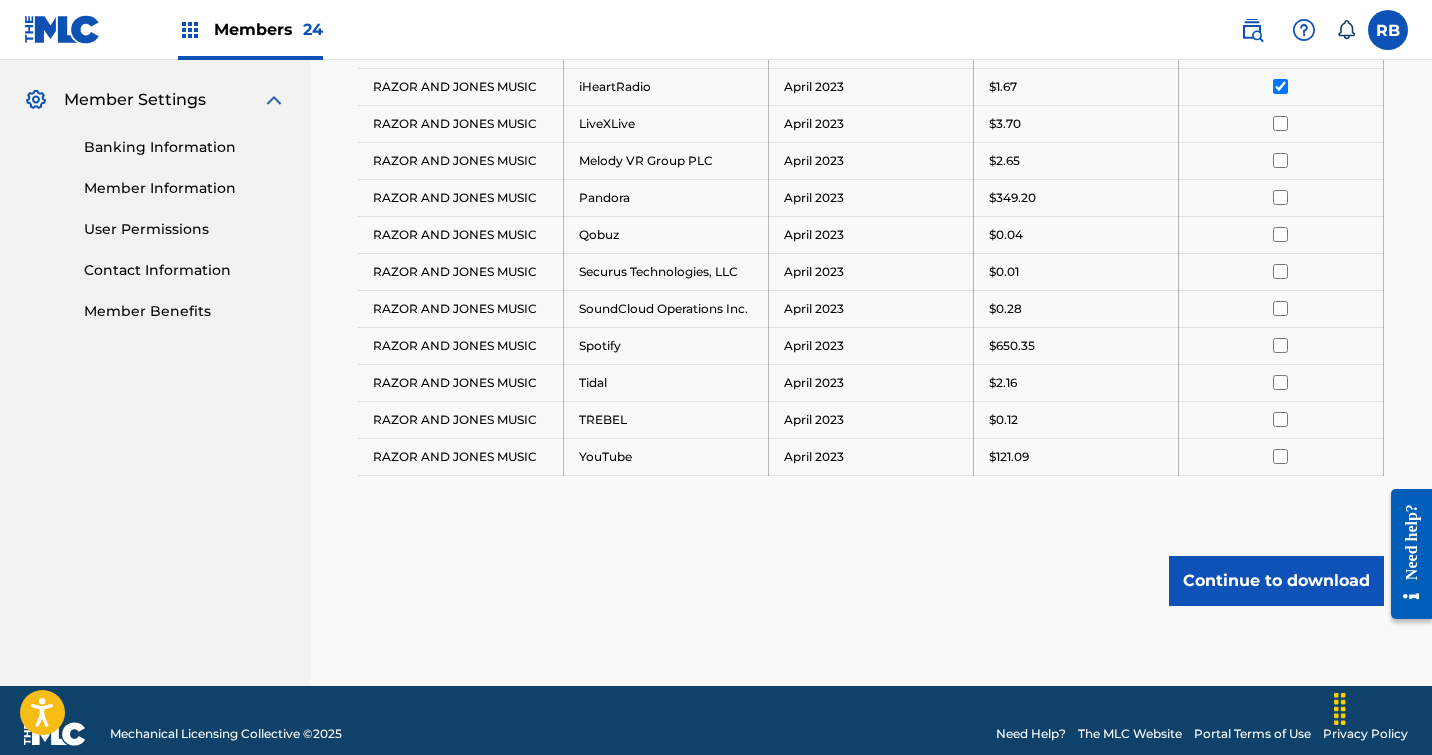 click at bounding box center (1280, 456) 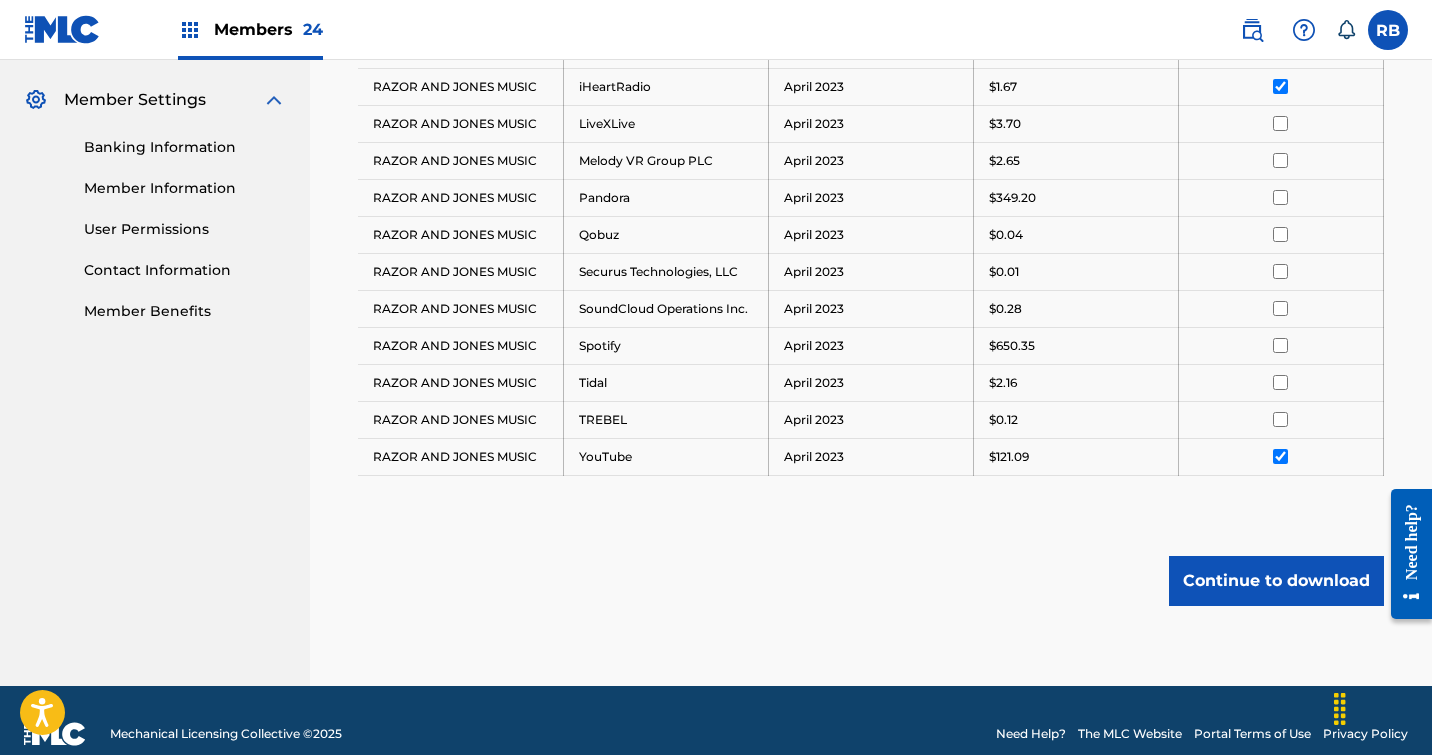 click at bounding box center (1280, 419) 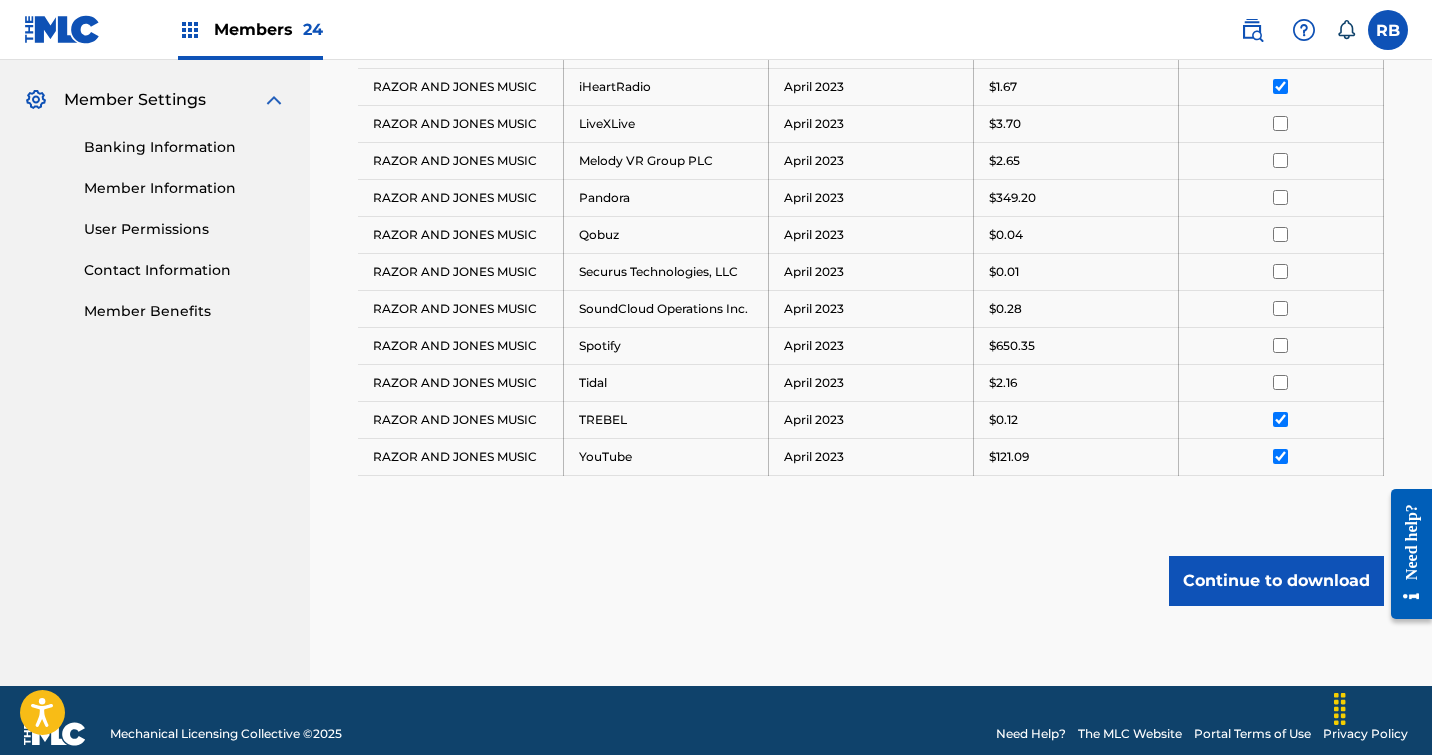 click at bounding box center (1280, 382) 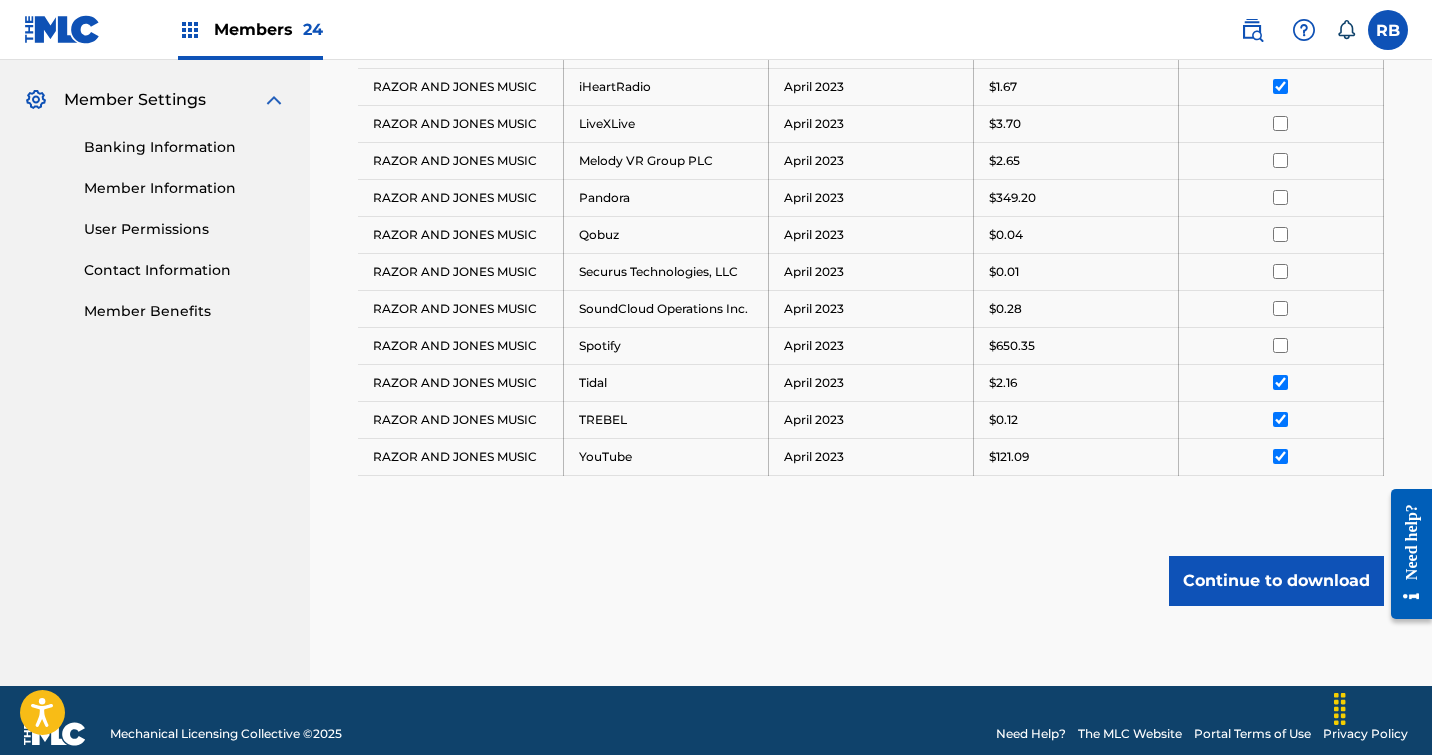 click at bounding box center [1280, 345] 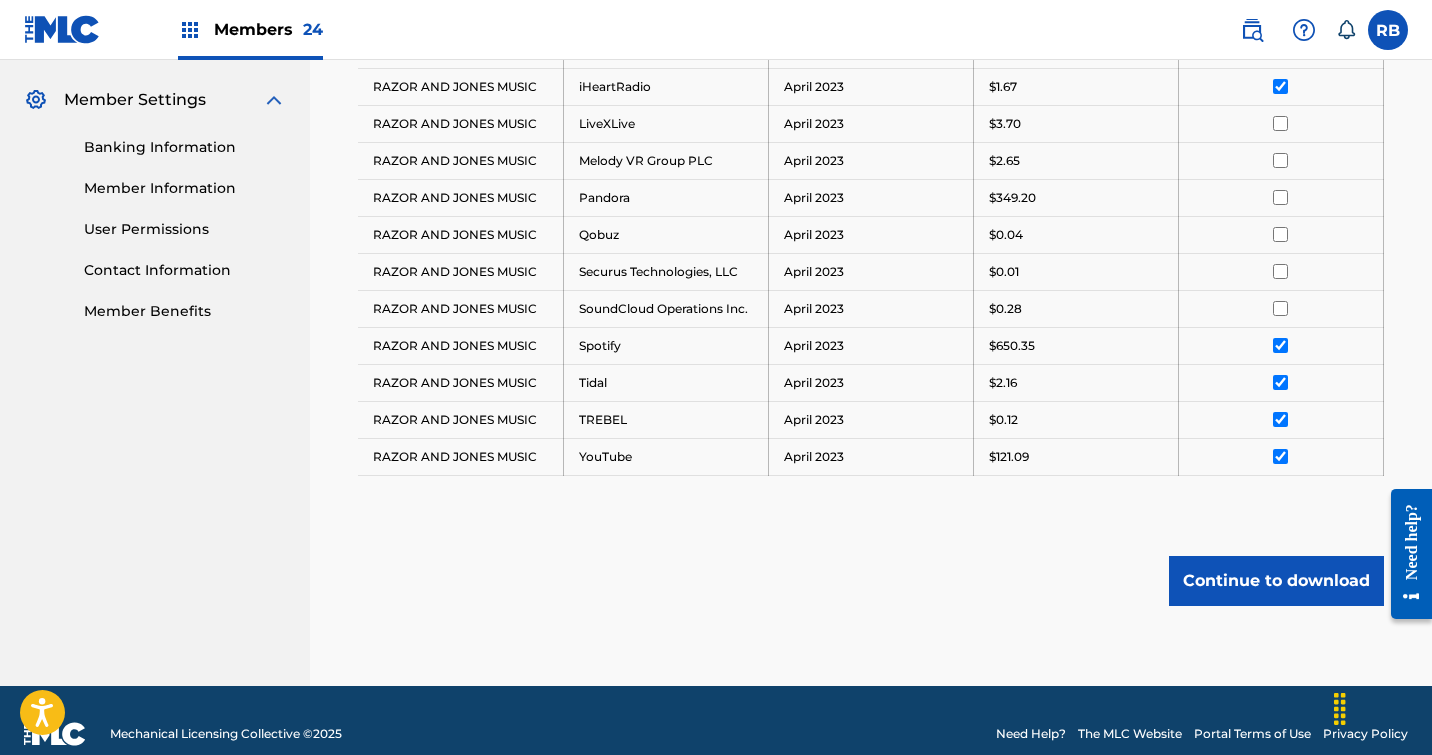 click at bounding box center (1280, 308) 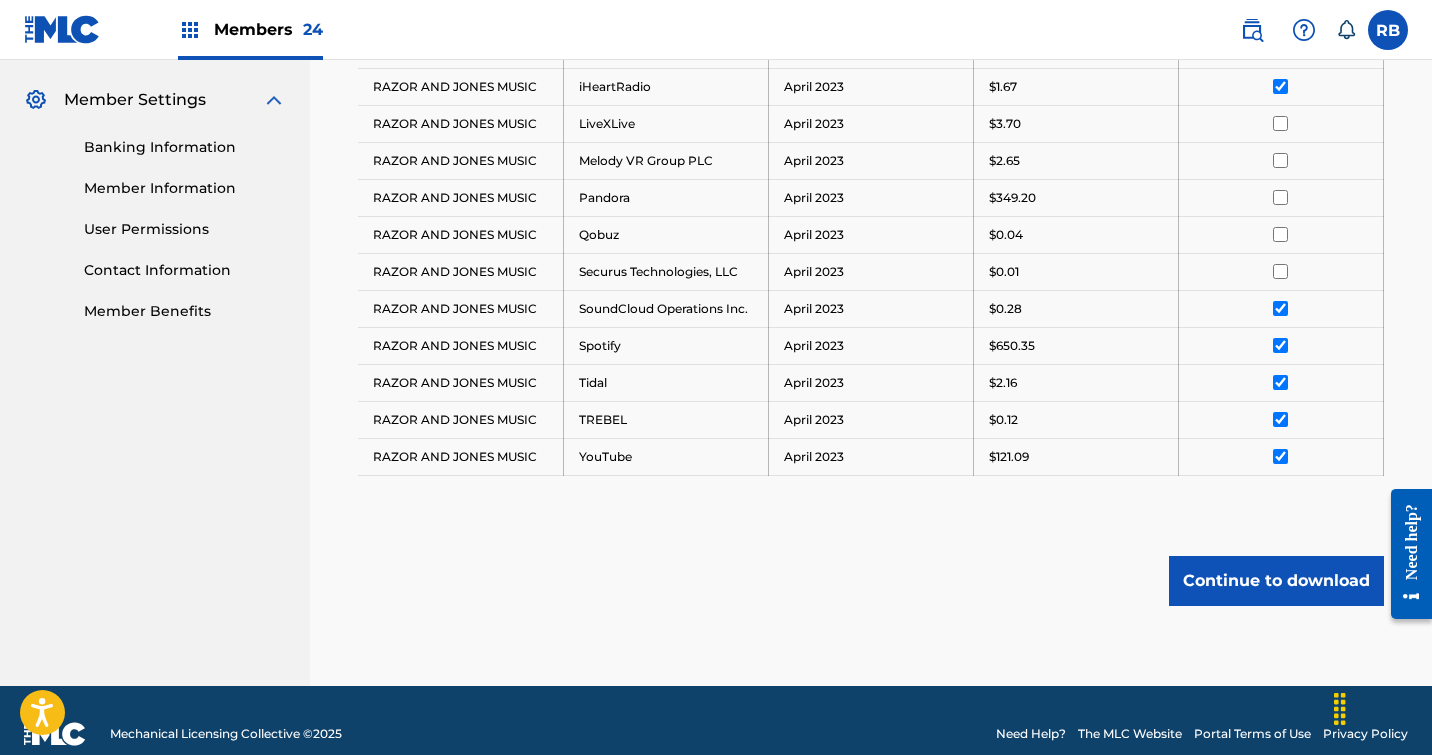 click at bounding box center (1280, 271) 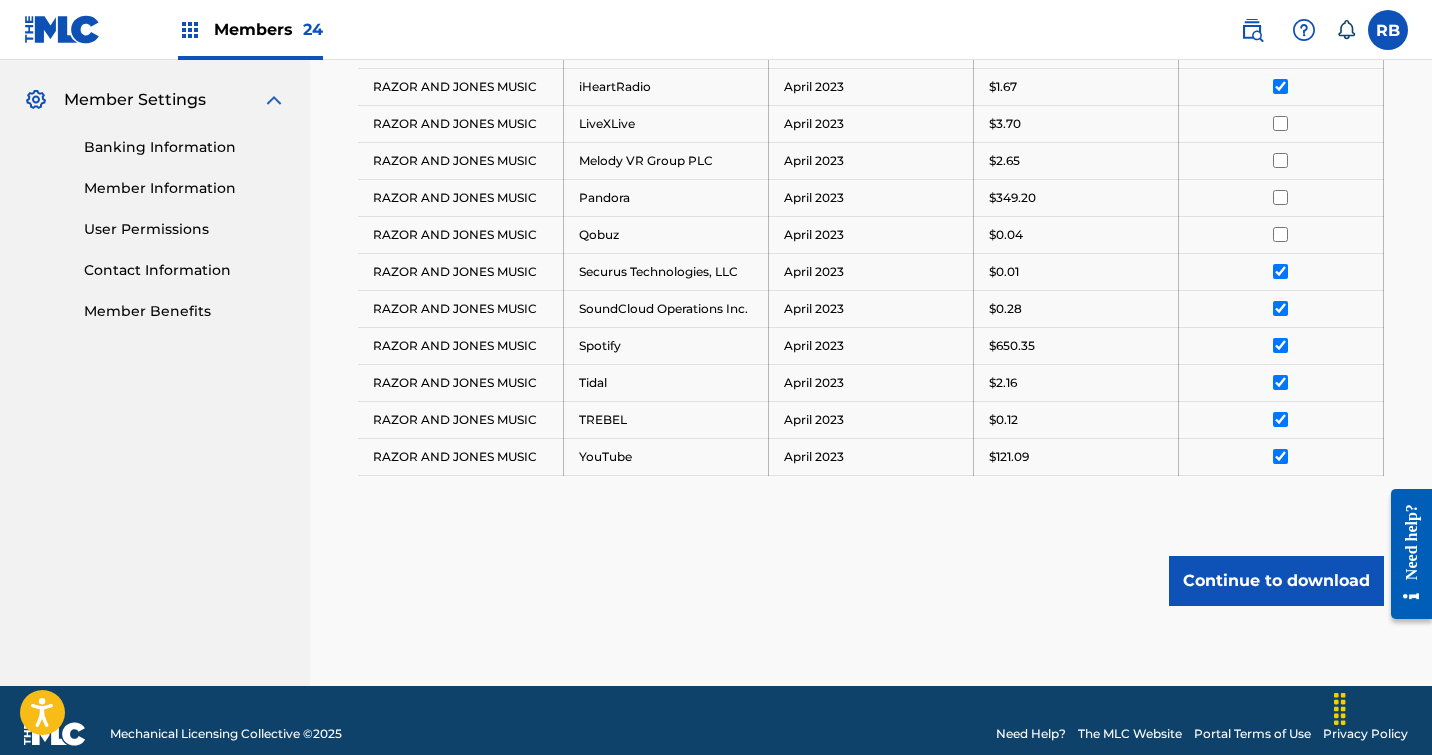 click at bounding box center [1280, 234] 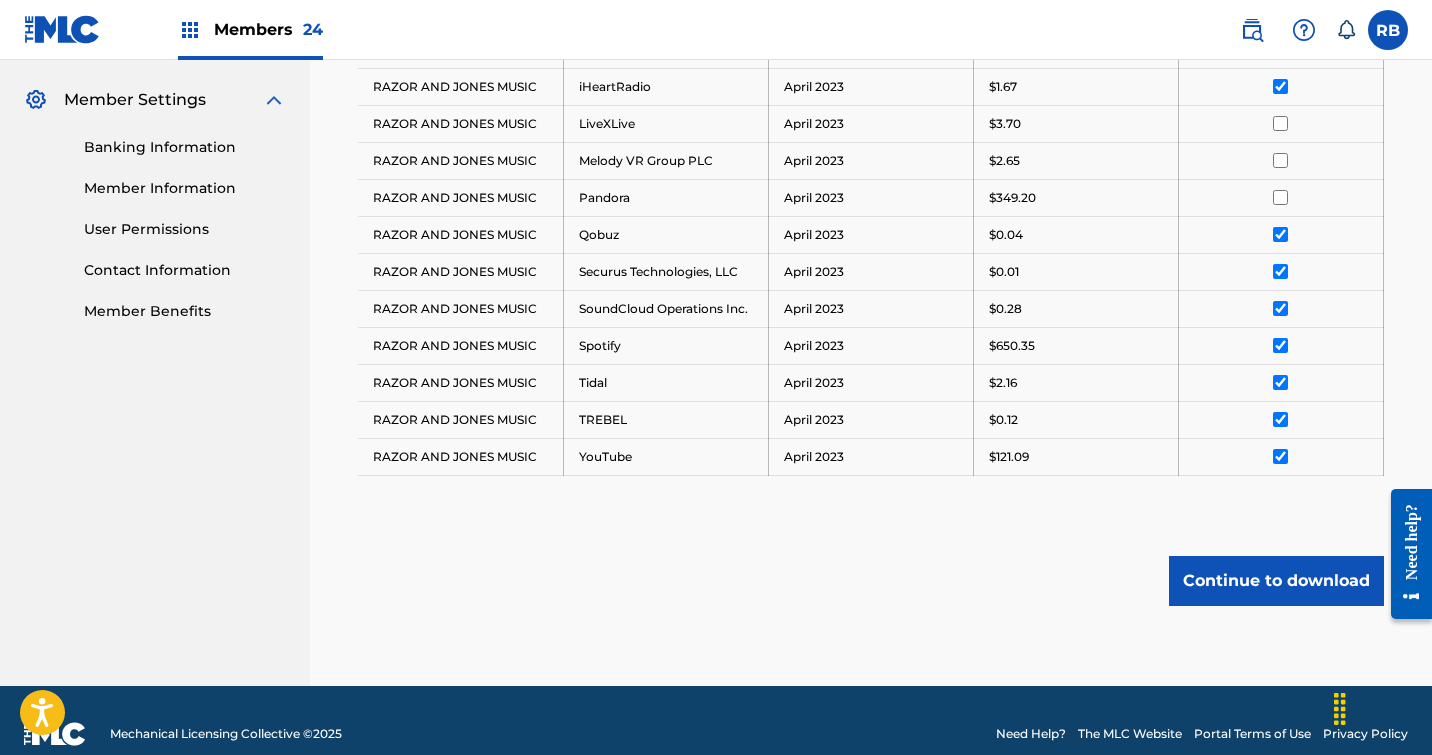 click at bounding box center (1280, 197) 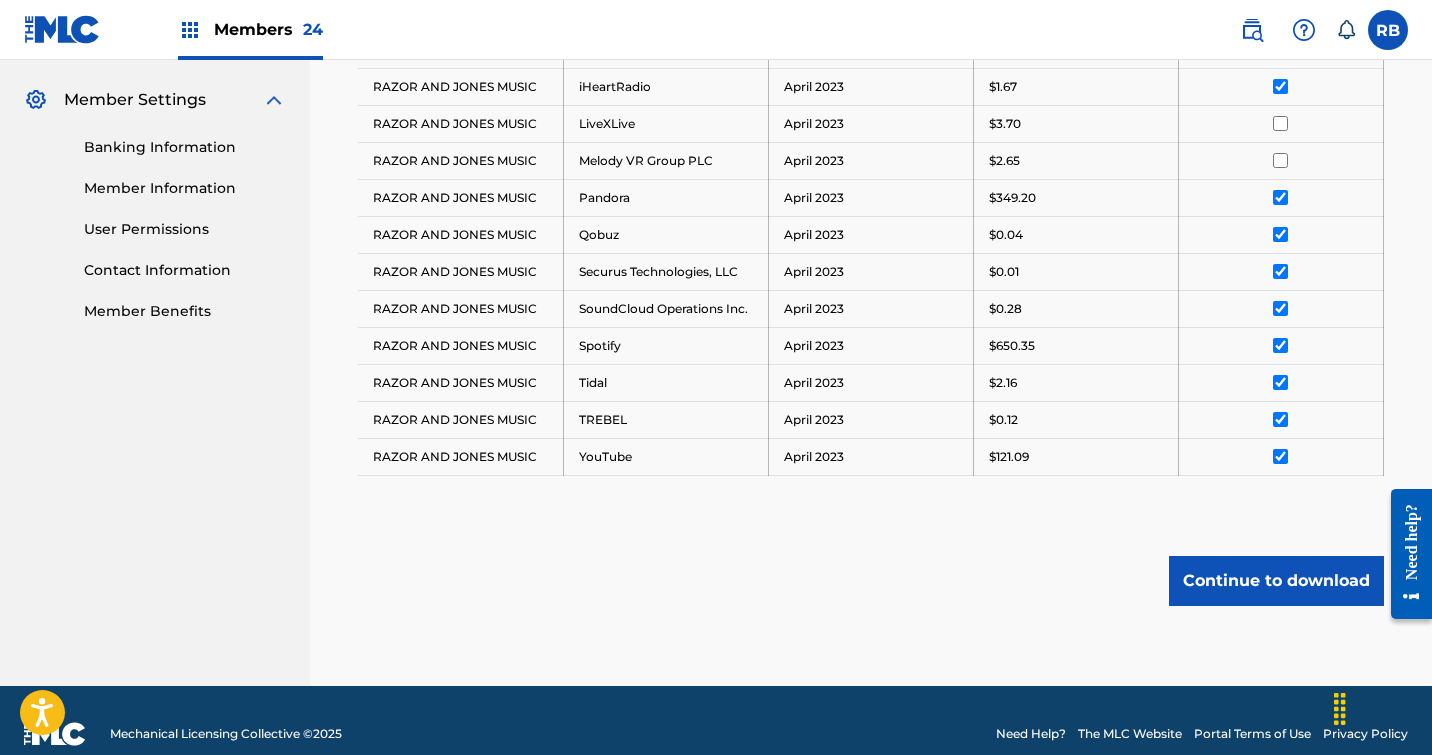 click at bounding box center [1280, 160] 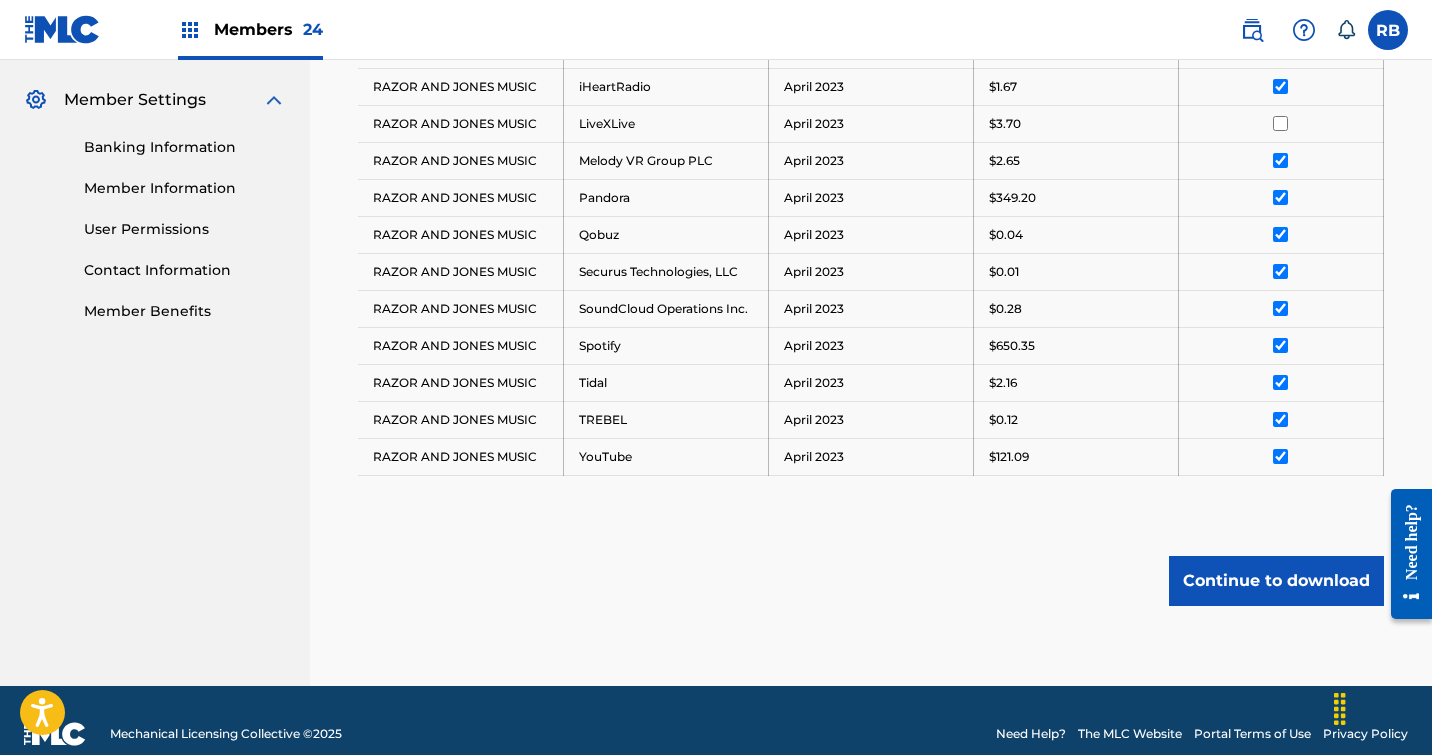 click at bounding box center [1280, 123] 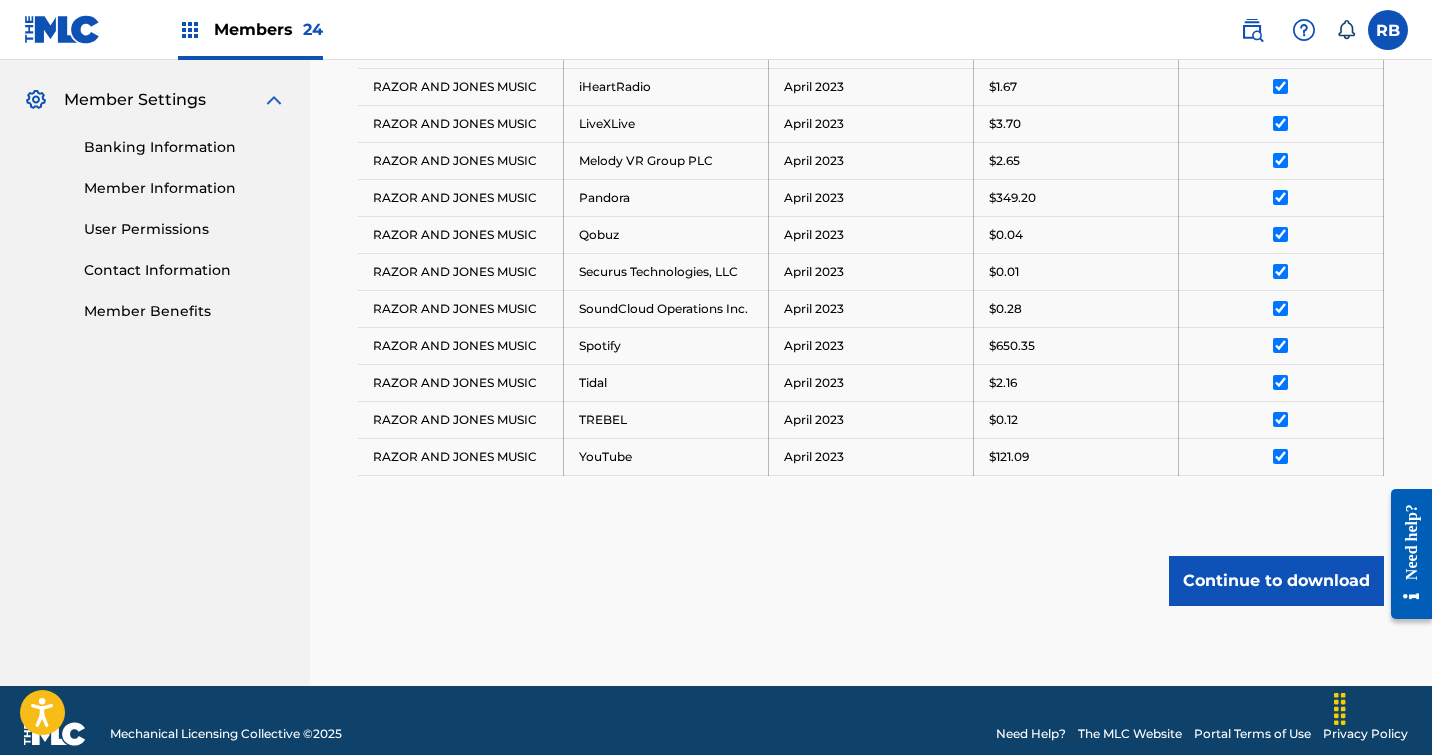 click on "Continue to download" at bounding box center (1276, 581) 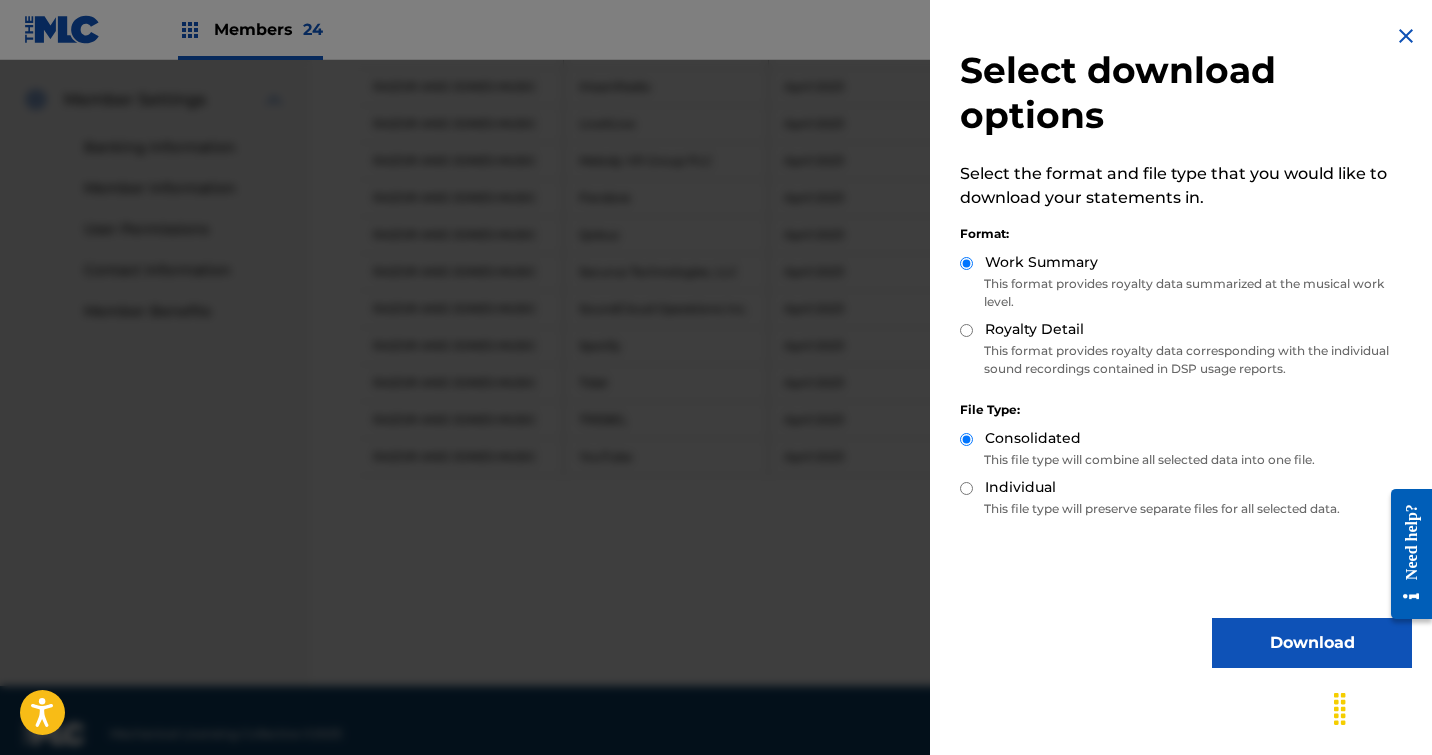 click on "Royalty Detail" at bounding box center [966, 330] 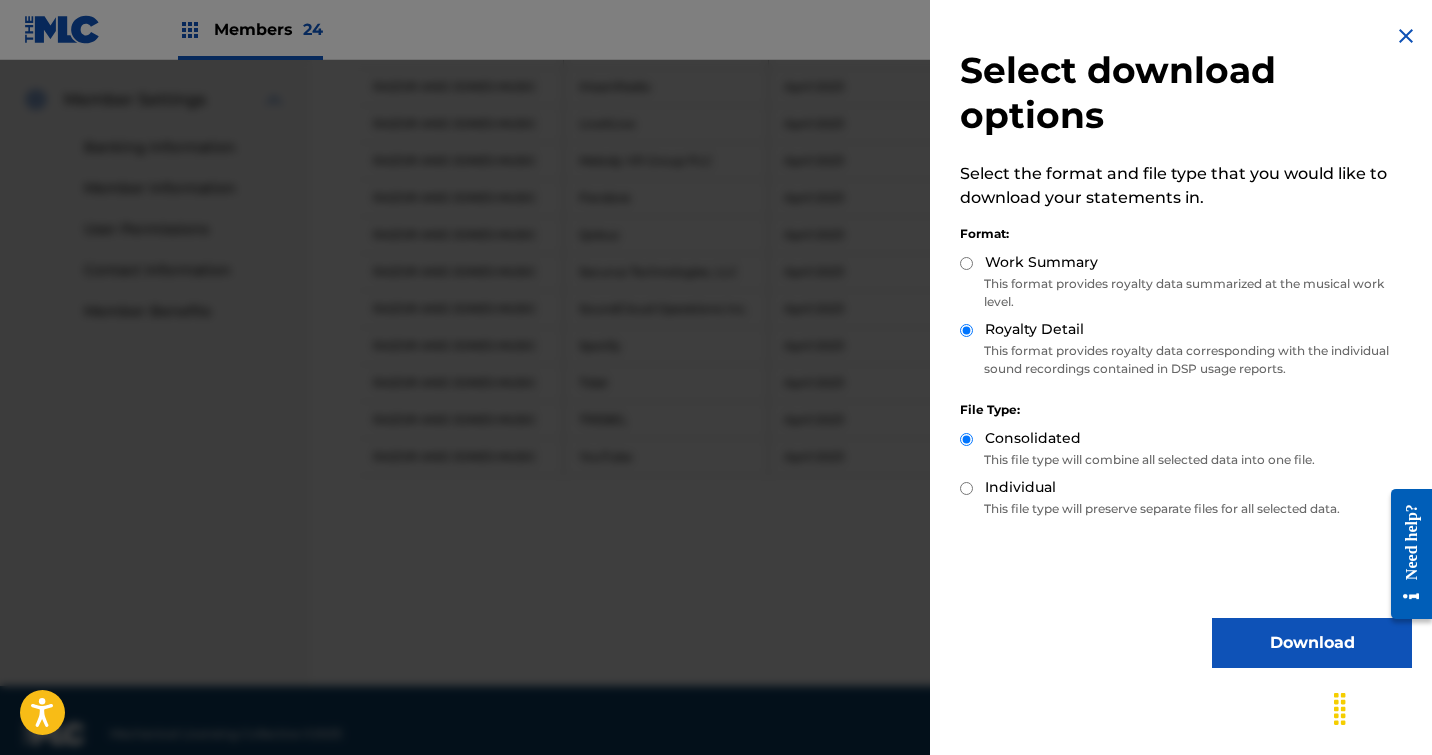 click on "Download" at bounding box center [1312, 643] 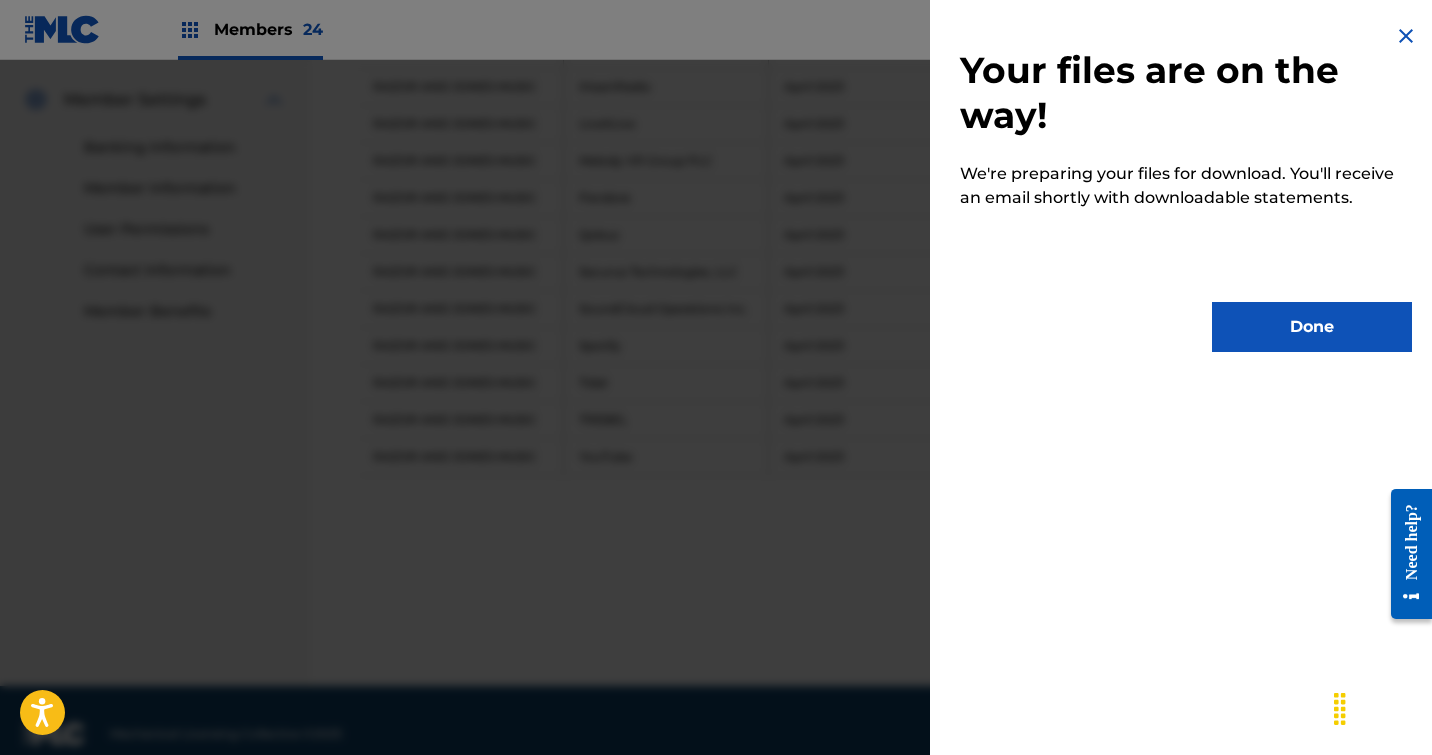 click on "Done" at bounding box center [1312, 327] 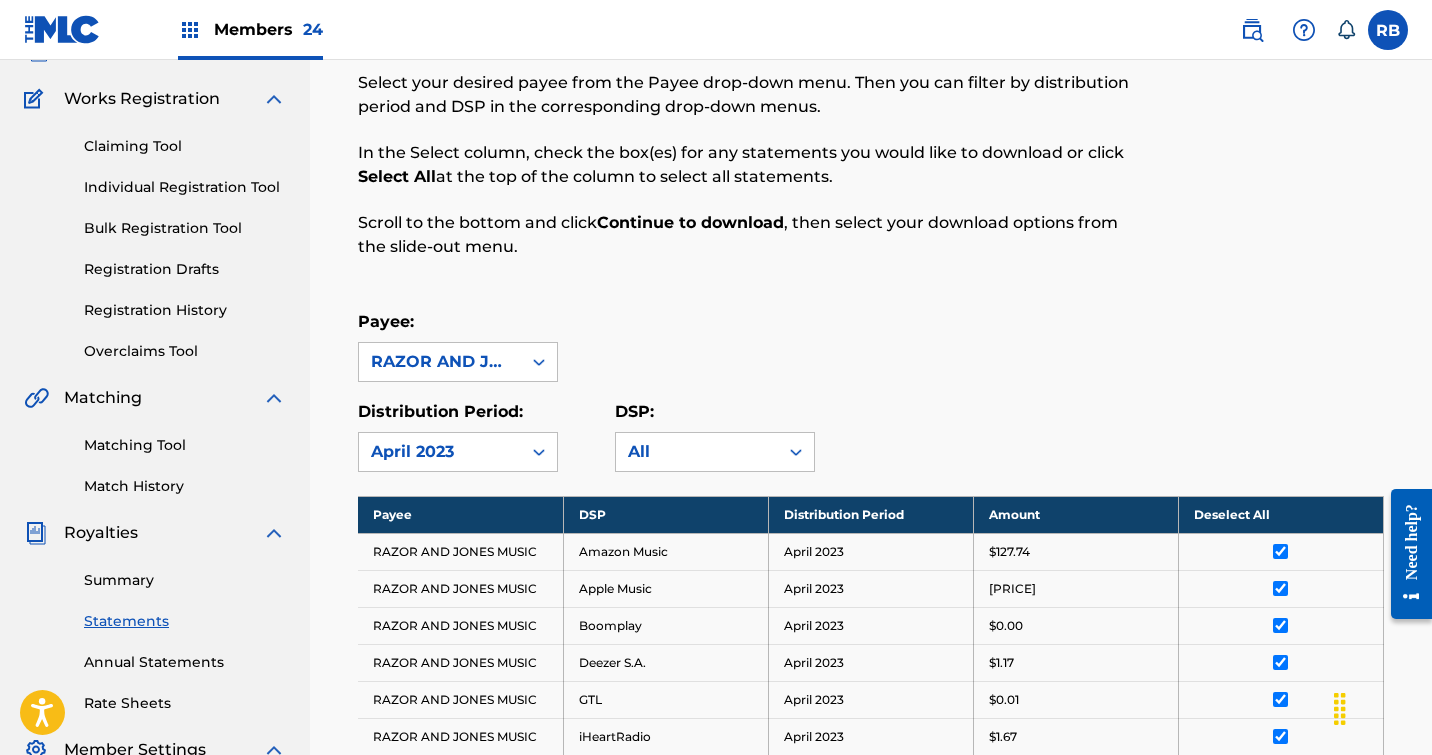 scroll, scrollTop: 135, scrollLeft: 0, axis: vertical 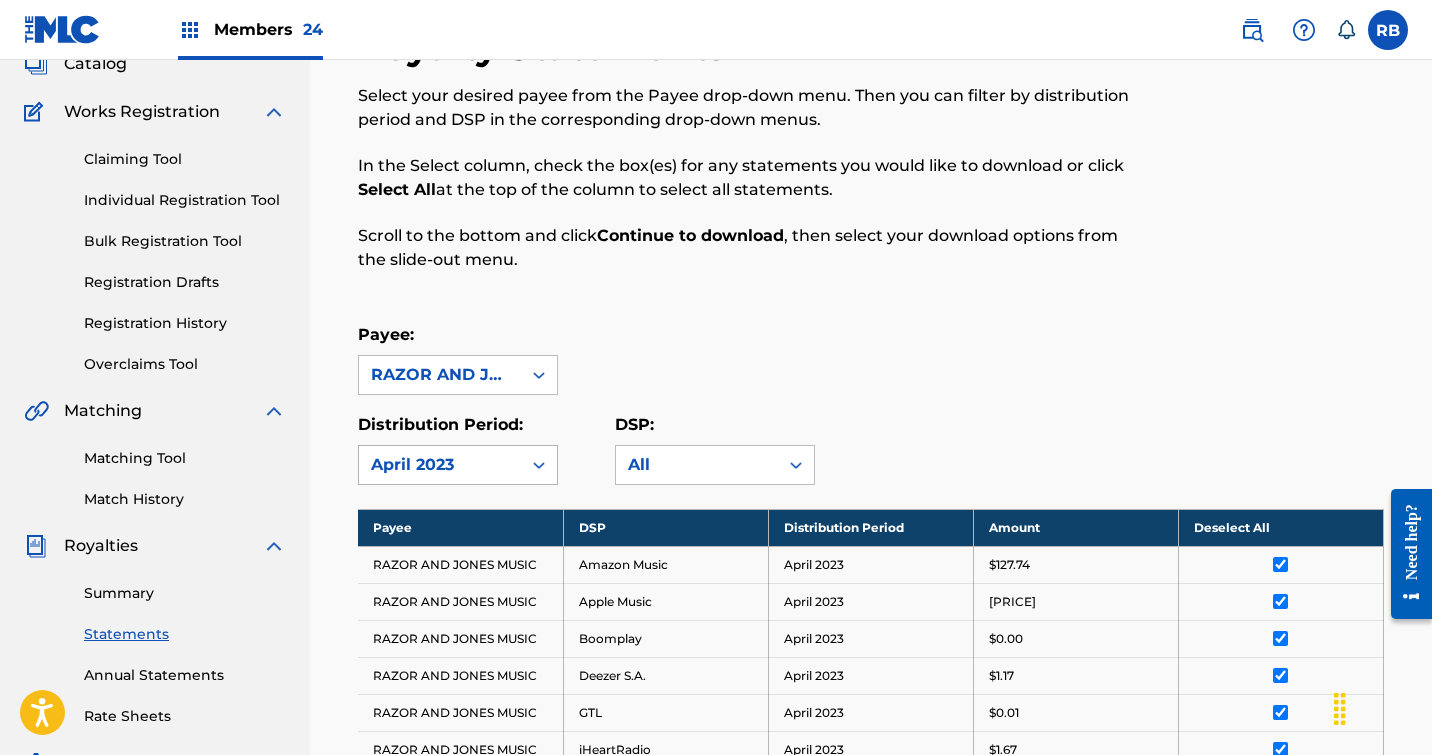 click 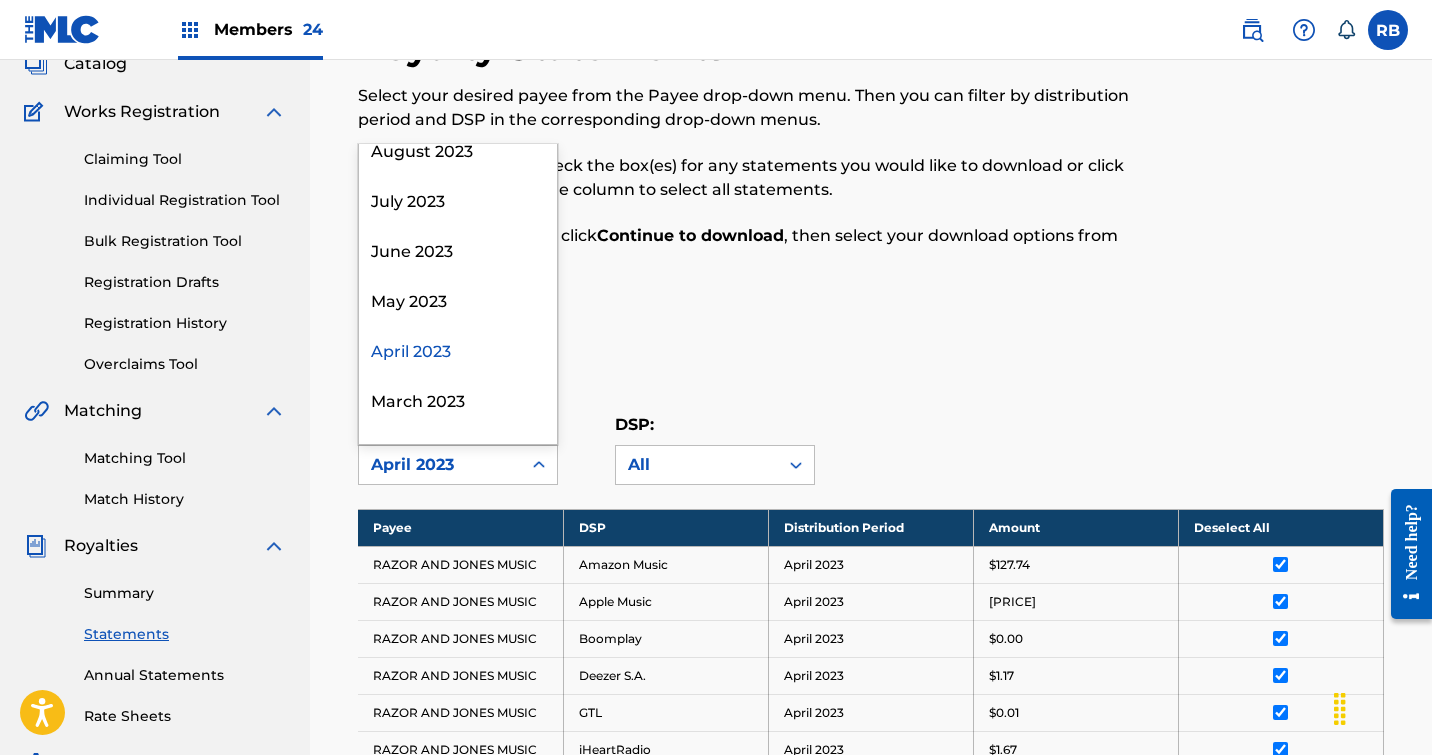 scroll, scrollTop: 1172, scrollLeft: 0, axis: vertical 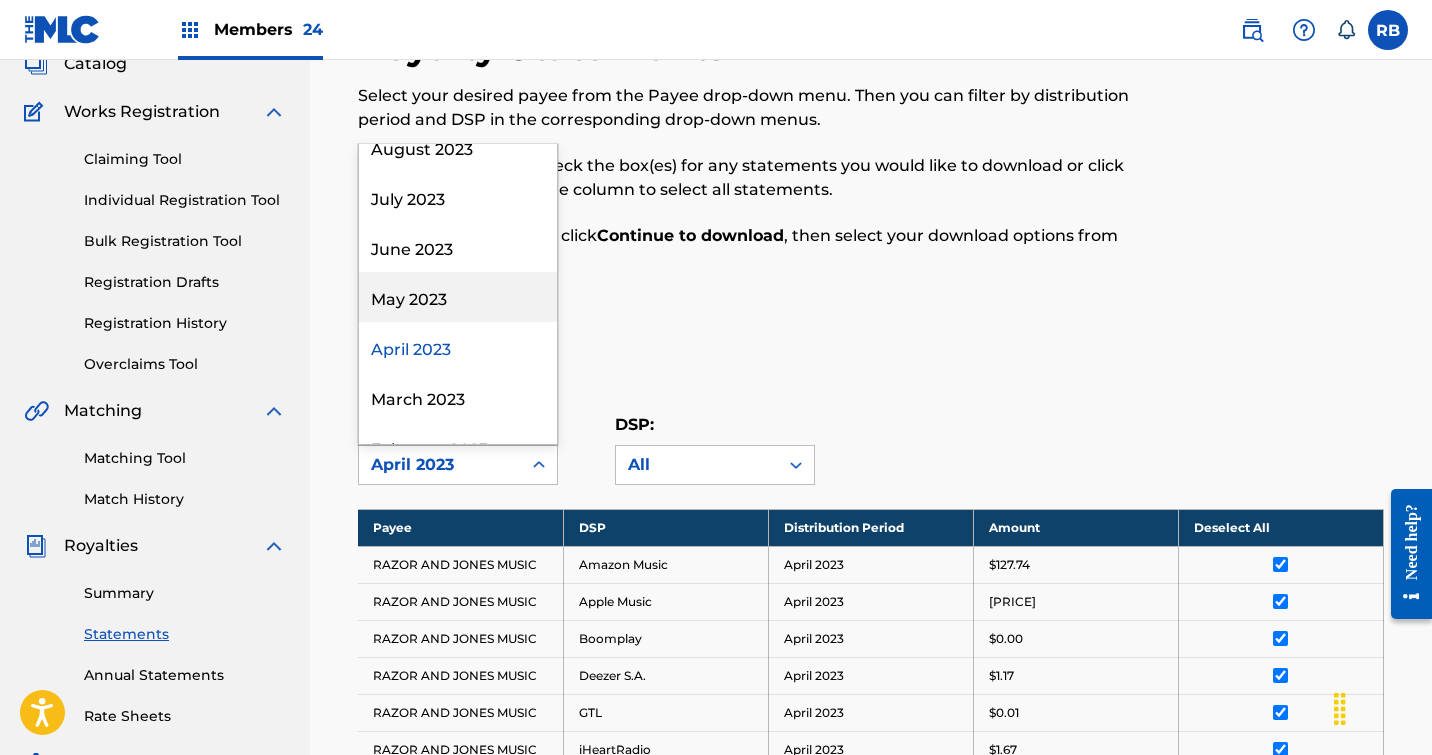 click on "May 2023" at bounding box center [458, 297] 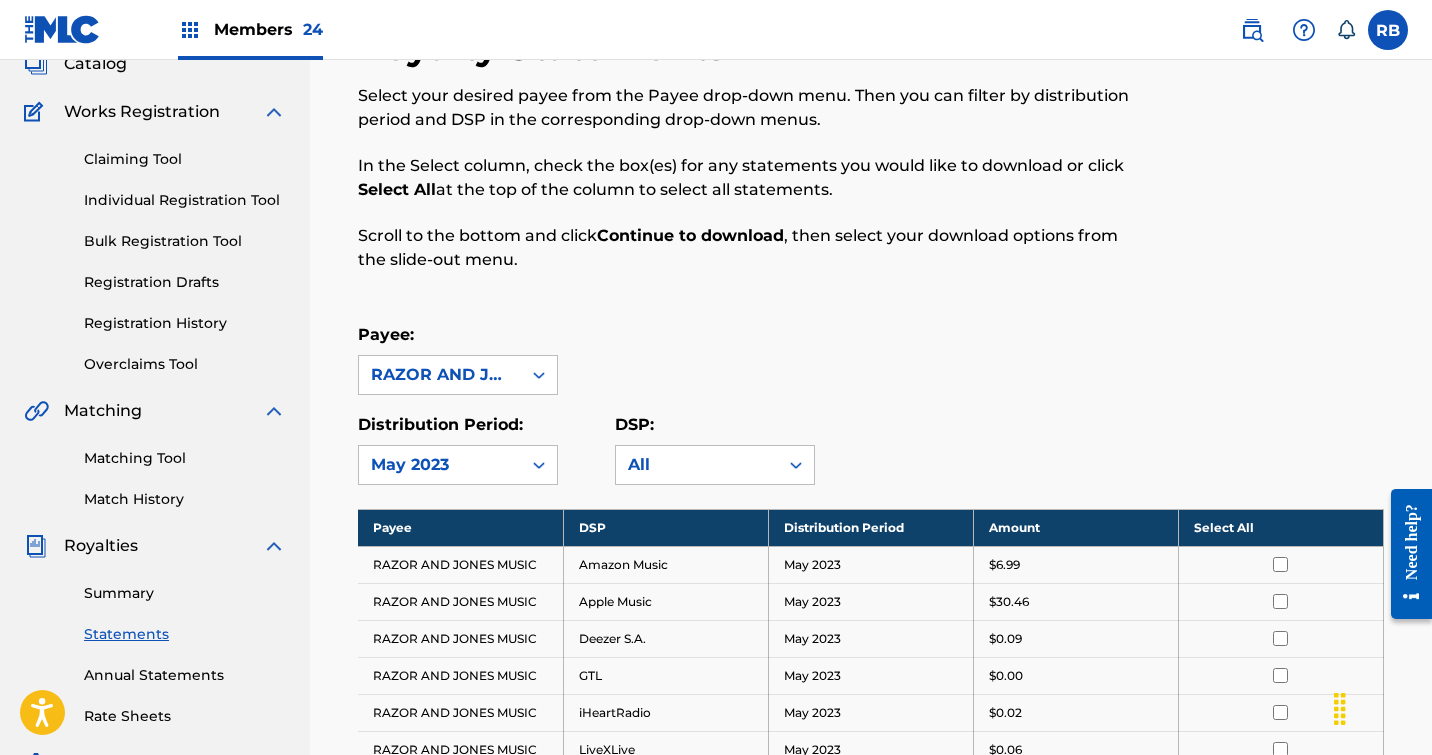 click on "Select All" at bounding box center (1280, 527) 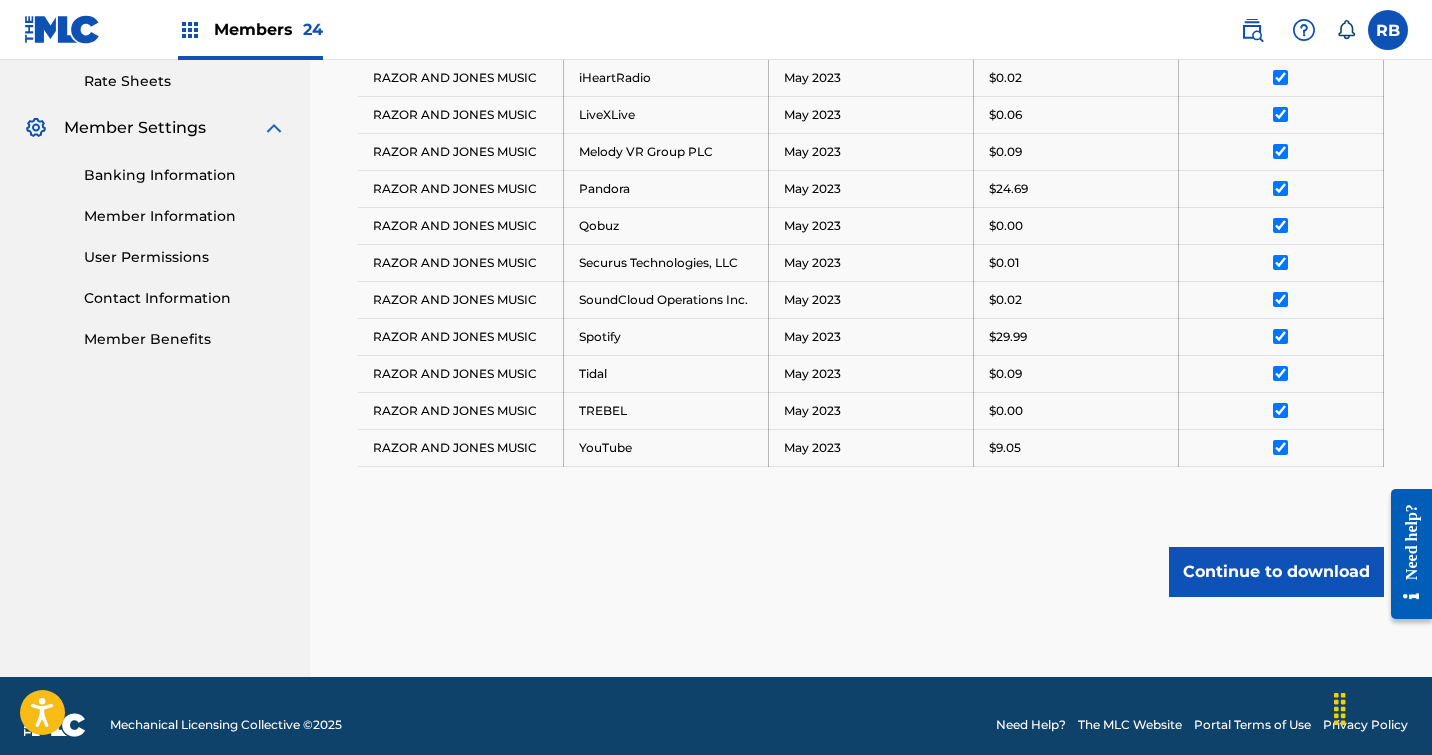 scroll, scrollTop: 783, scrollLeft: 0, axis: vertical 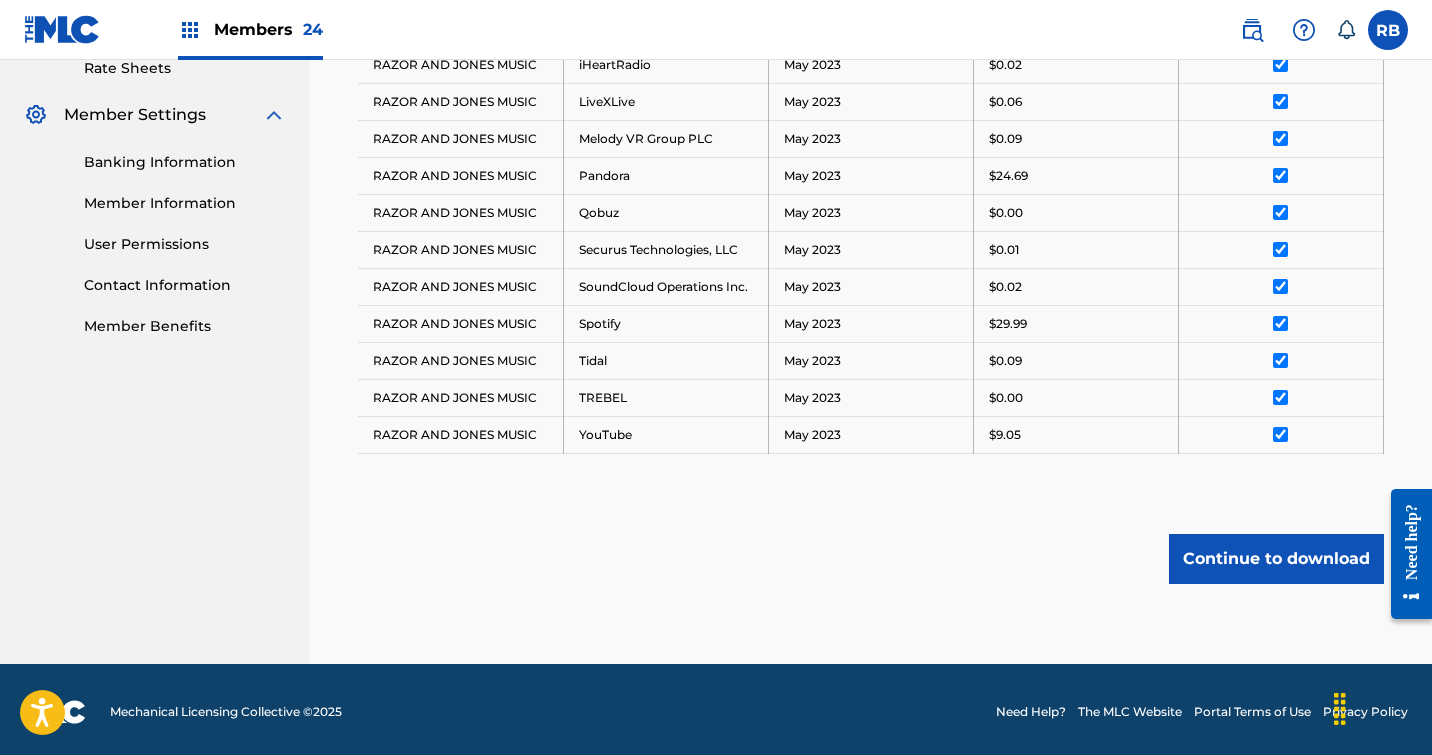 click on "Continue to download" at bounding box center [1276, 559] 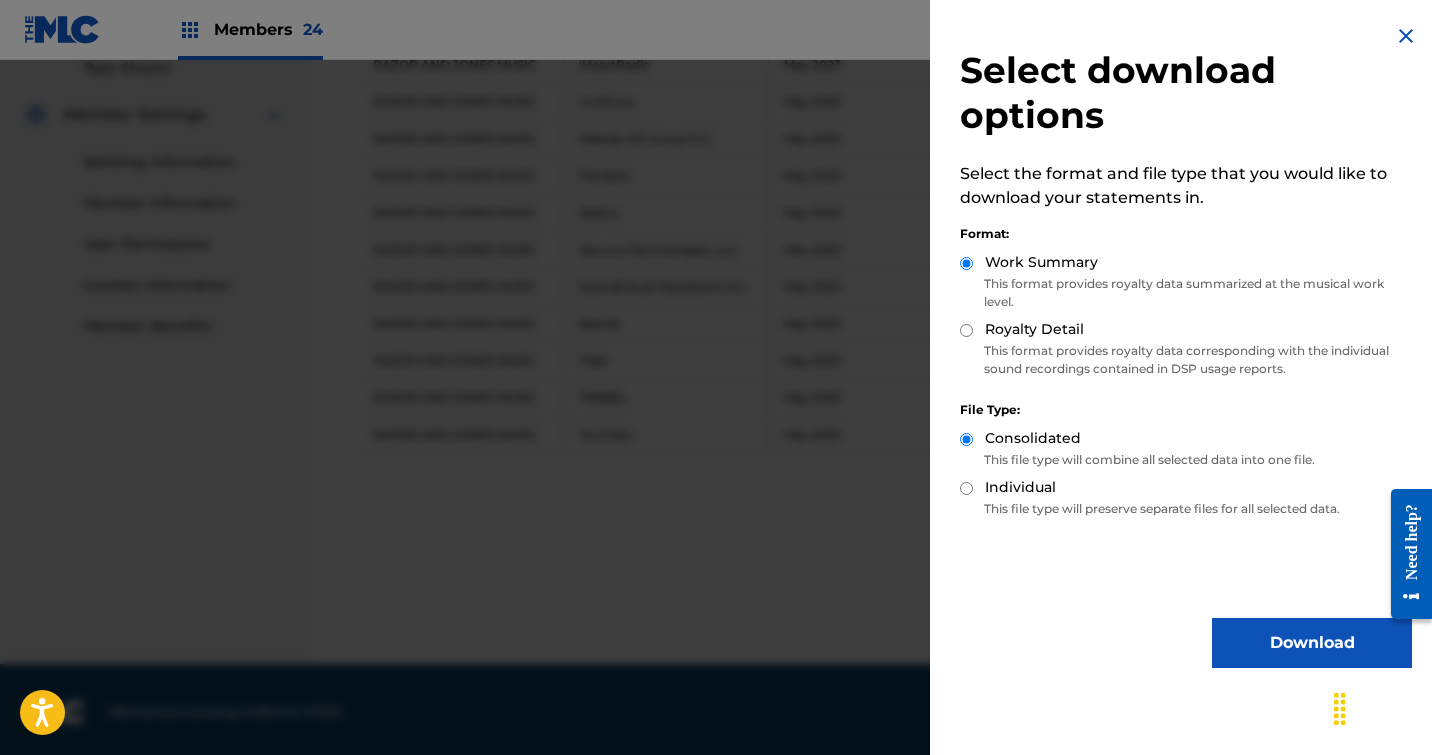 click on "Royalty Detail" at bounding box center (1186, 330) 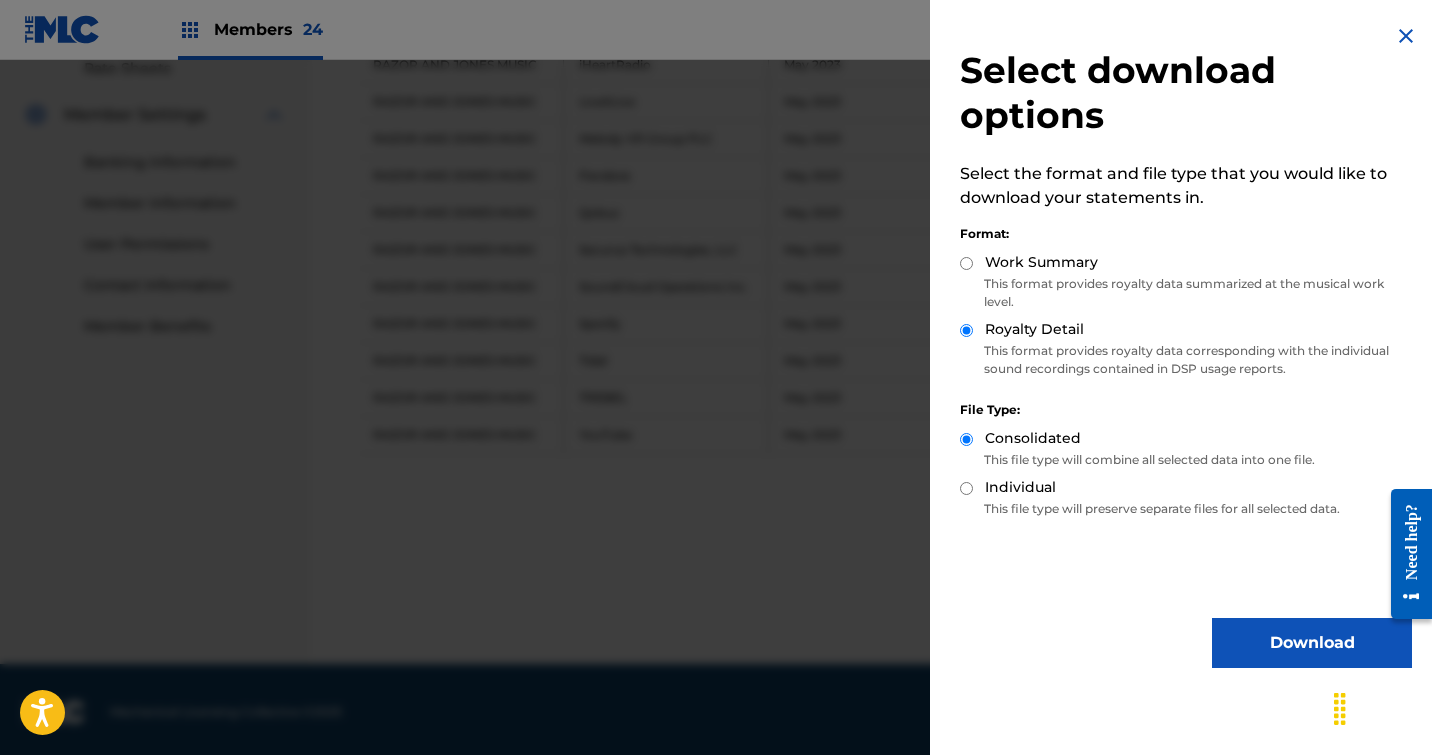 click on "Download" at bounding box center [1312, 643] 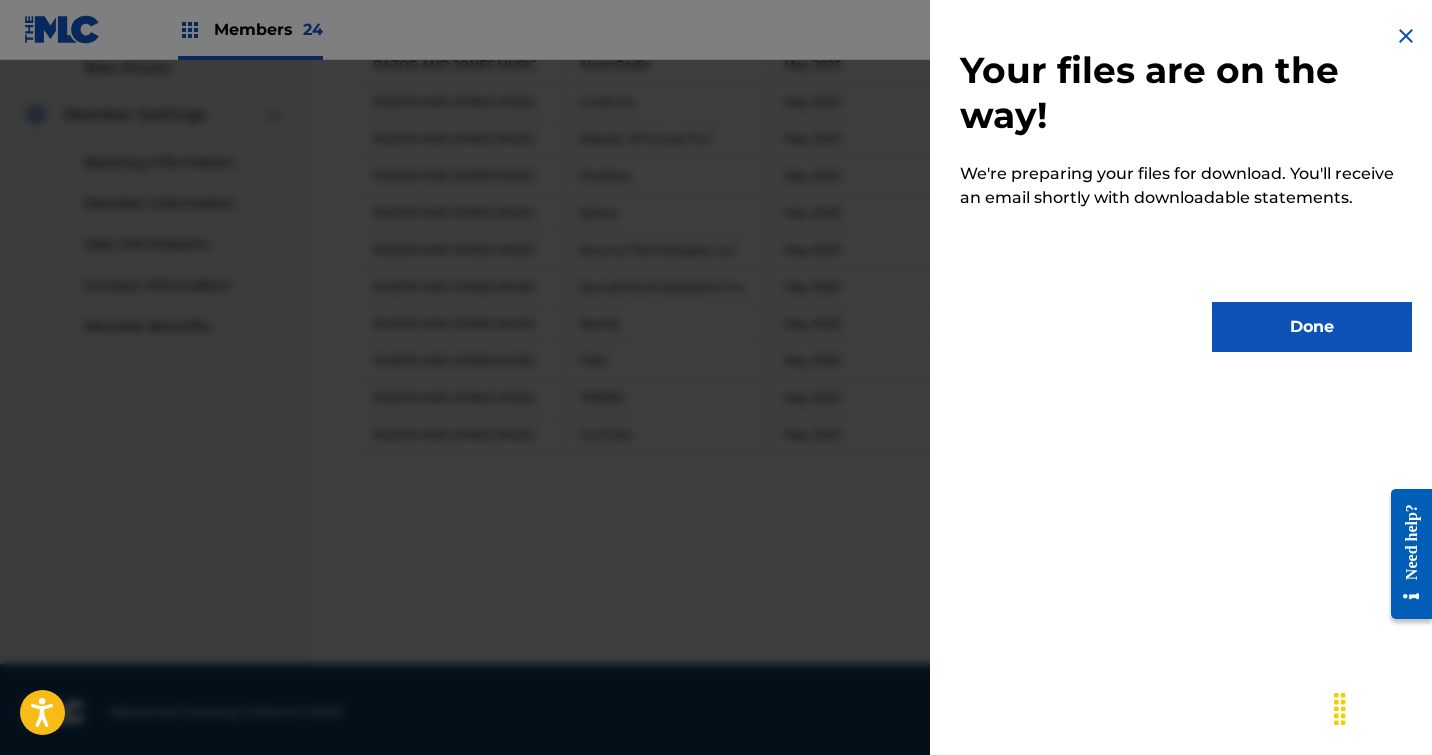 click on "Done" at bounding box center (1312, 327) 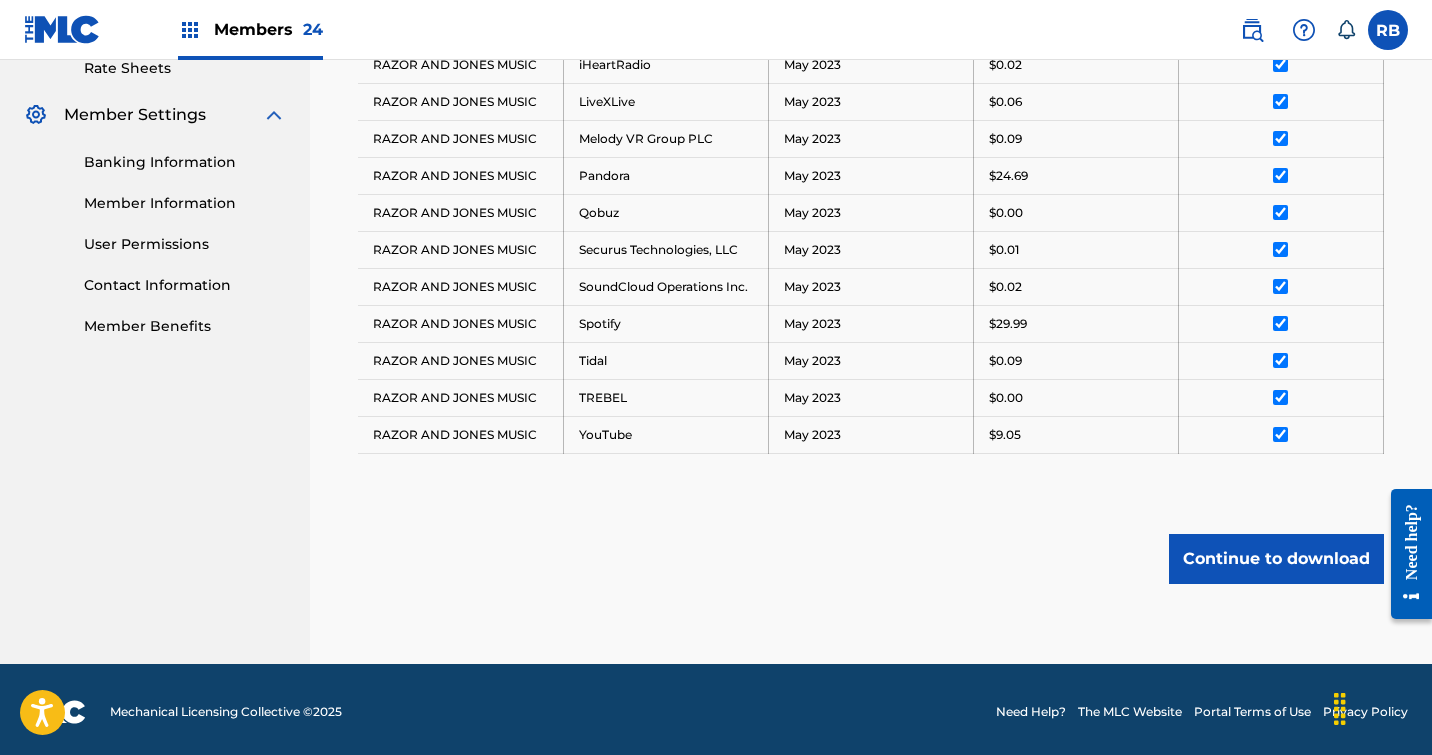 click on "Continue to download" at bounding box center [1276, 559] 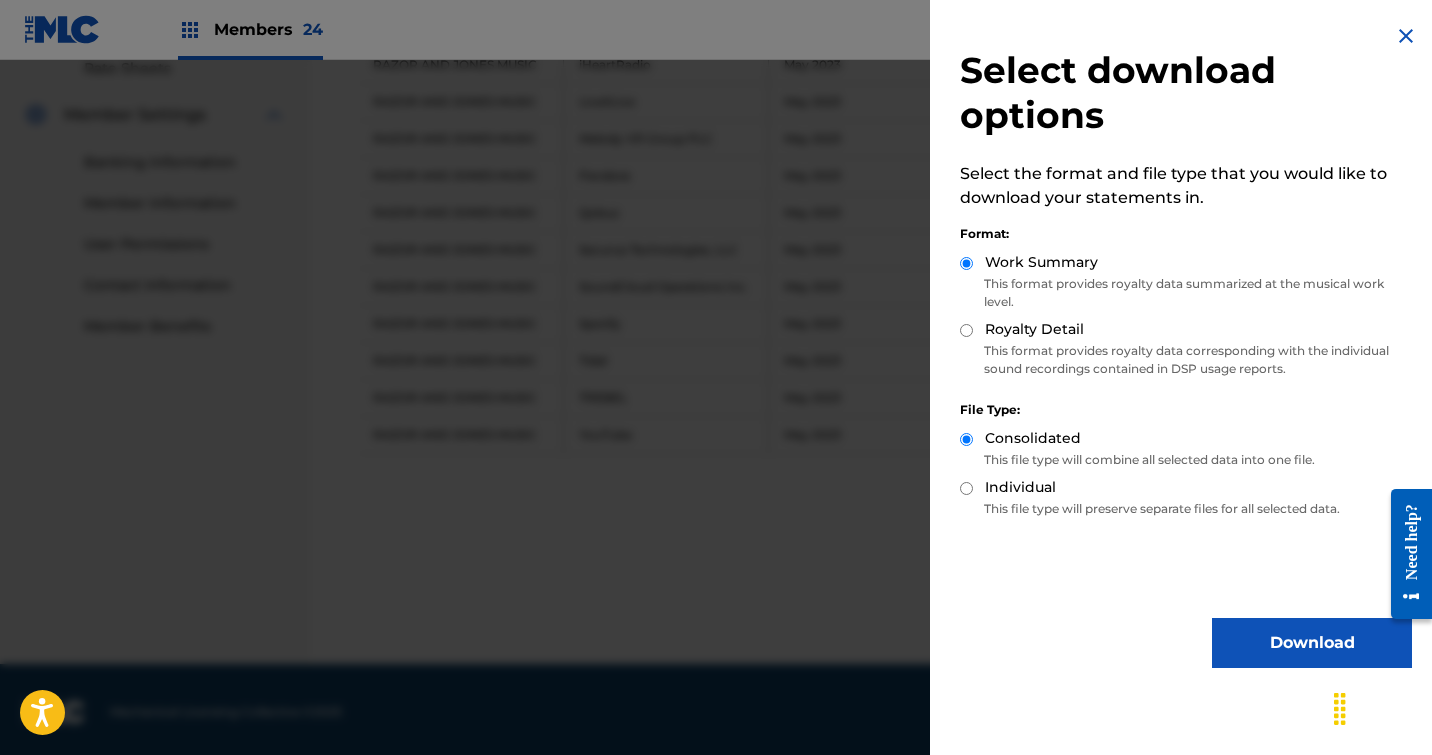 click on "Royalty Detail" at bounding box center [966, 330] 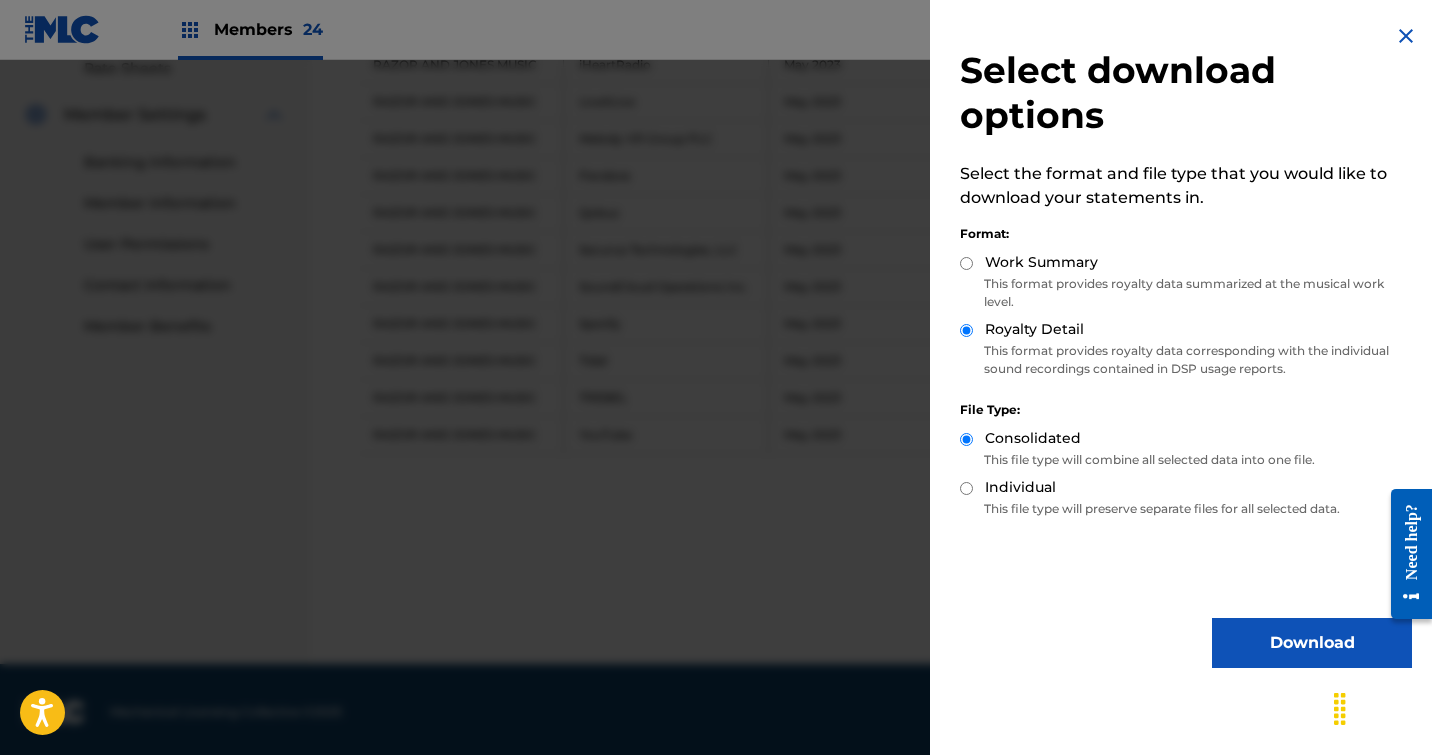 click on "Download" at bounding box center [1312, 643] 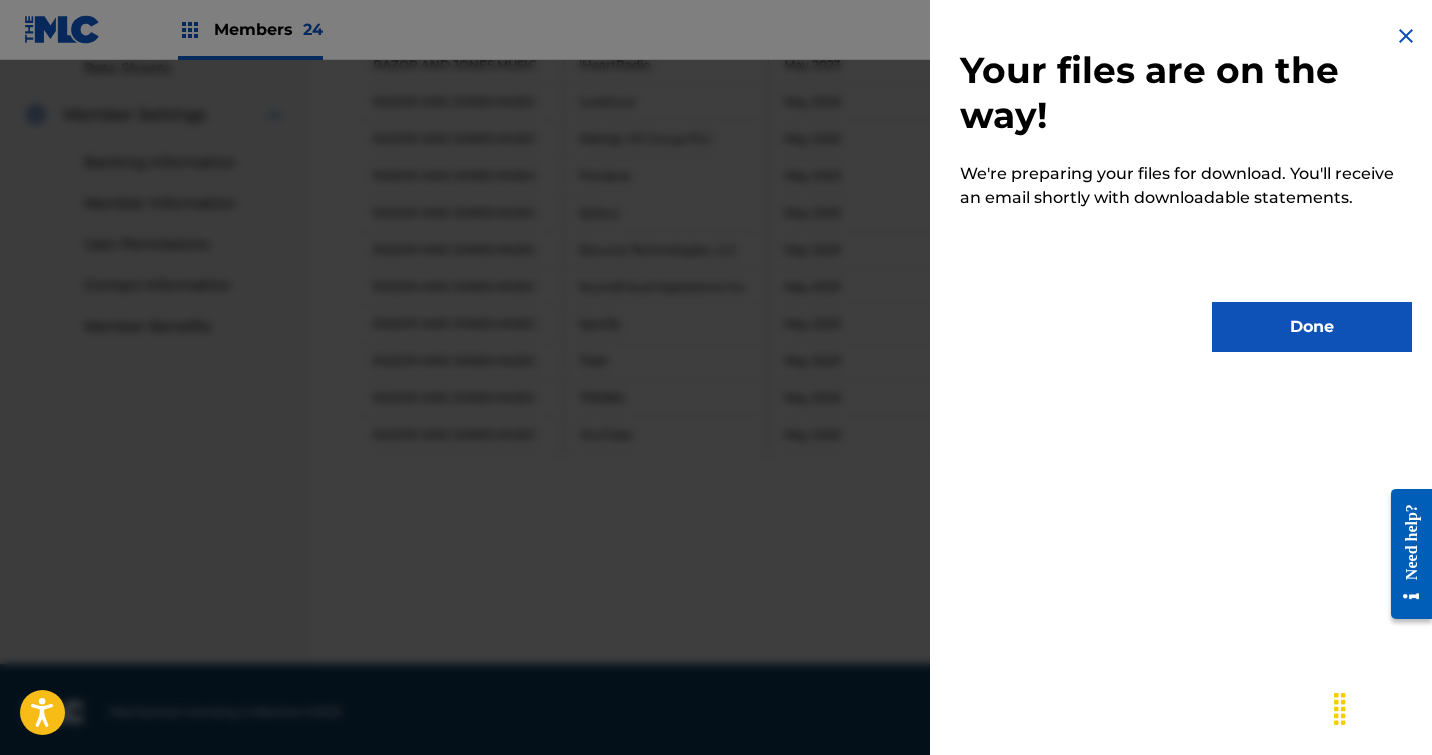click on "Done" at bounding box center (1312, 327) 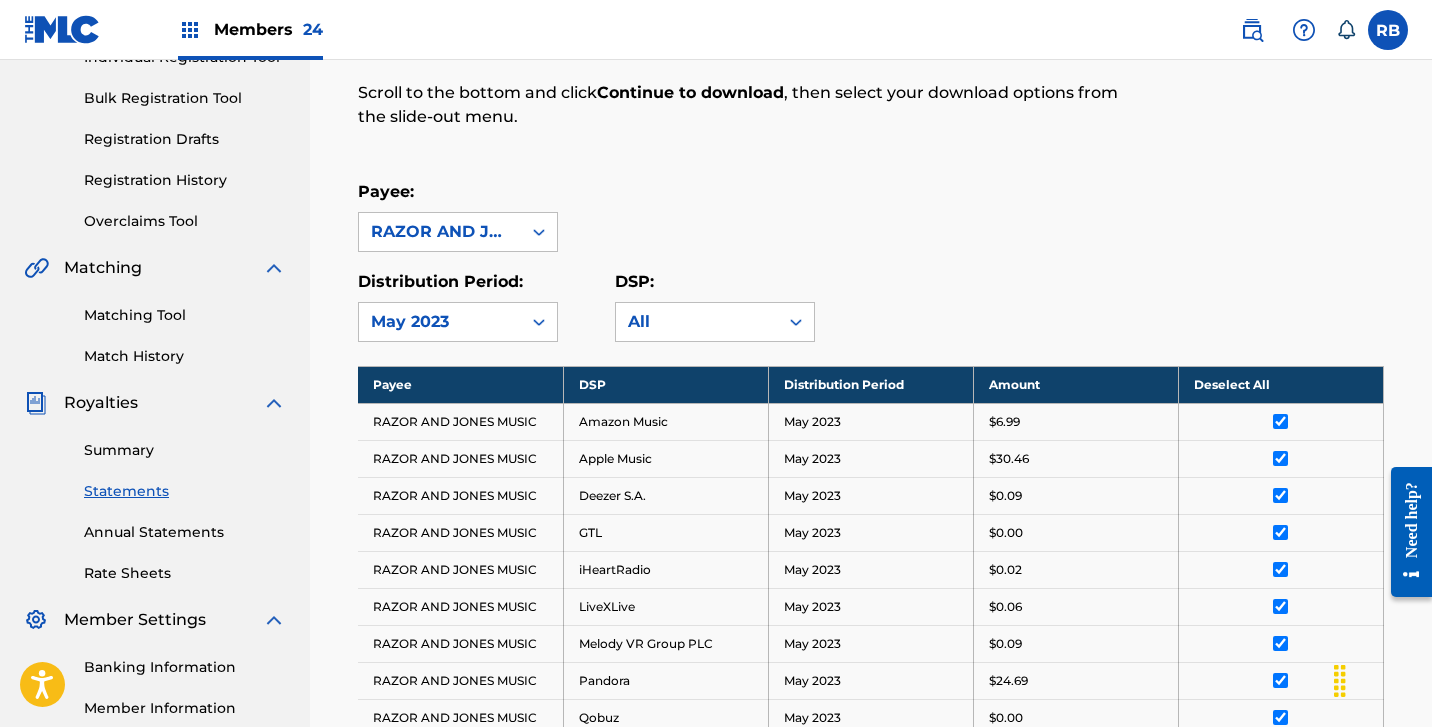 scroll, scrollTop: 282, scrollLeft: 0, axis: vertical 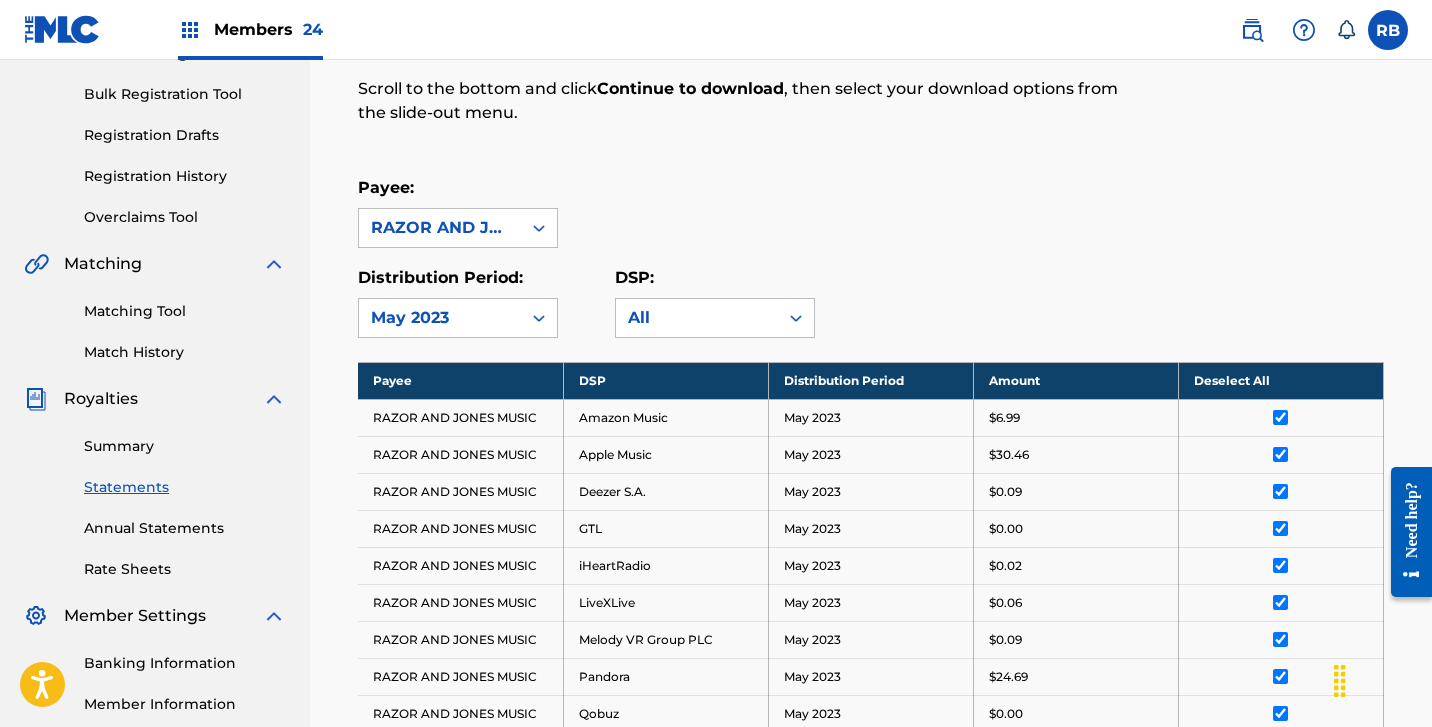 click on "Summary" at bounding box center (185, 446) 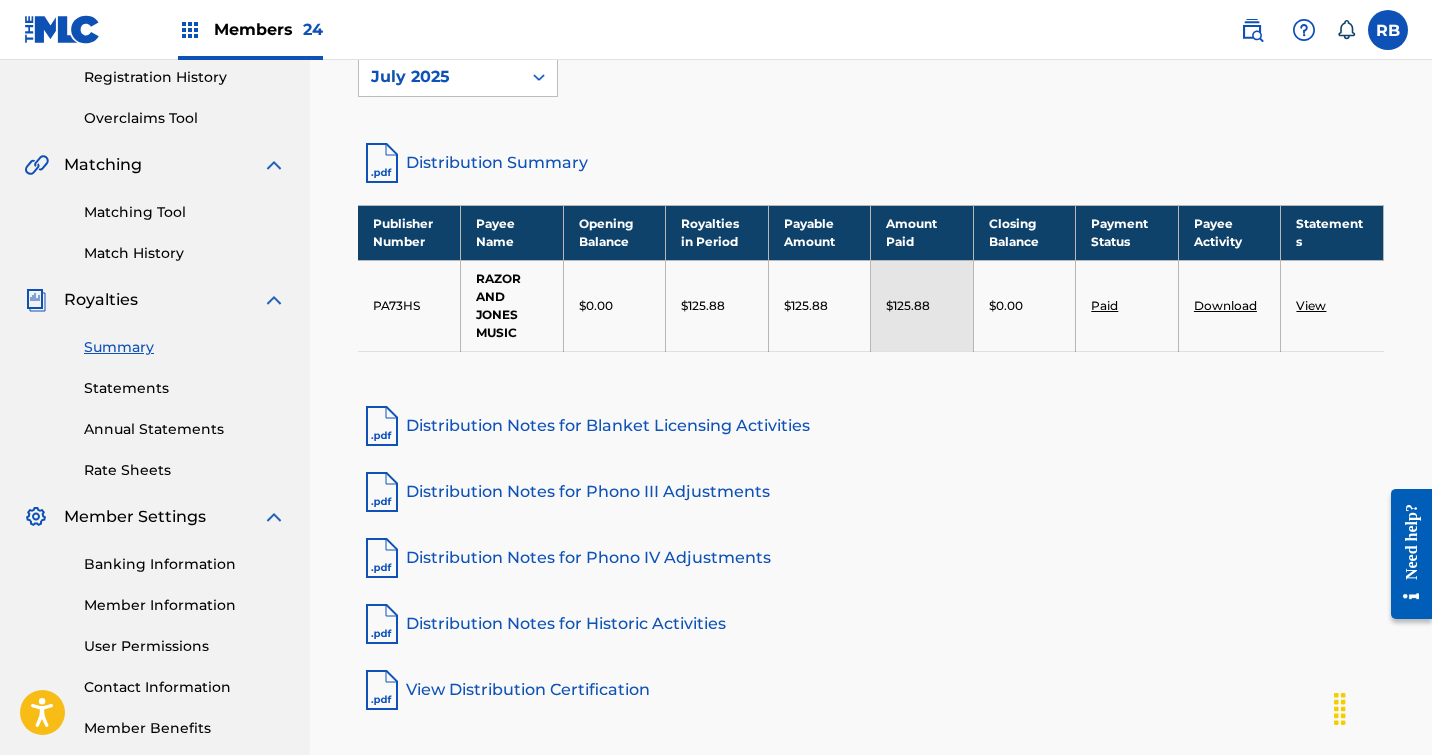 scroll, scrollTop: 387, scrollLeft: 0, axis: vertical 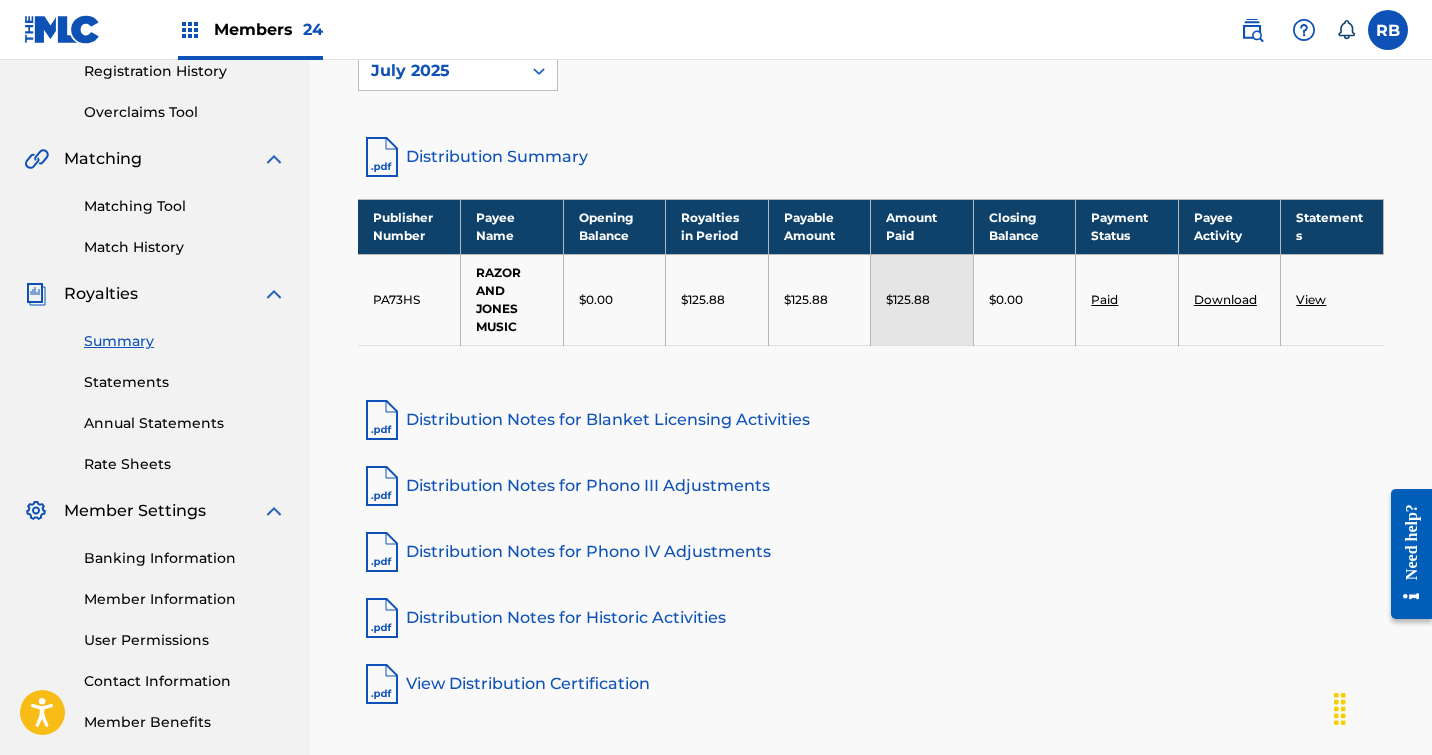 click on "Annual Statements" at bounding box center (185, 423) 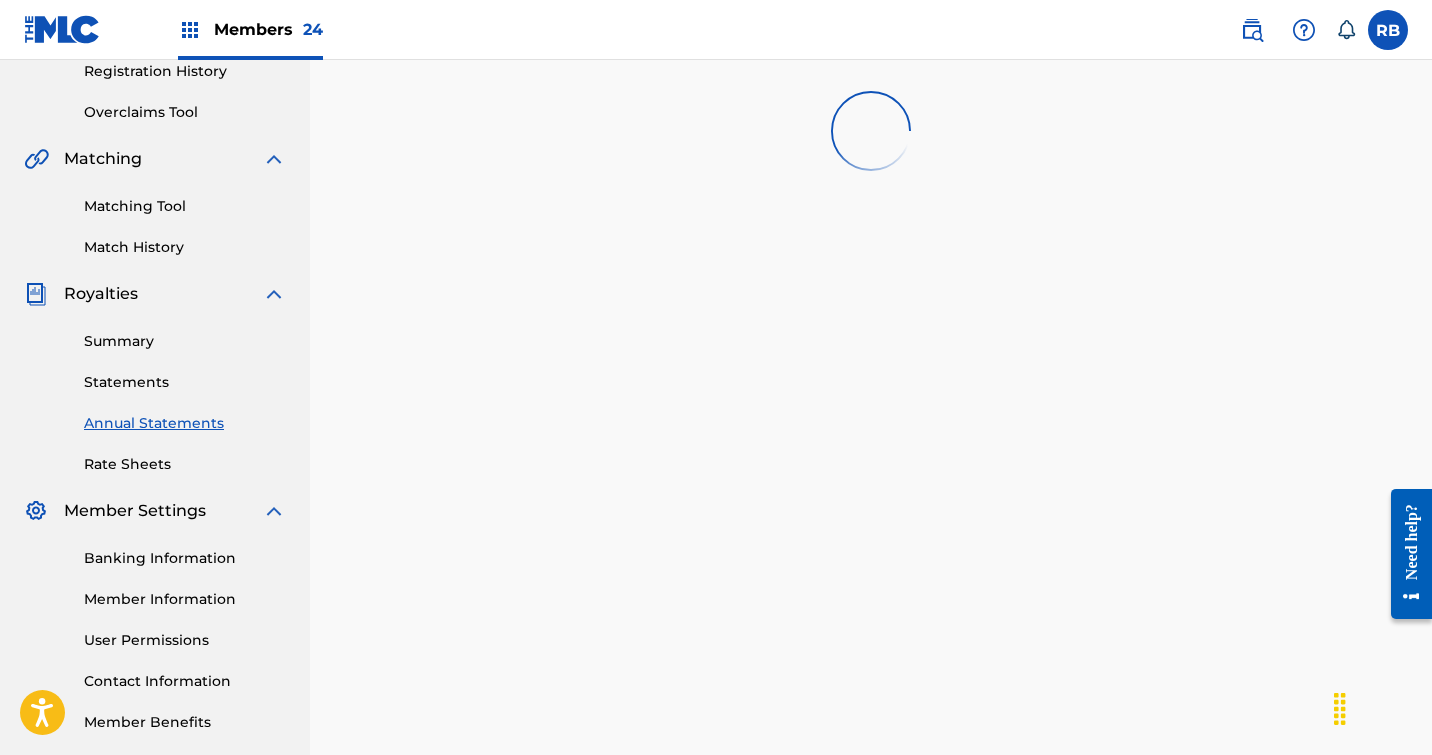 scroll, scrollTop: 0, scrollLeft: 0, axis: both 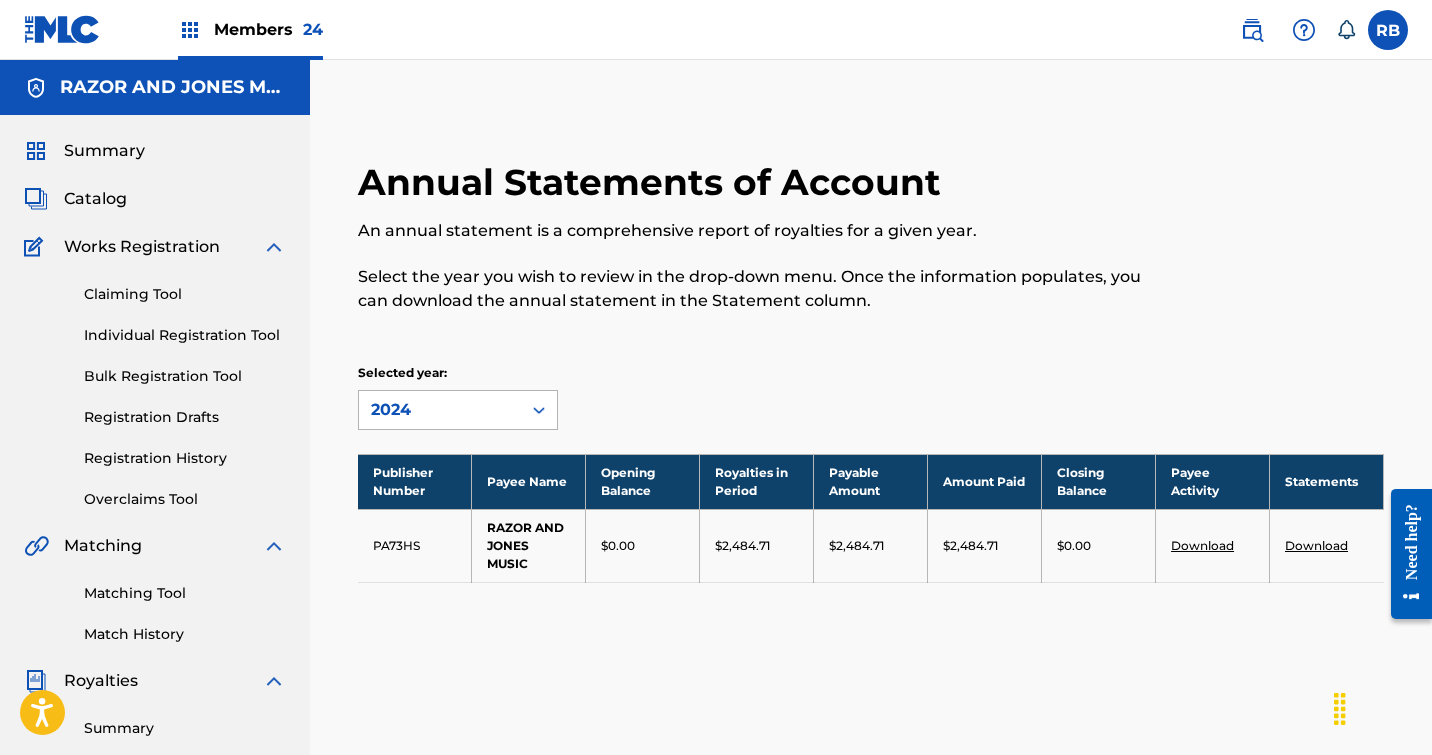click 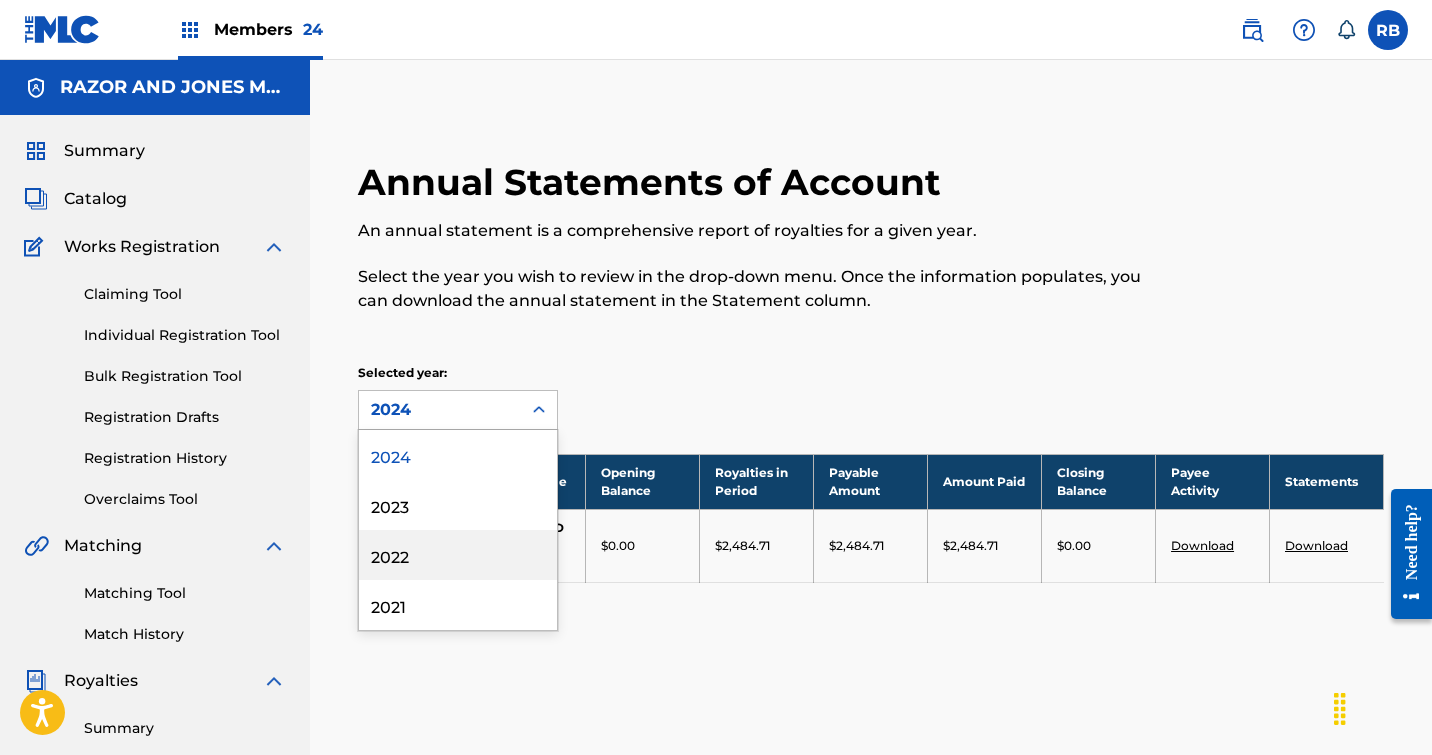 click on "2022" at bounding box center [458, 555] 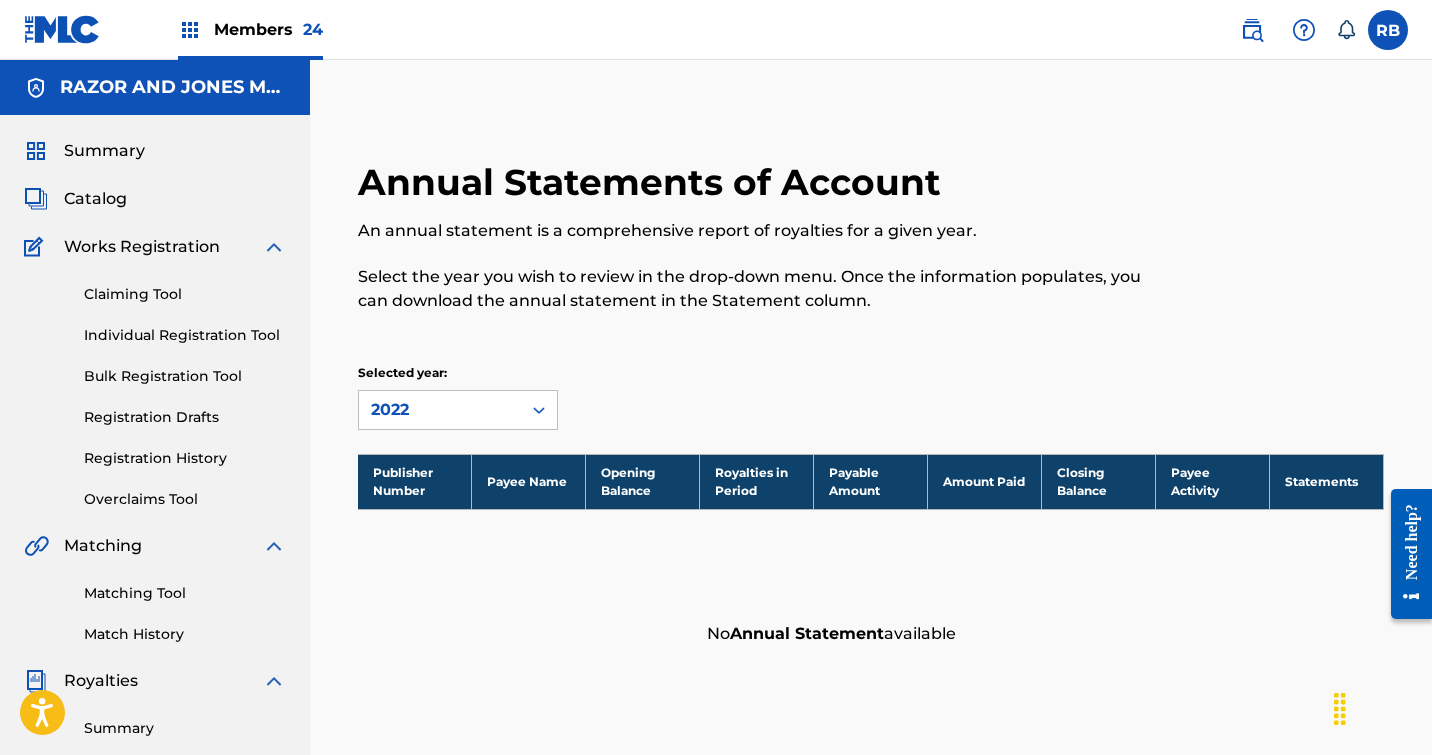 click 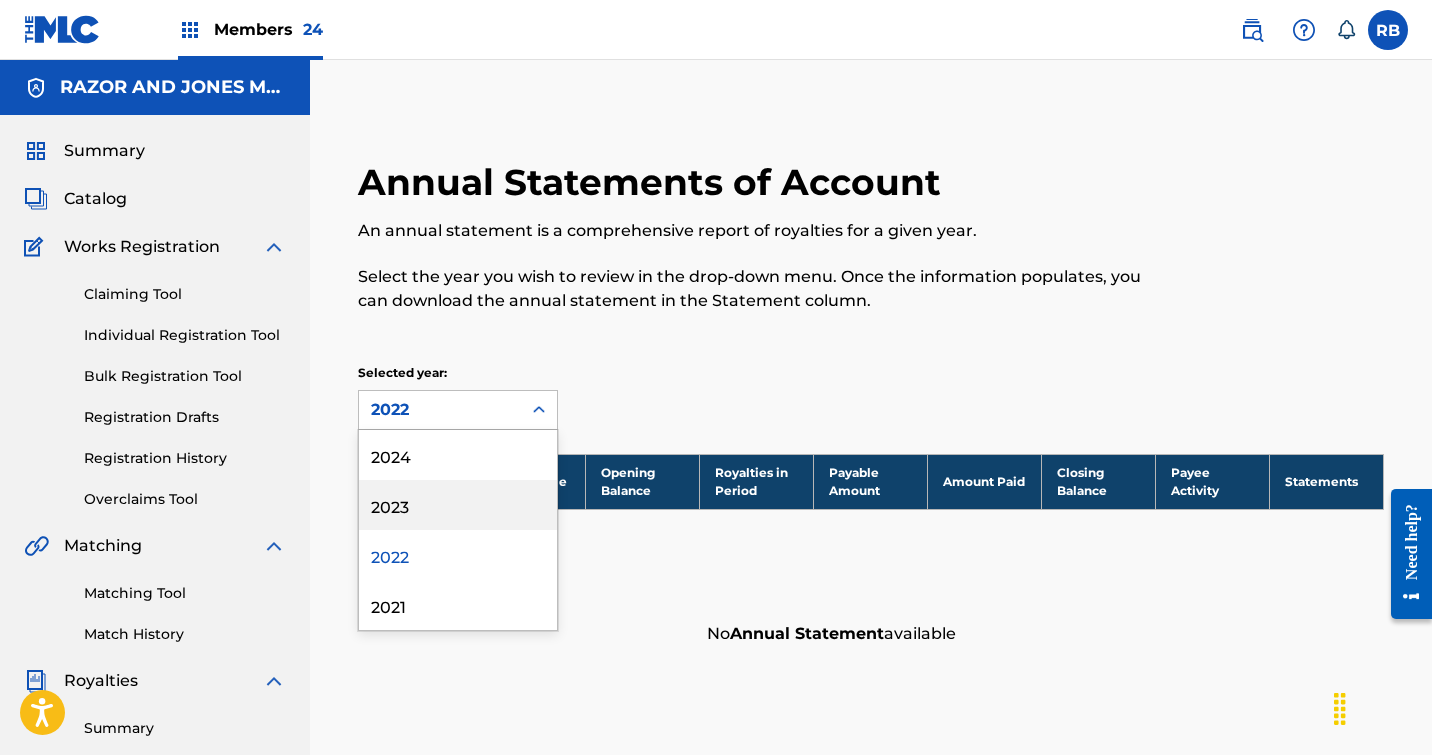 click on "2023" at bounding box center [458, 505] 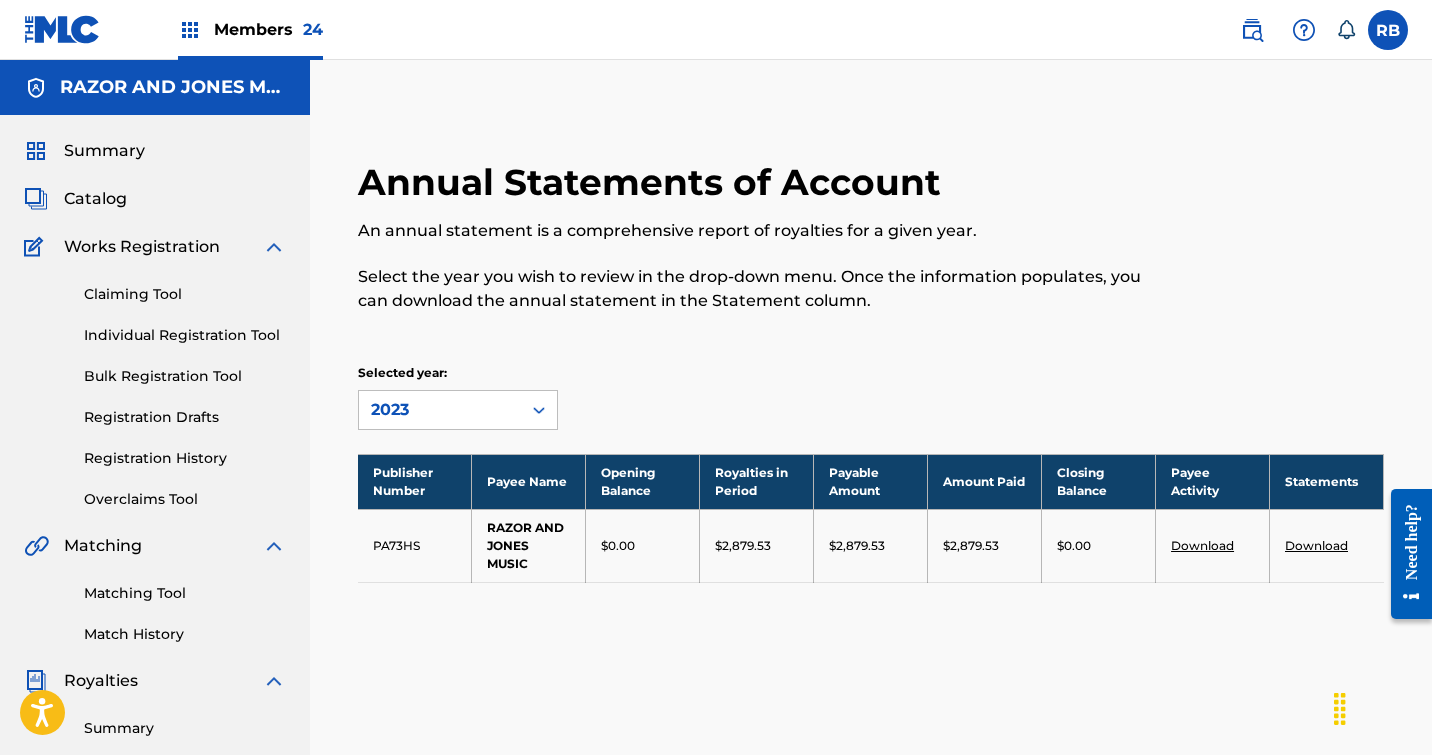 click on "Download" at bounding box center [1316, 545] 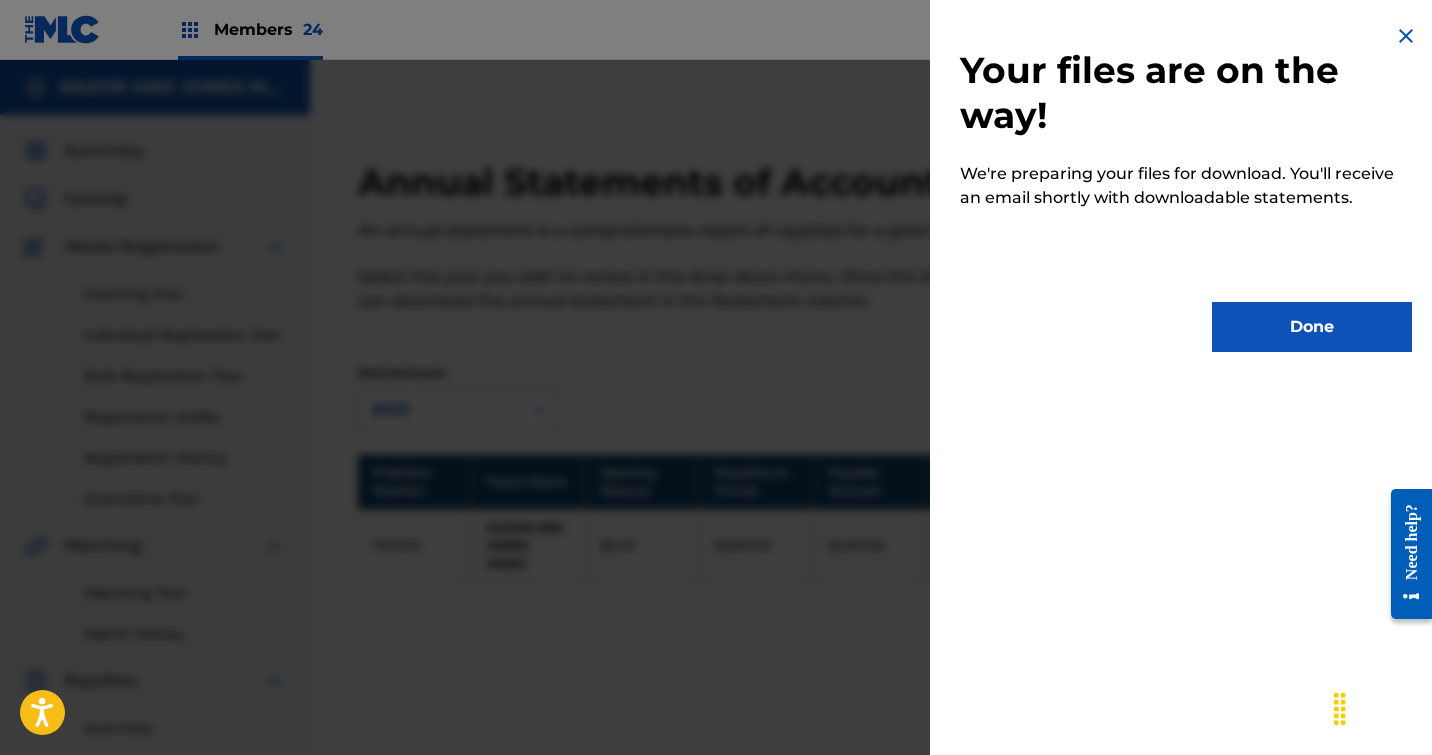scroll, scrollTop: 303, scrollLeft: 0, axis: vertical 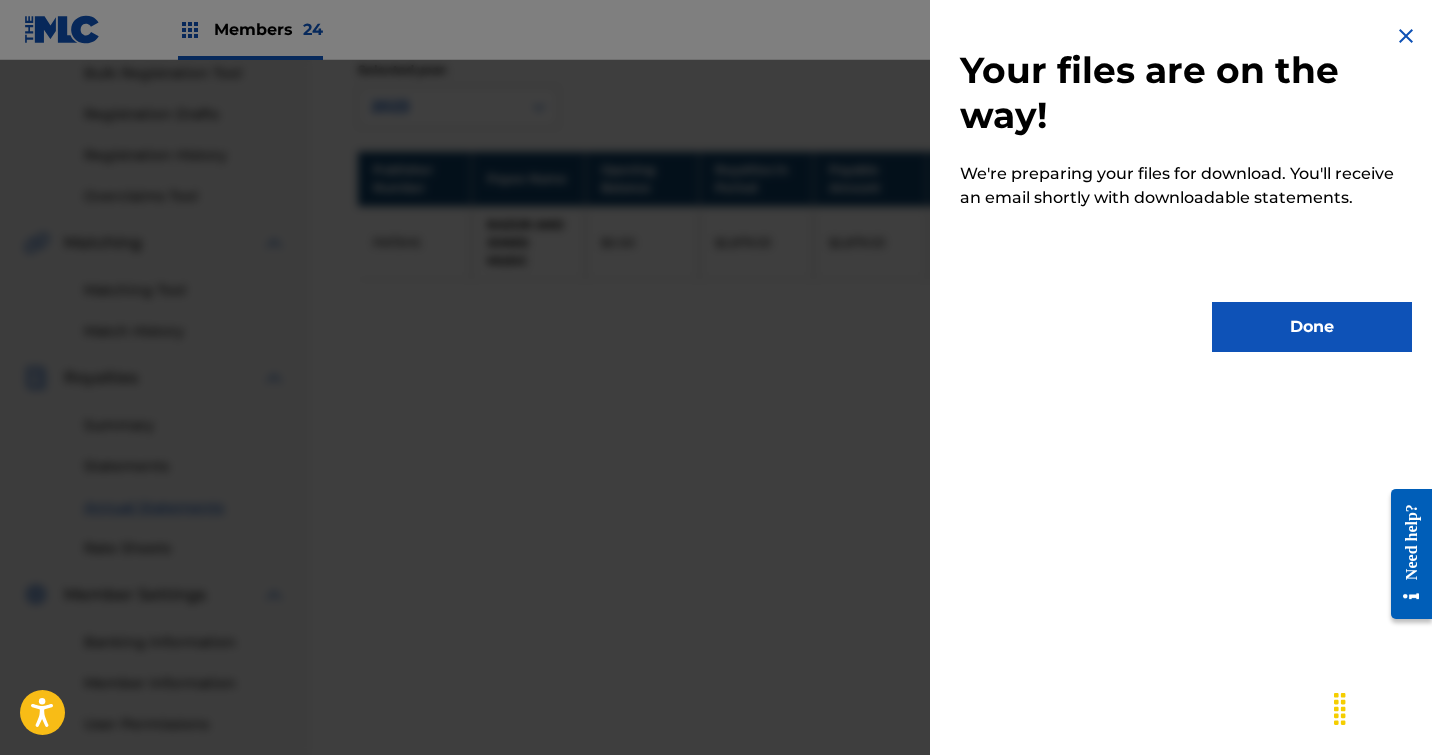click at bounding box center [1406, 36] 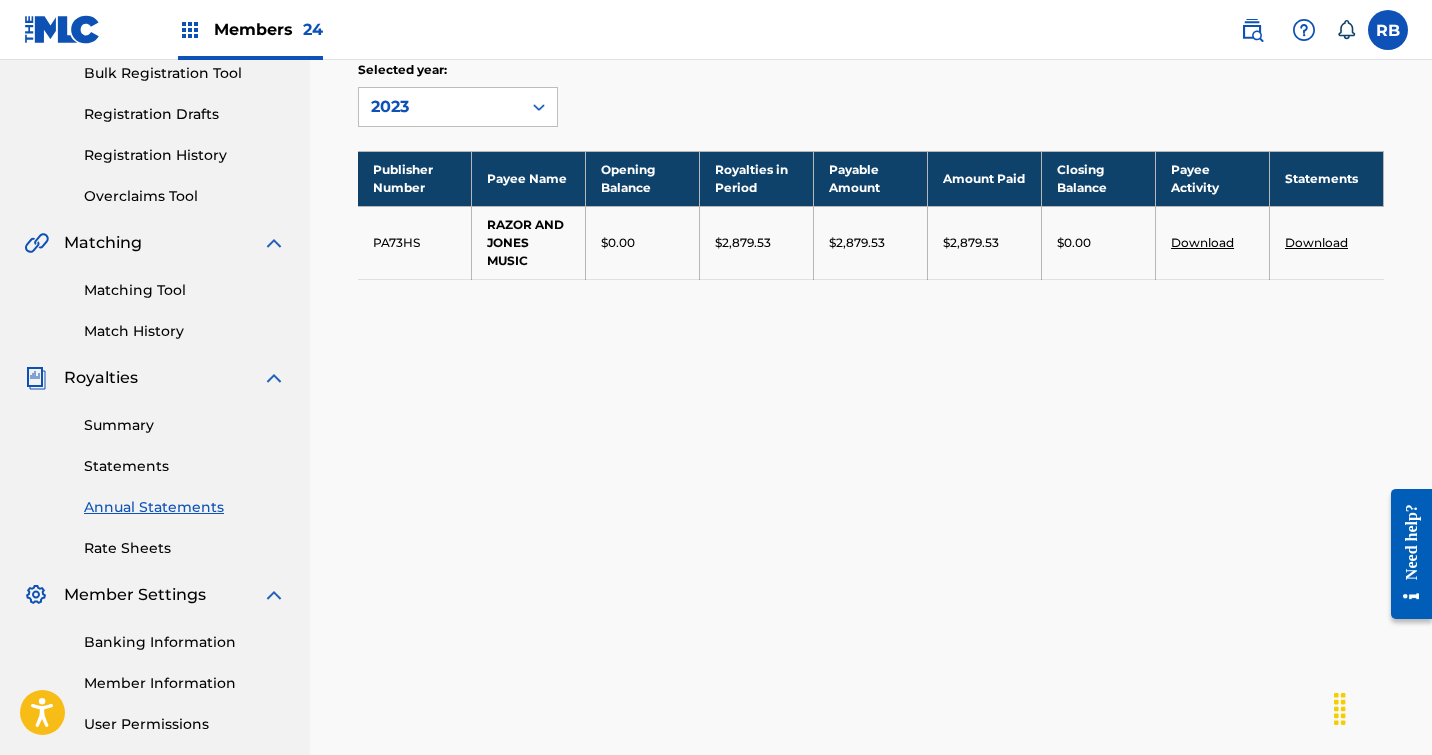 click on "Download" at bounding box center [1202, 242] 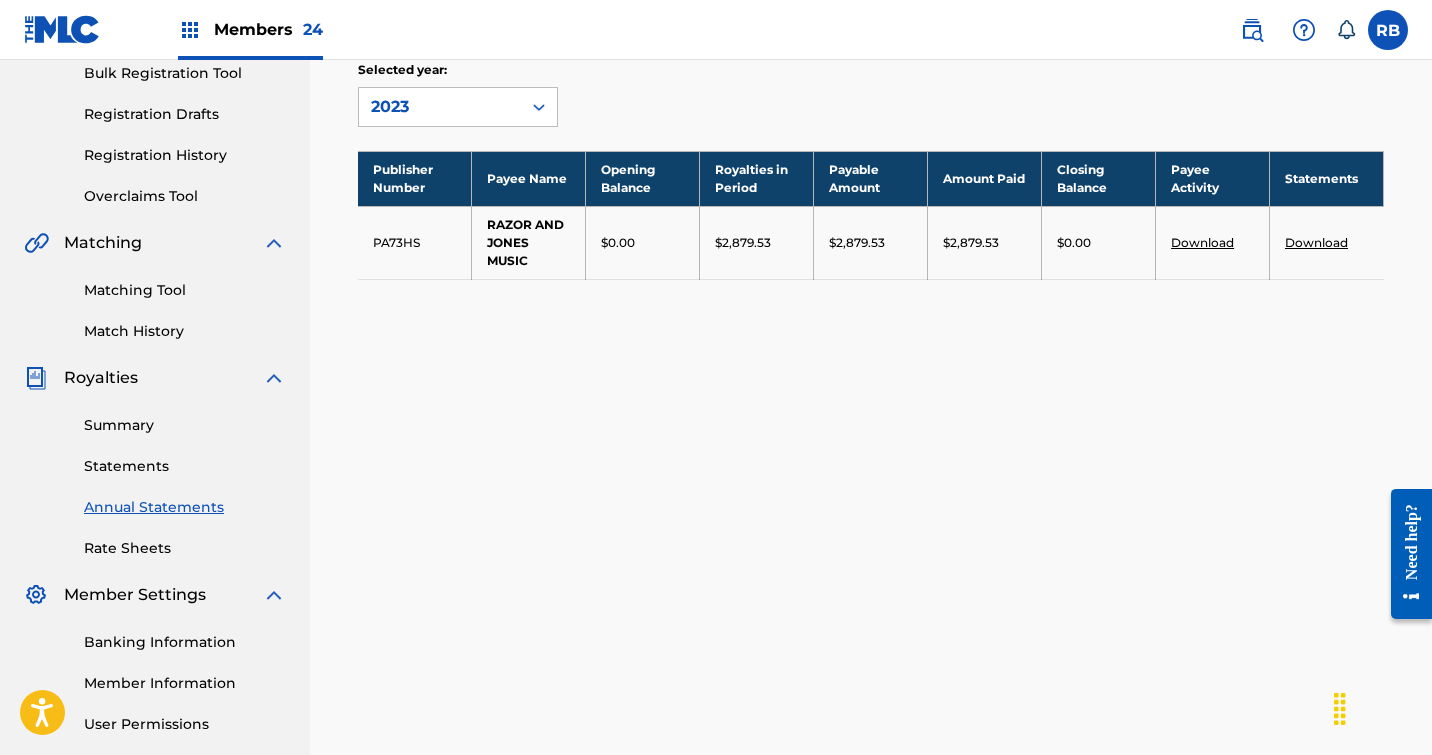 click on "Download" at bounding box center [1316, 242] 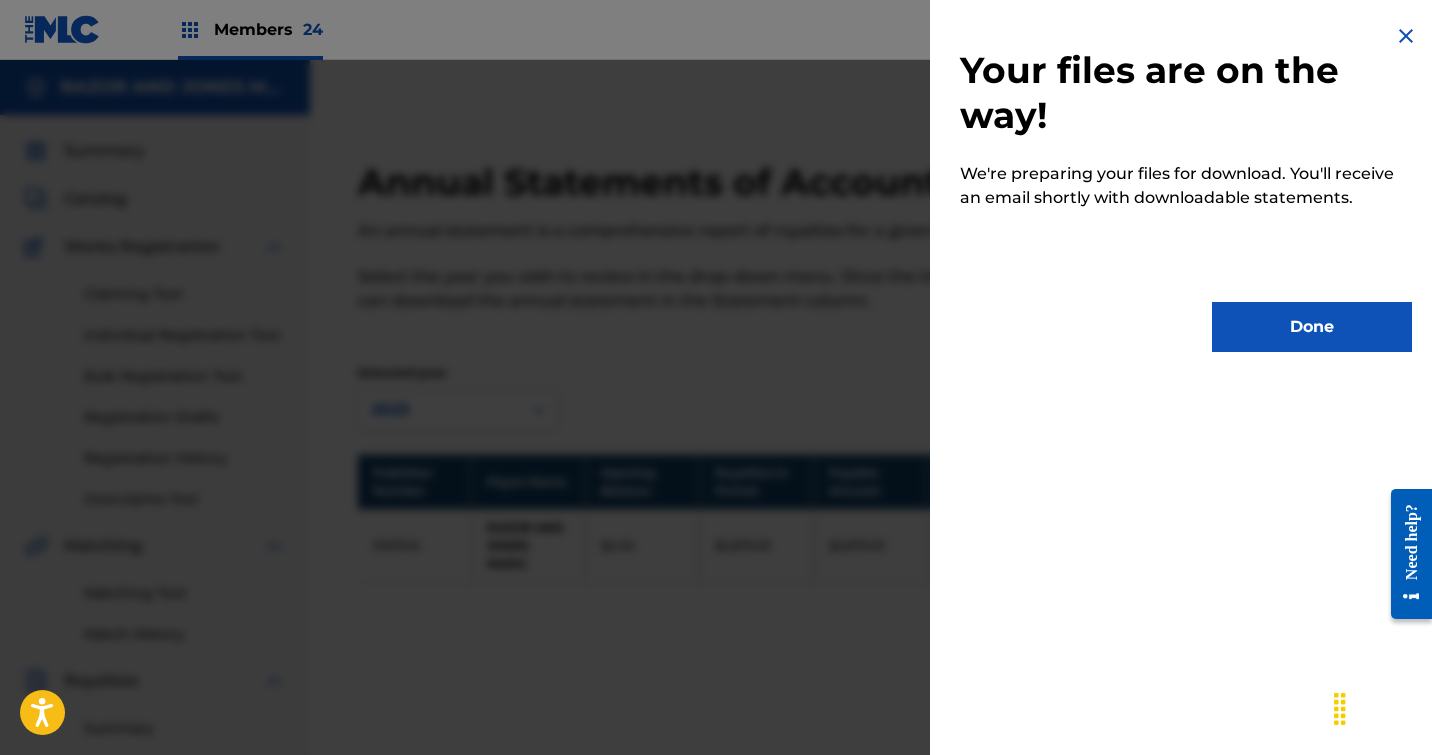 click on "Done" at bounding box center (1312, 327) 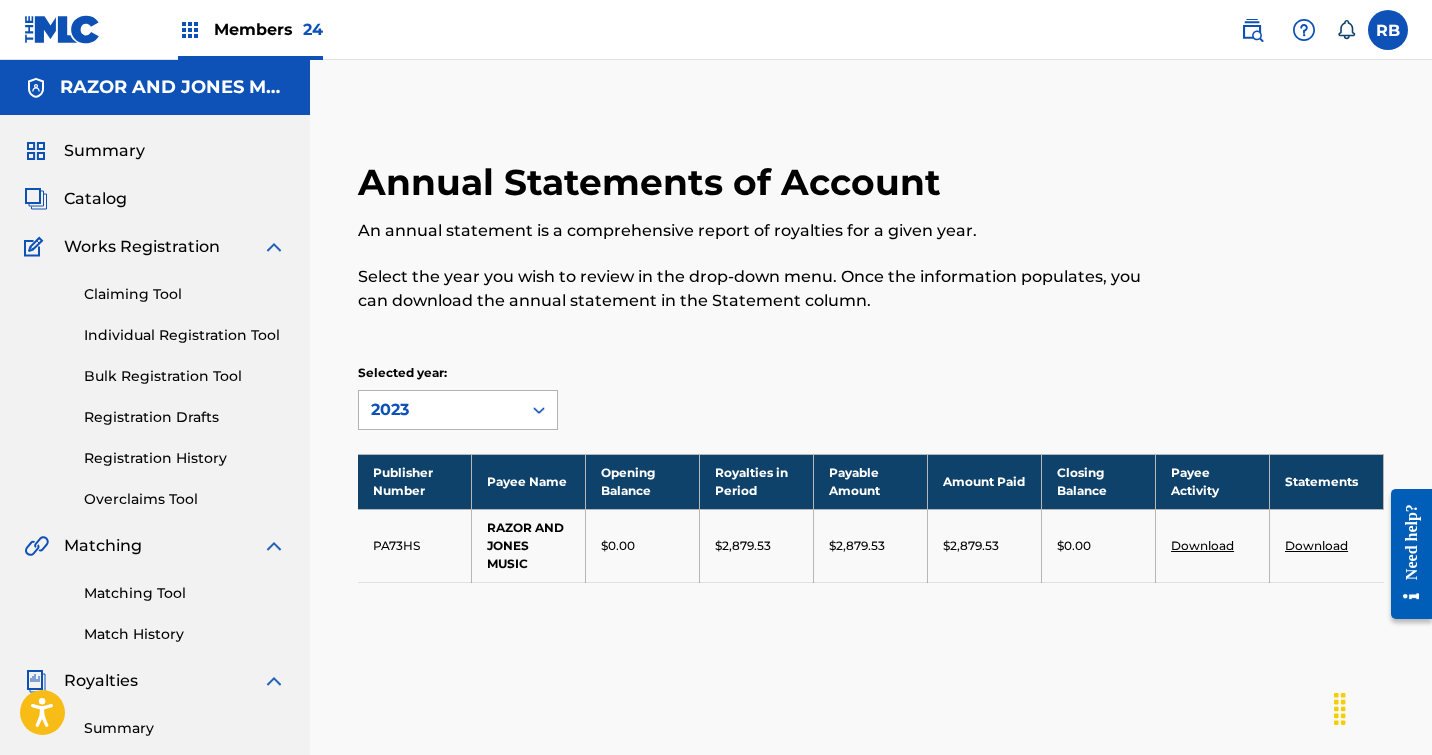 click 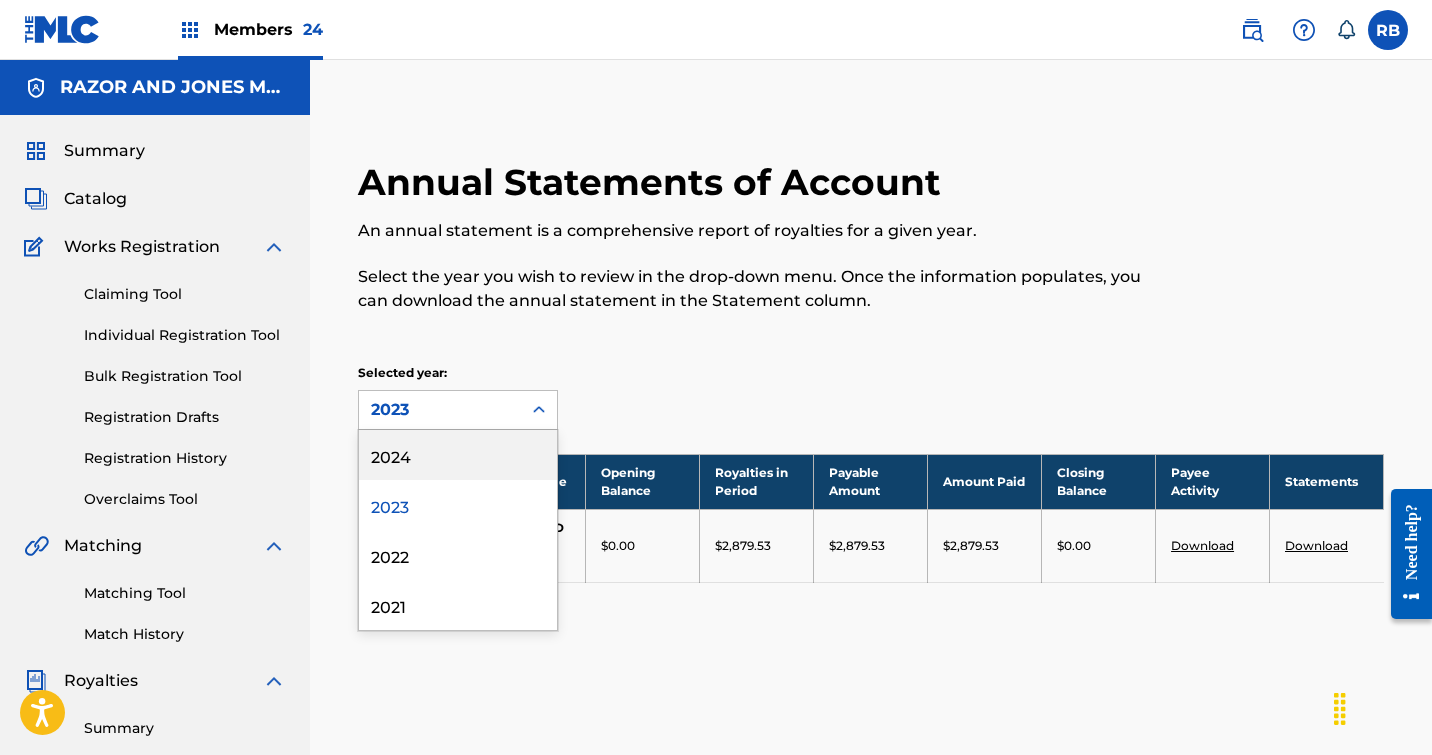 click on "2024" at bounding box center [458, 455] 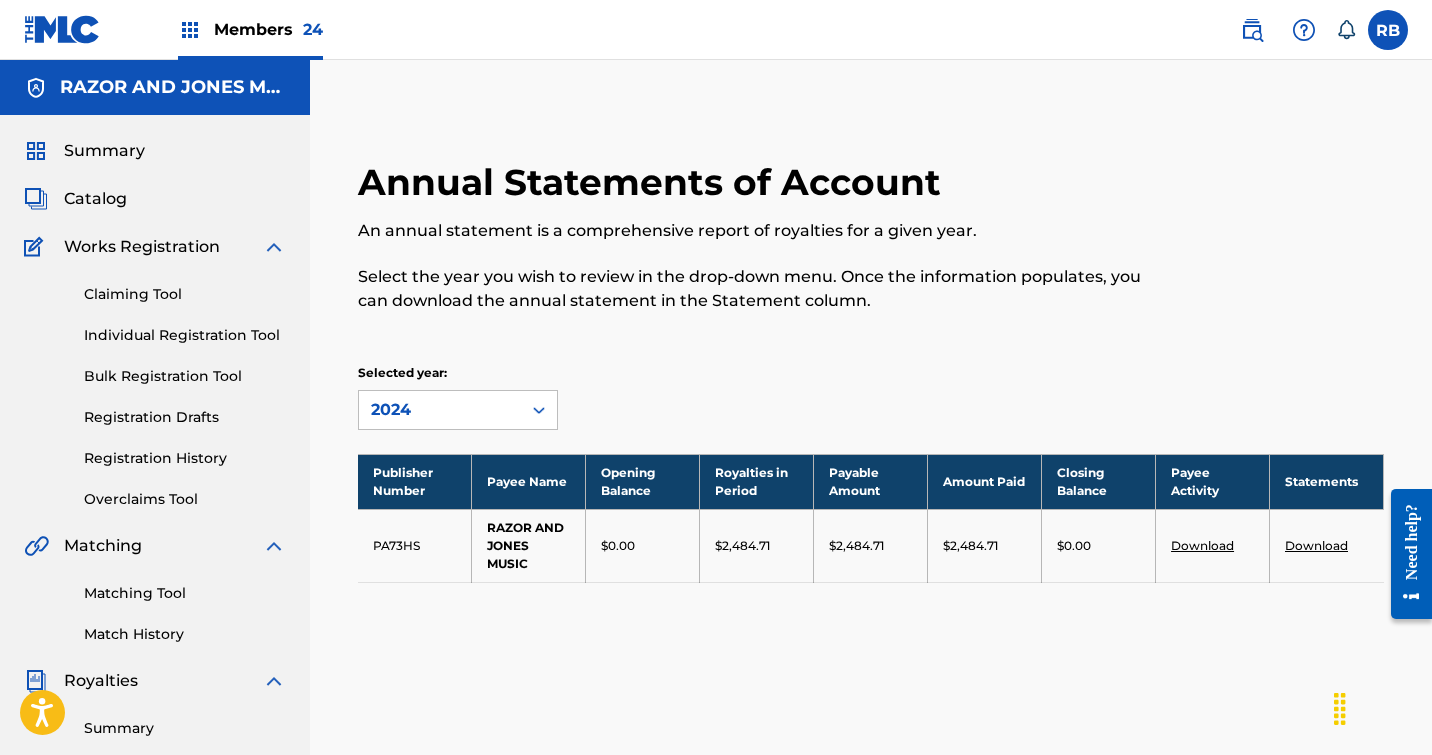 click on "Download" at bounding box center (1316, 545) 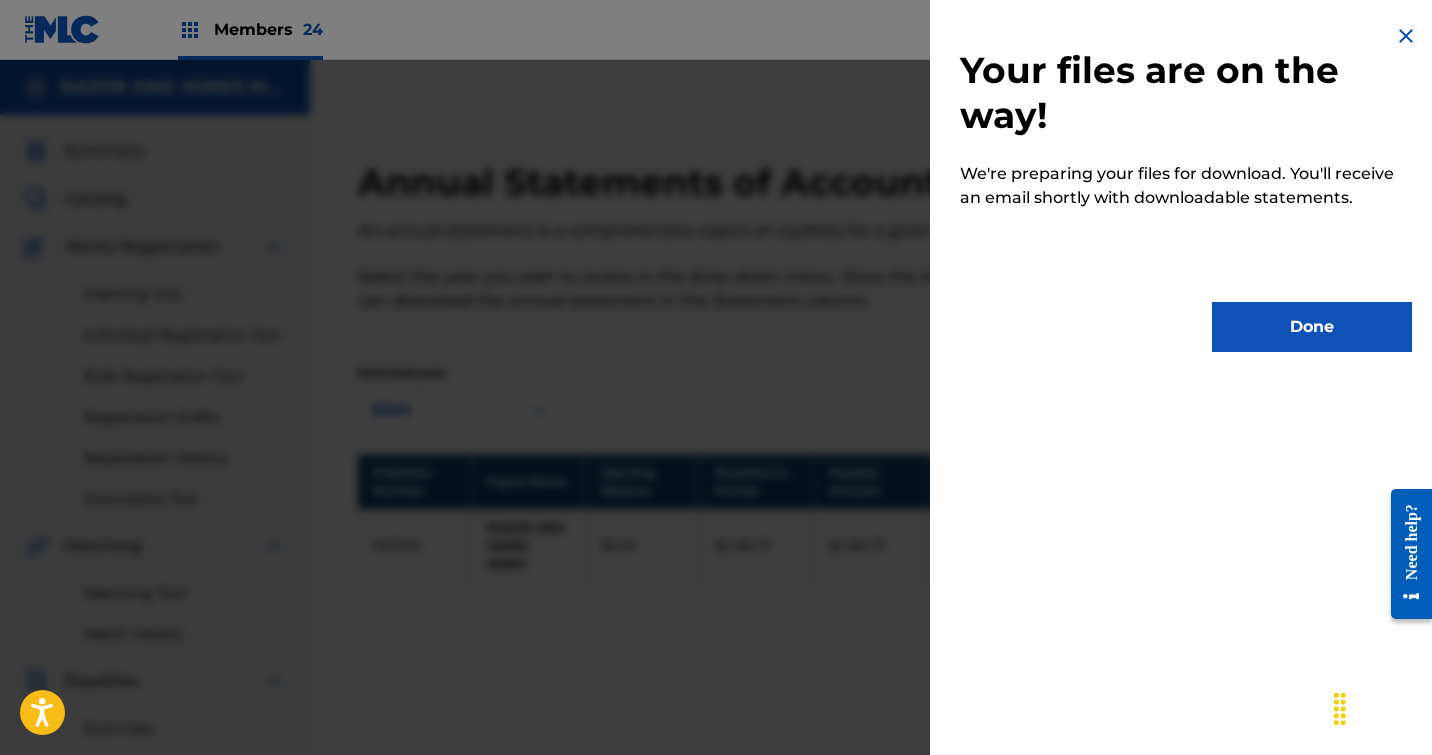 click on "Done" at bounding box center (1312, 327) 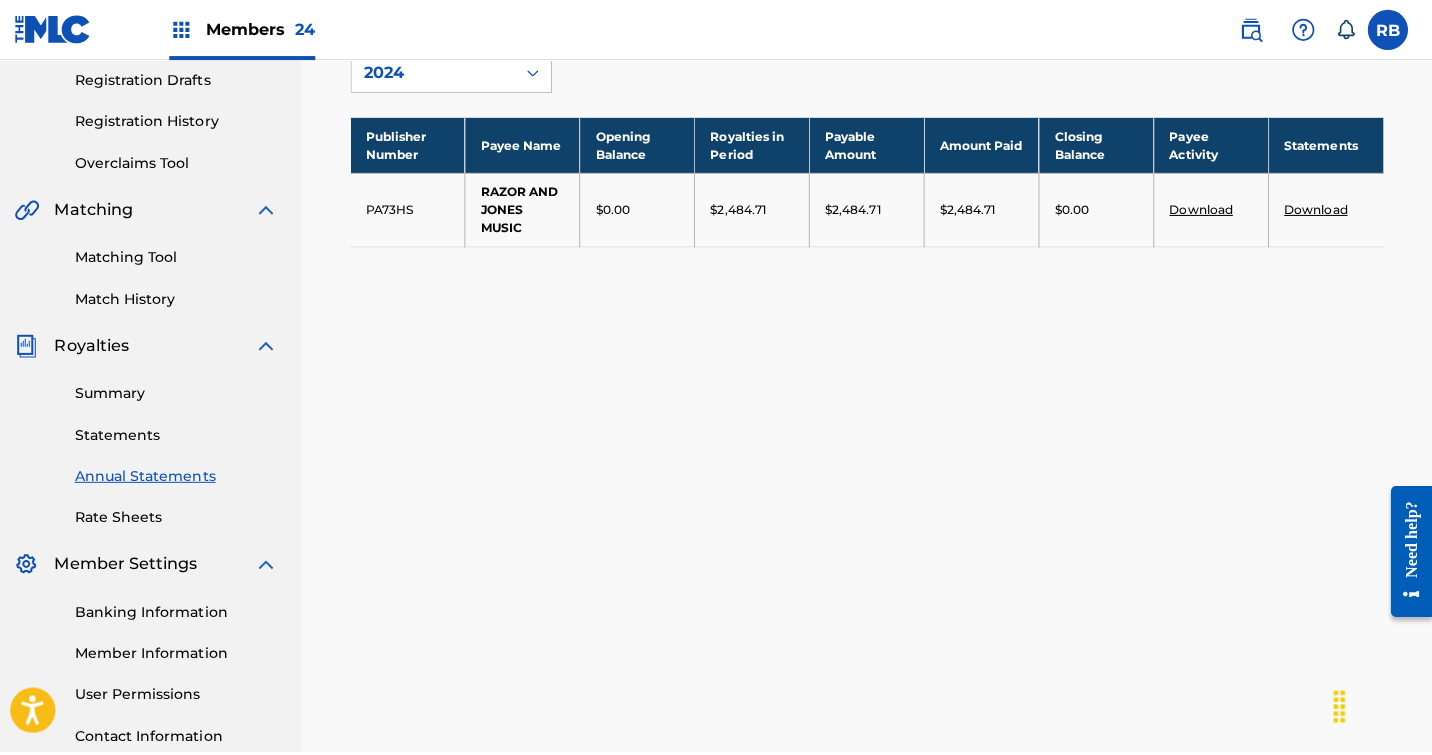 scroll, scrollTop: 339, scrollLeft: 0, axis: vertical 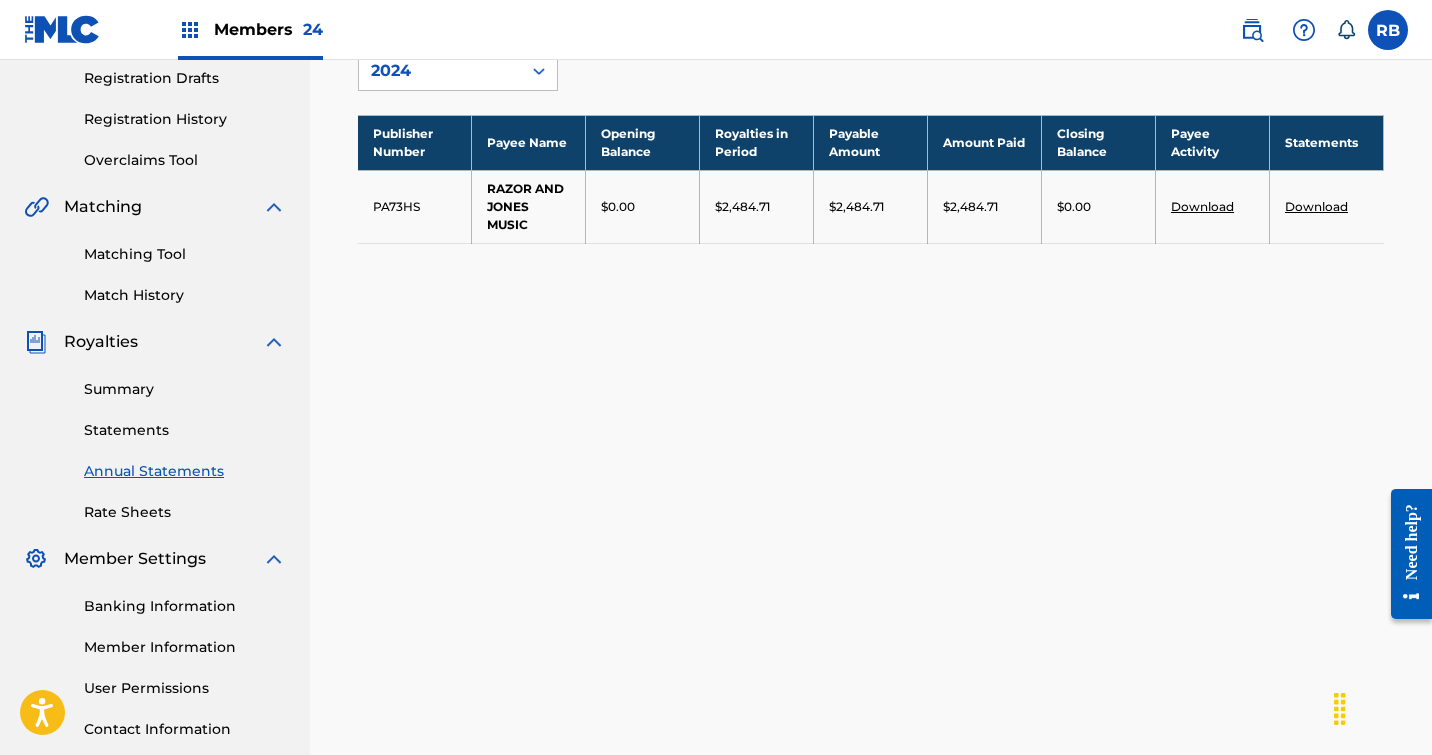 click on "Statements" at bounding box center [185, 430] 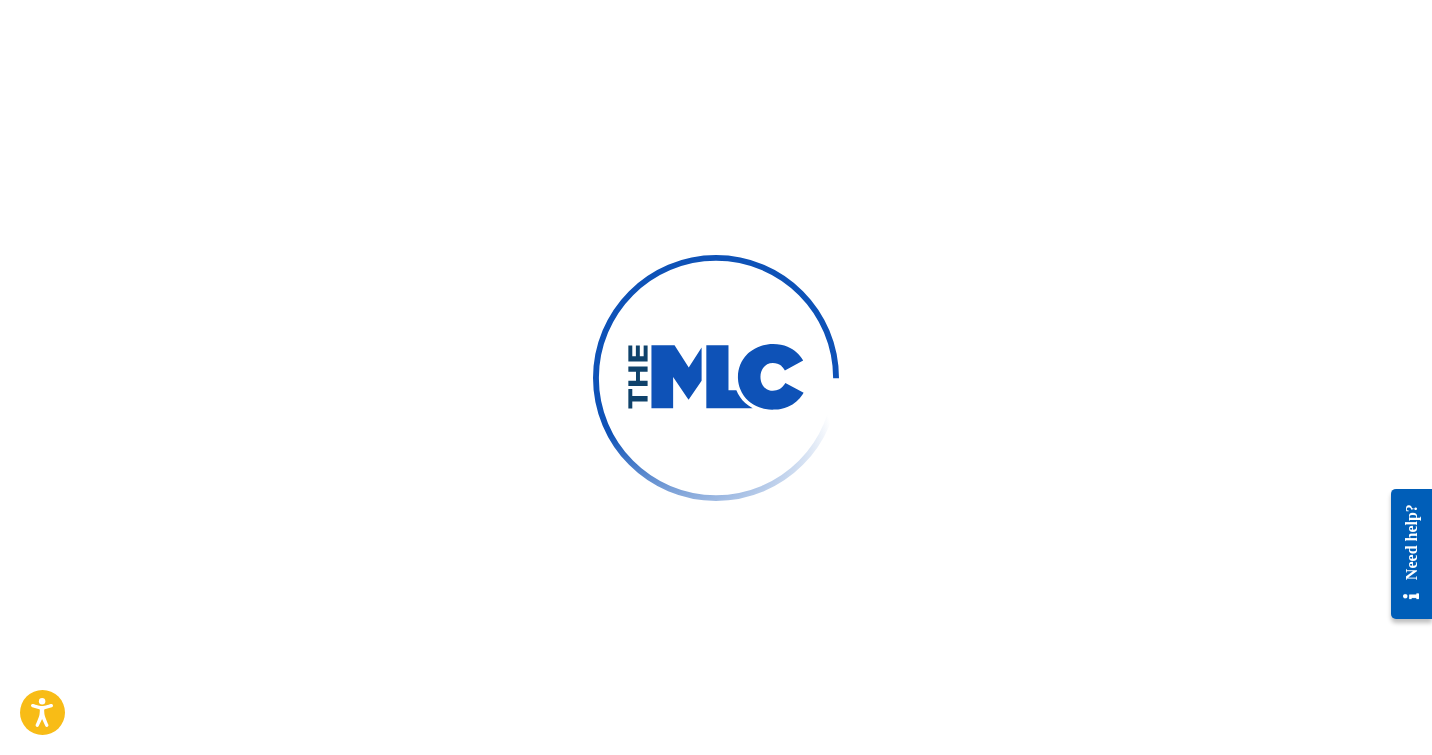 scroll, scrollTop: 0, scrollLeft: 0, axis: both 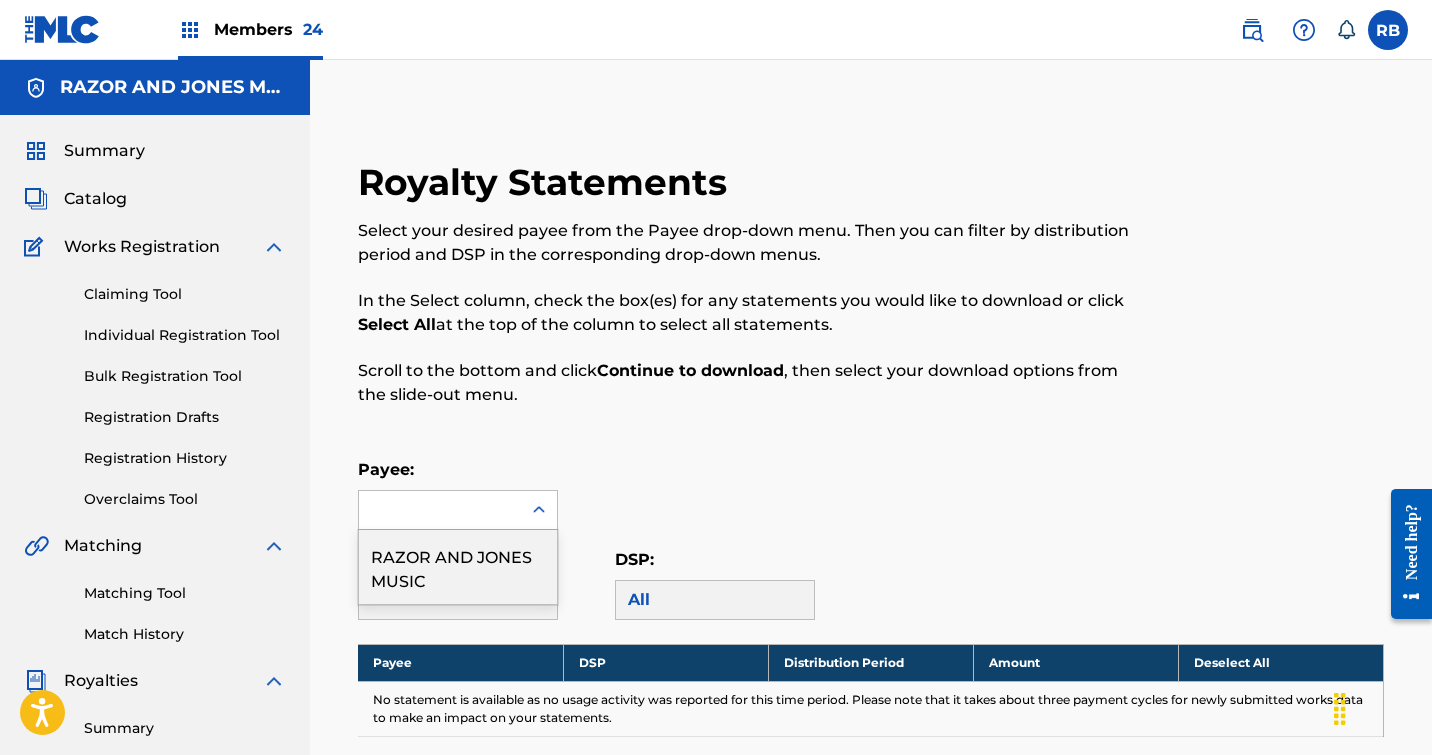 click at bounding box center (539, 510) 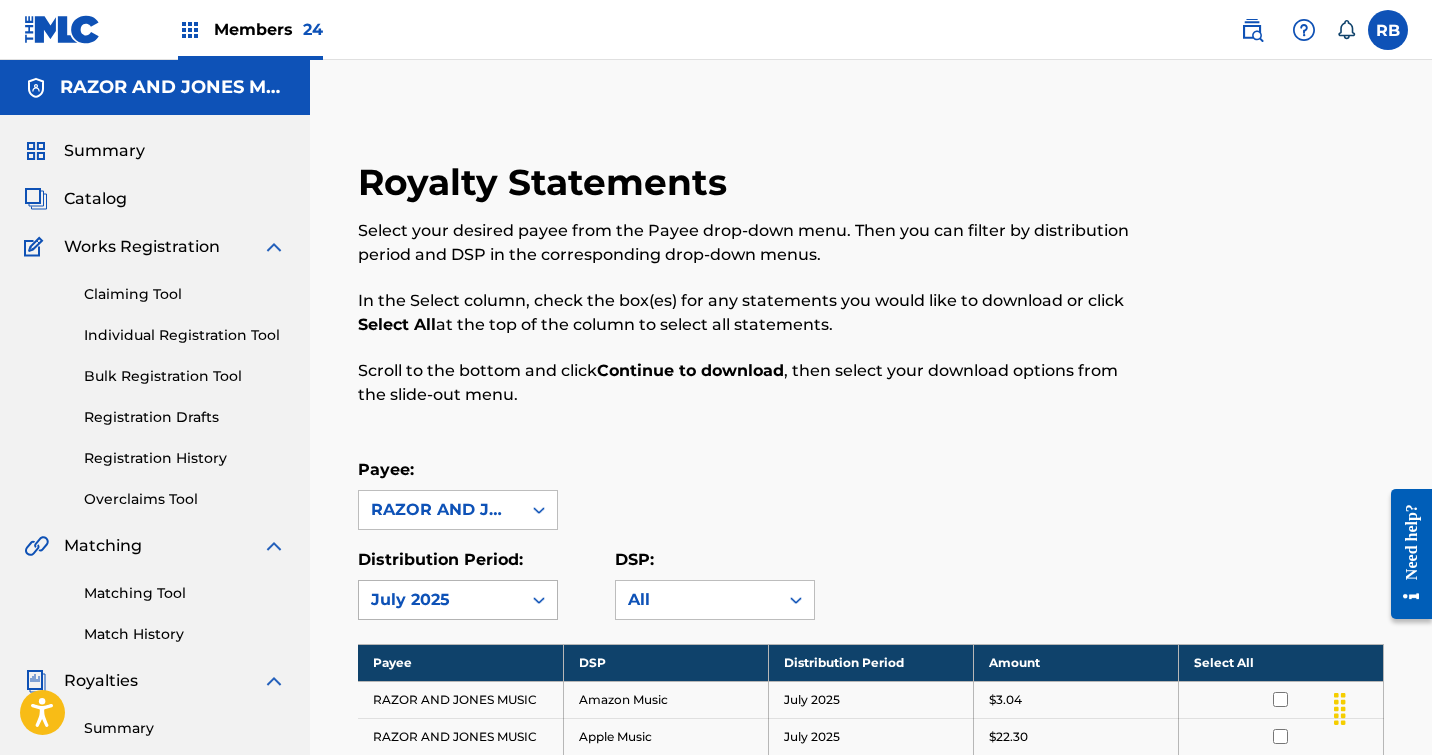 click 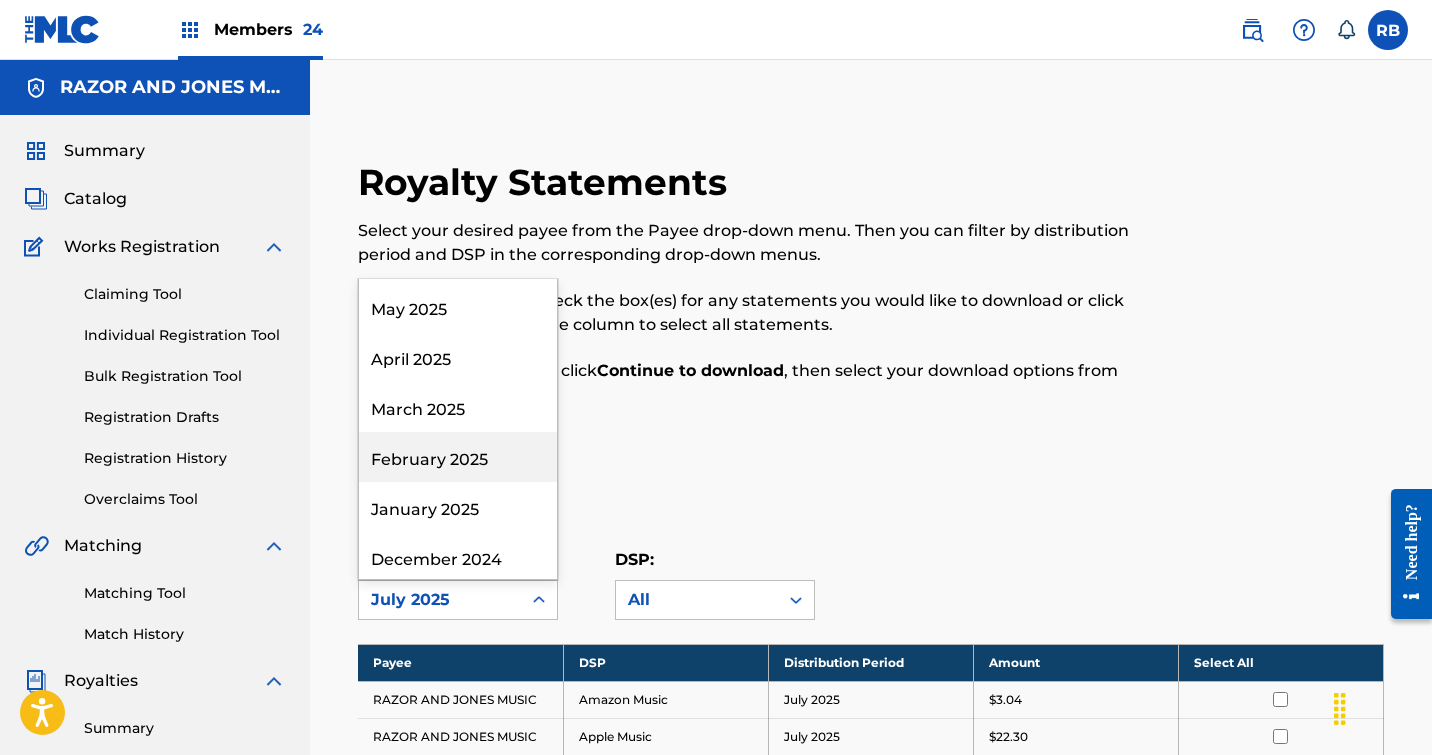 scroll, scrollTop: 107, scrollLeft: 0, axis: vertical 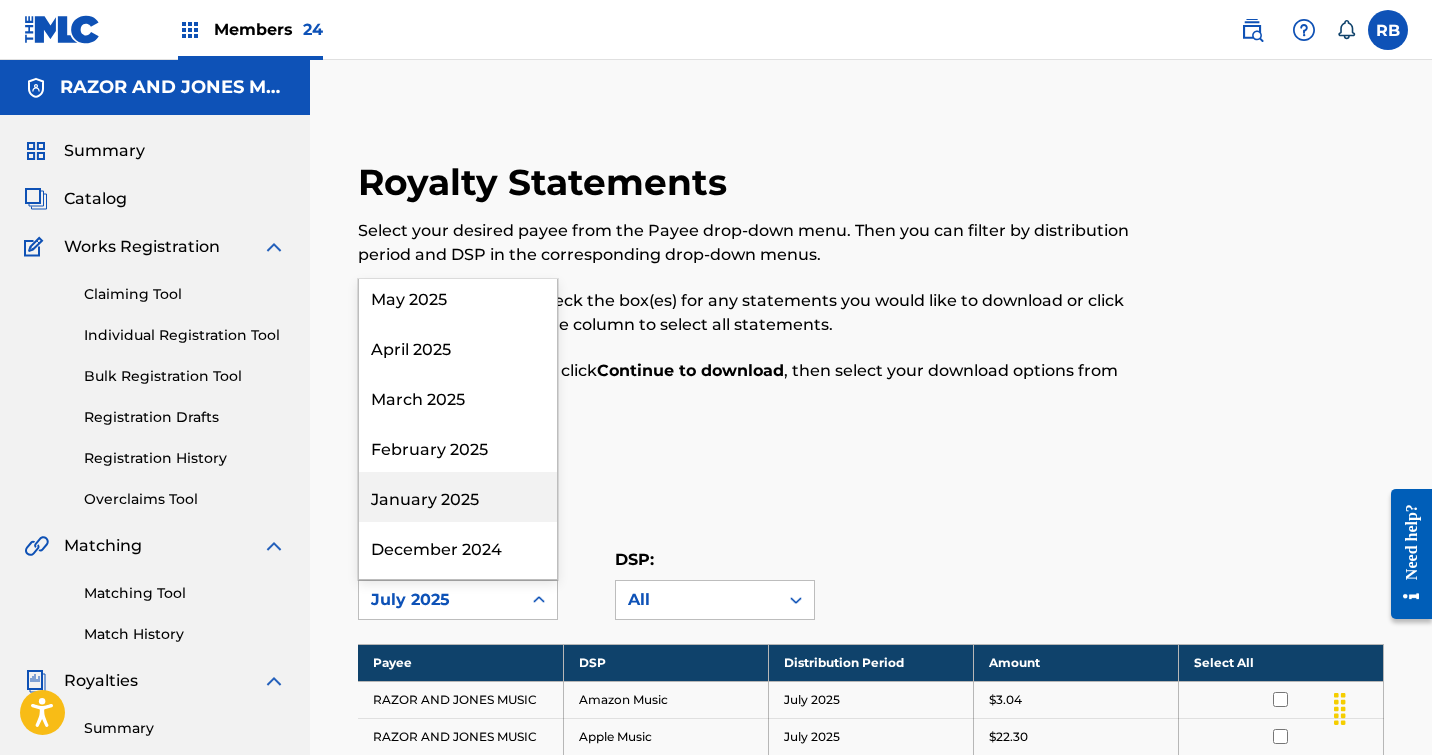 click on "January 2025" at bounding box center (458, 497) 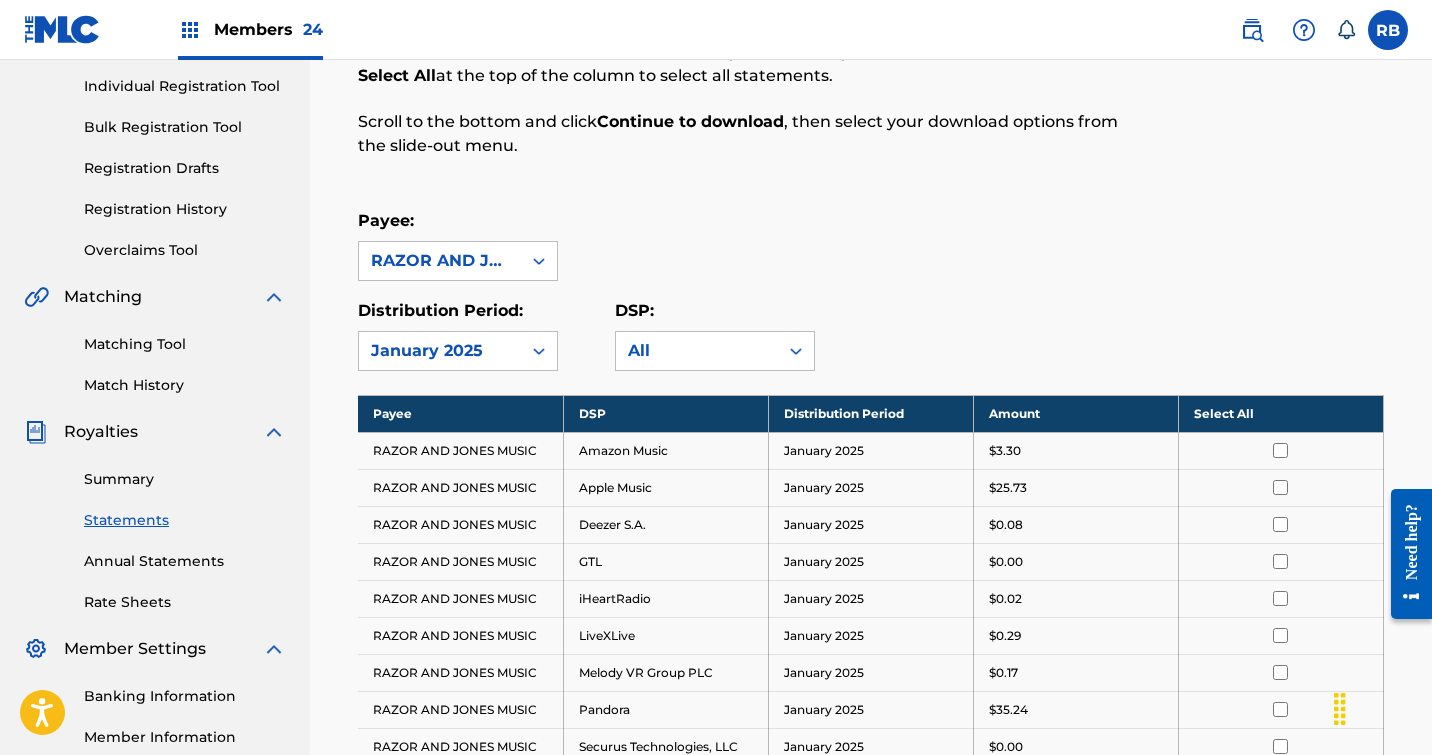 scroll, scrollTop: 263, scrollLeft: 0, axis: vertical 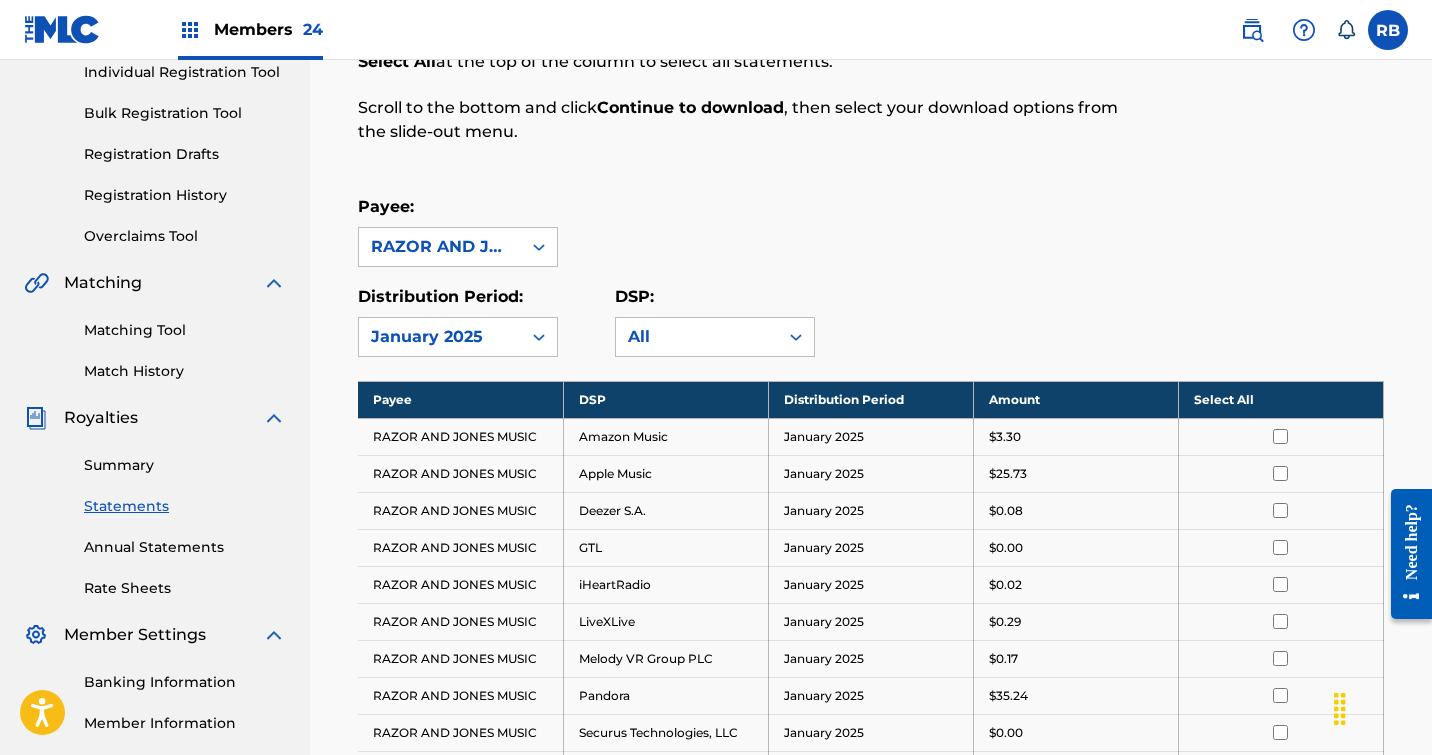 click on "Select All" at bounding box center (1280, 399) 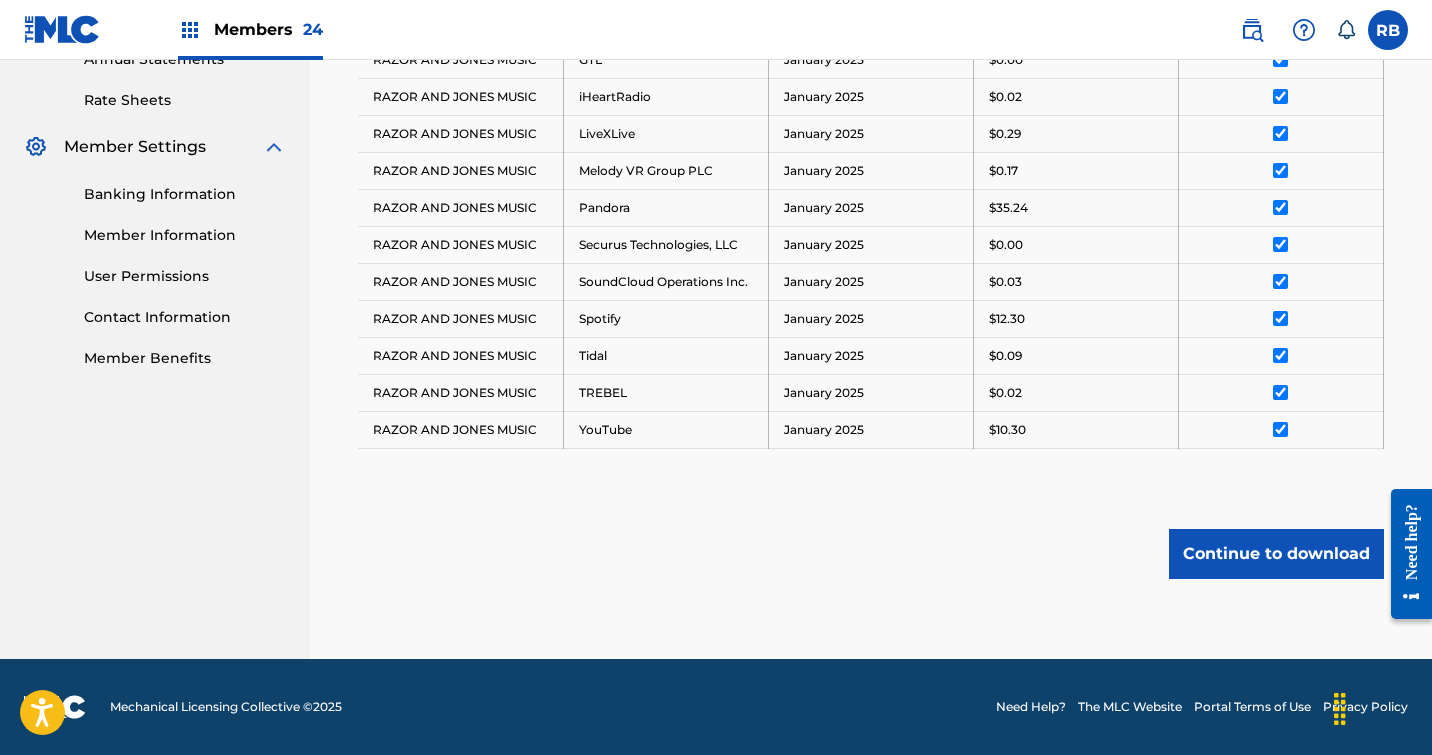 scroll, scrollTop: 751, scrollLeft: 0, axis: vertical 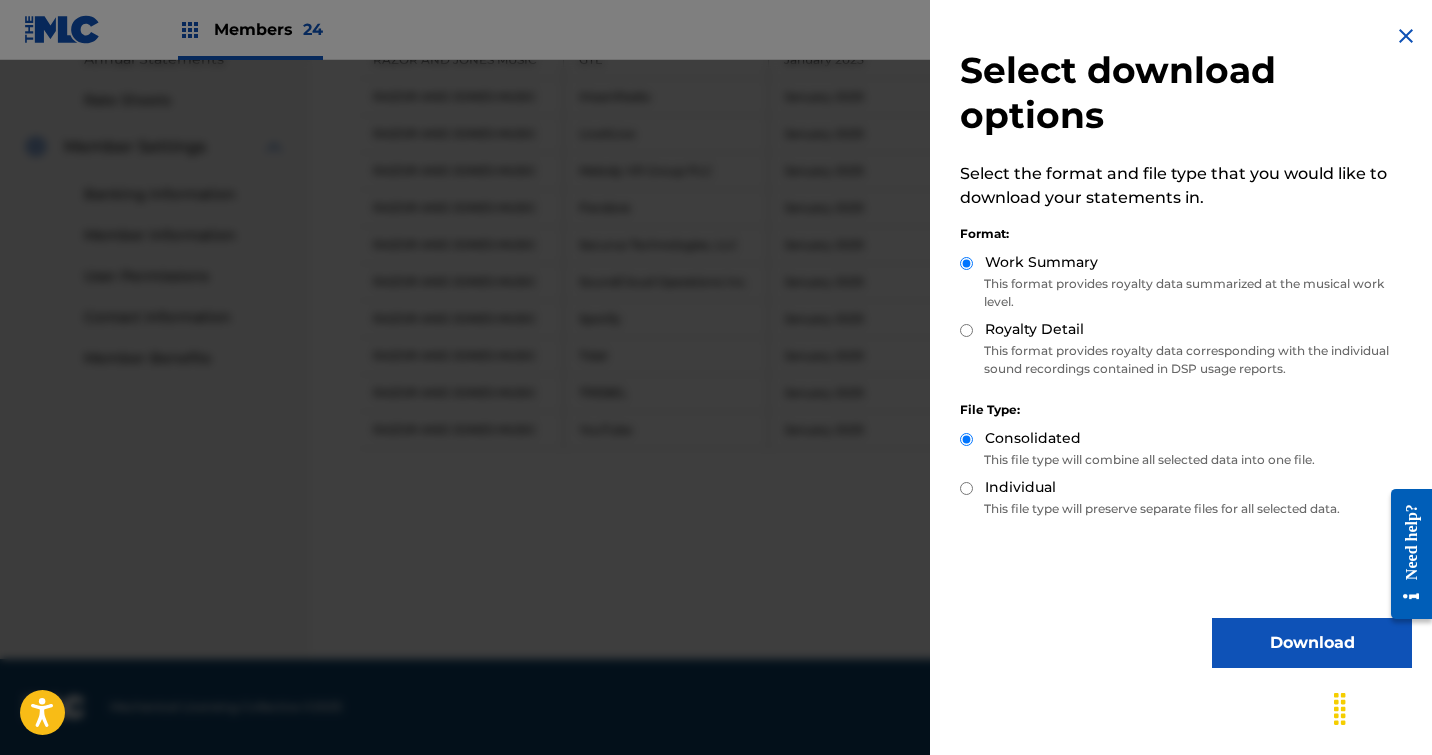 click on "Royalty Detail" at bounding box center (966, 330) 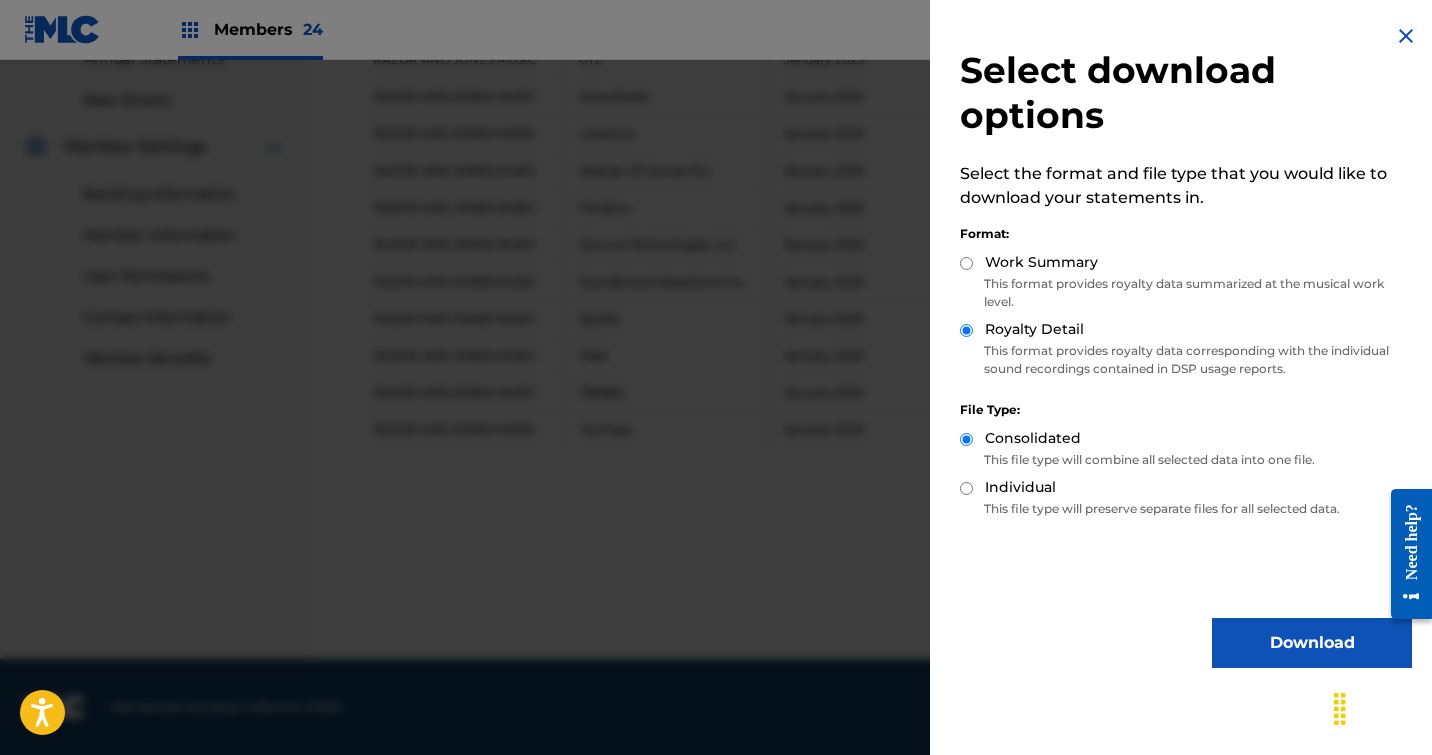 click on "Download" at bounding box center [1312, 643] 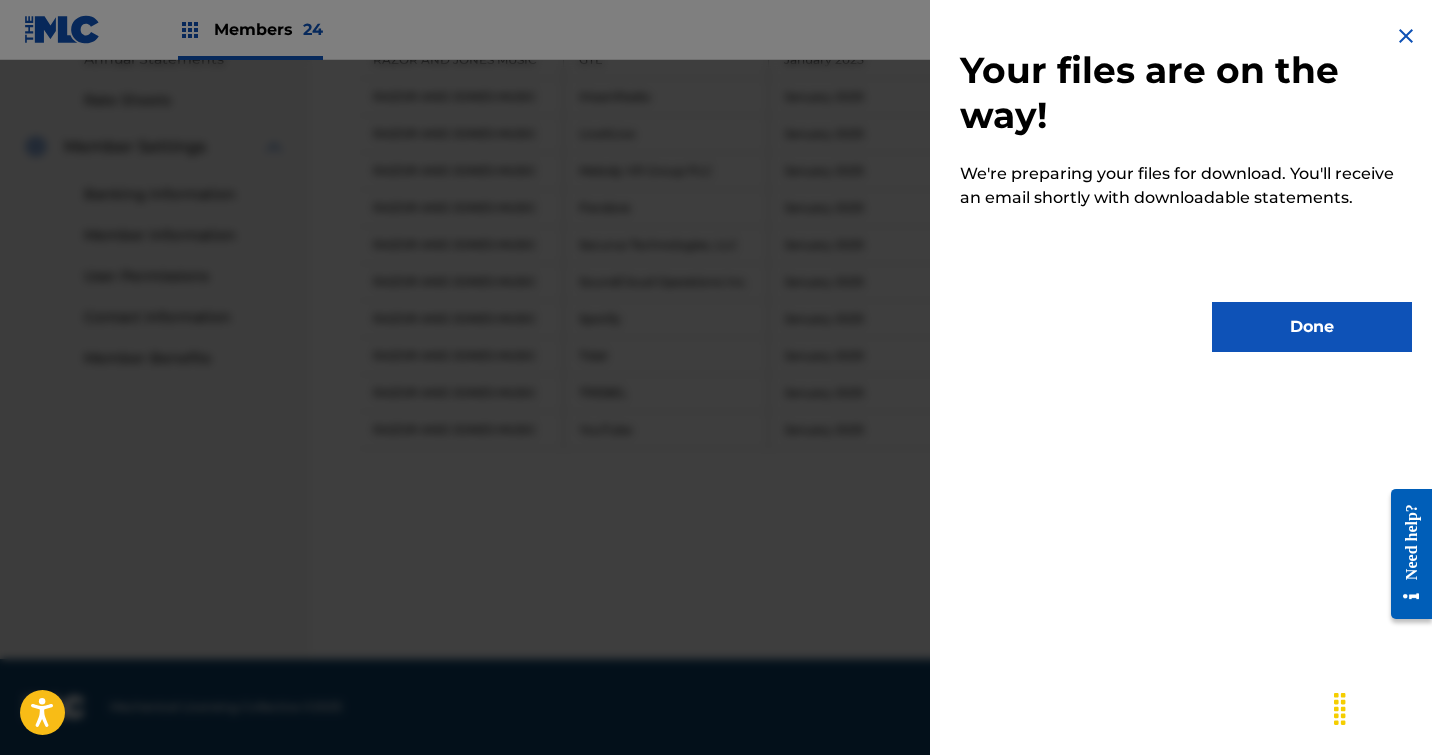 click on "Done" at bounding box center (1312, 327) 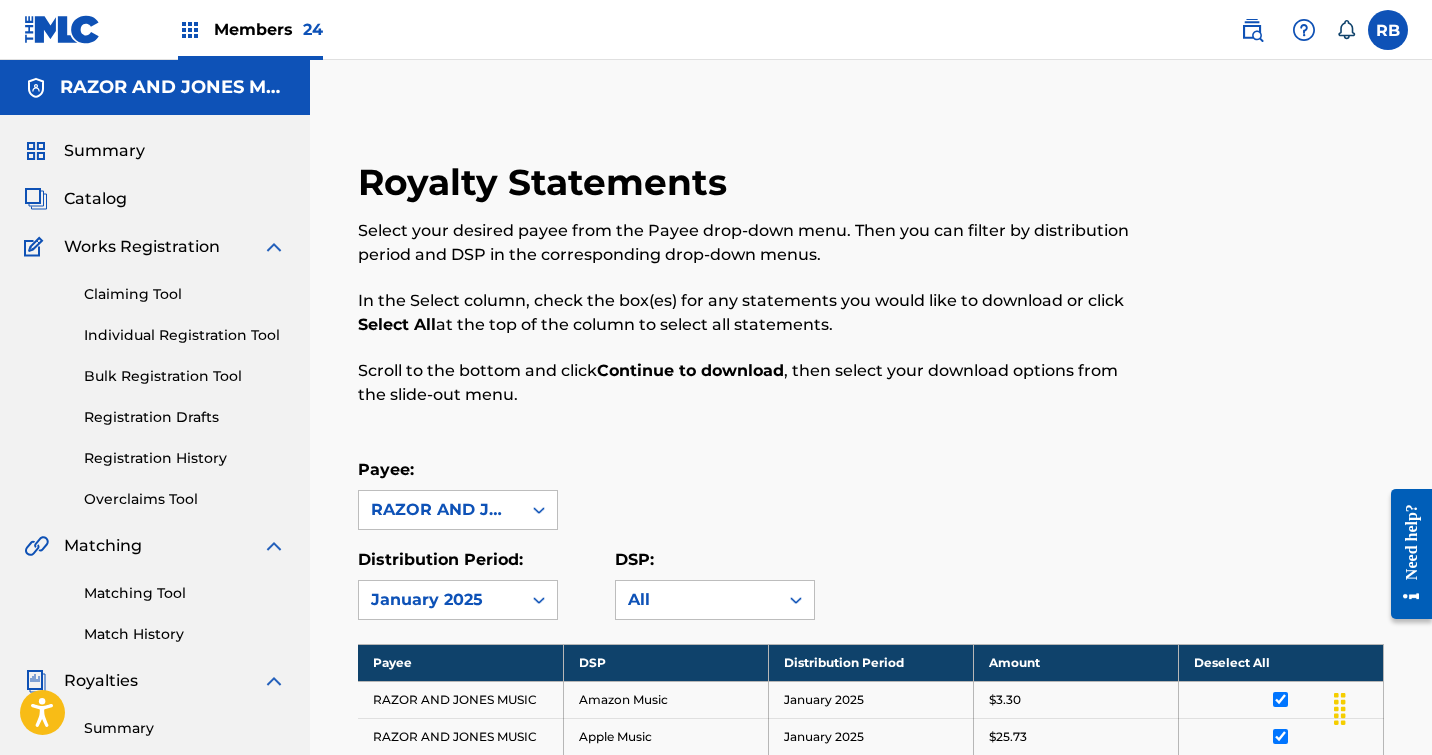 scroll, scrollTop: 0, scrollLeft: 0, axis: both 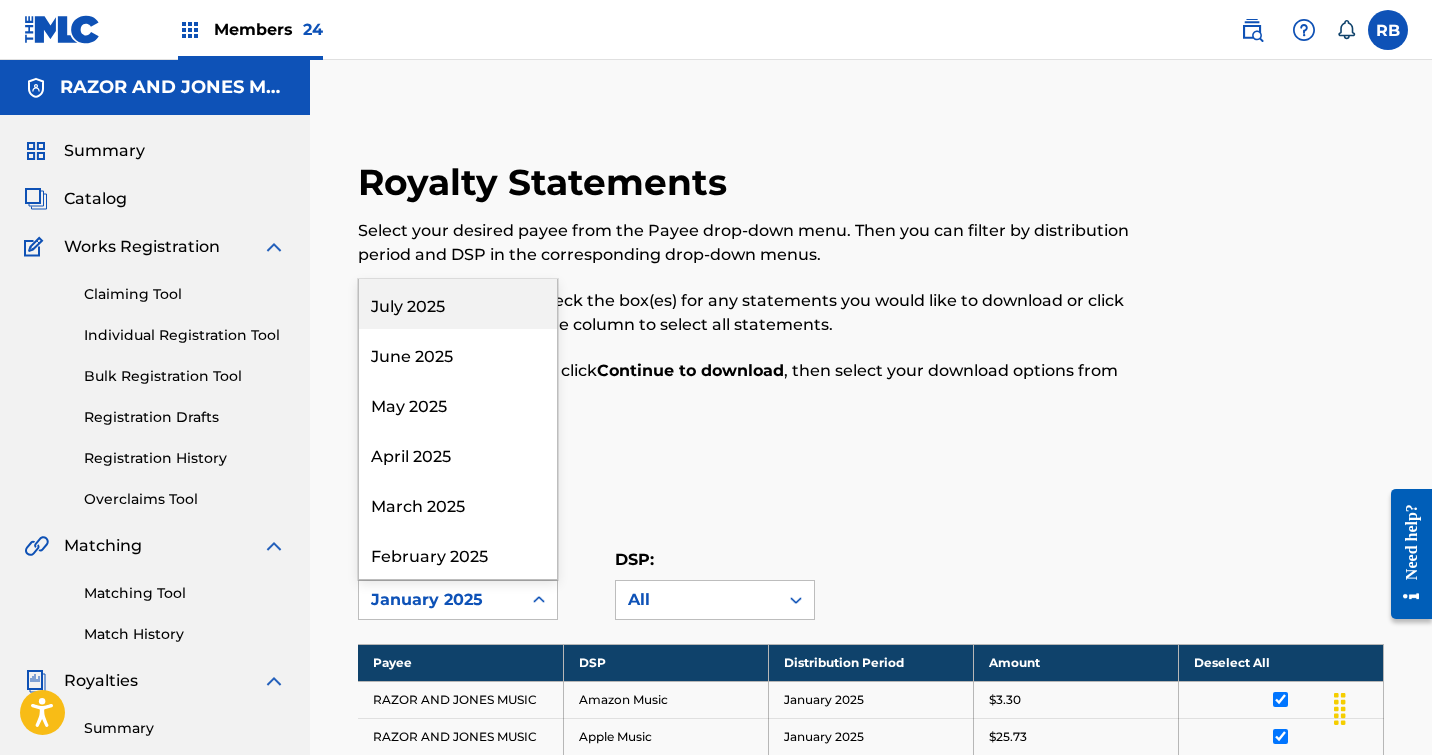 click 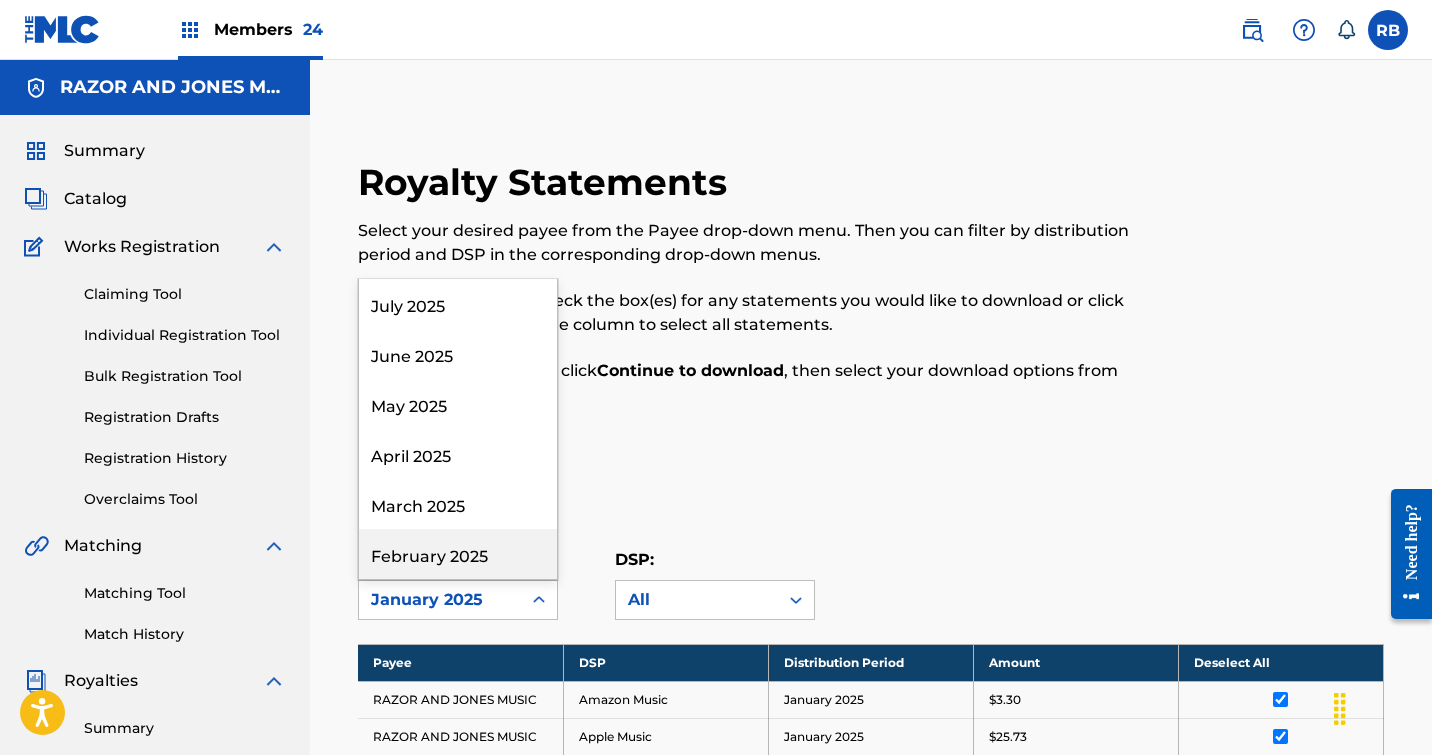 click on "February 2025" at bounding box center [458, 554] 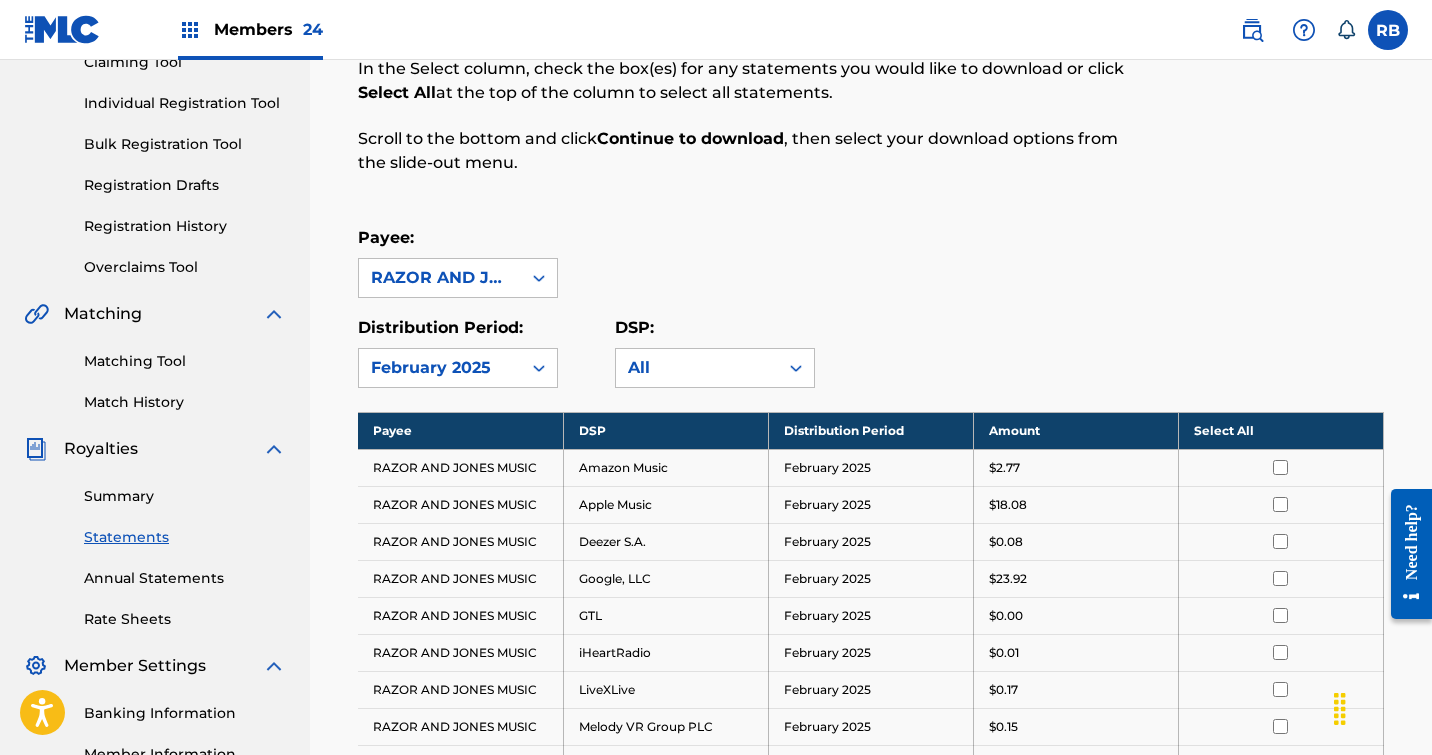 scroll, scrollTop: 242, scrollLeft: 0, axis: vertical 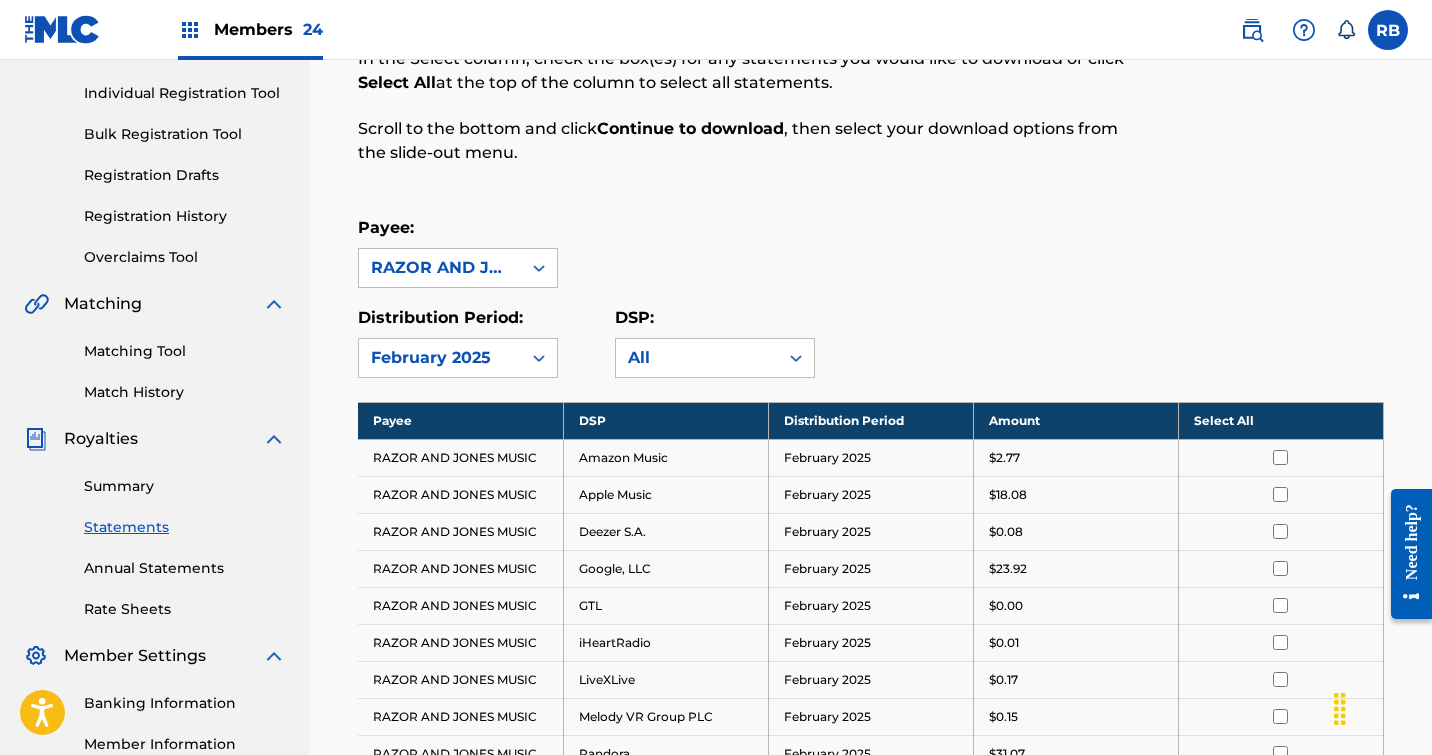 click on "Select All" at bounding box center [1280, 420] 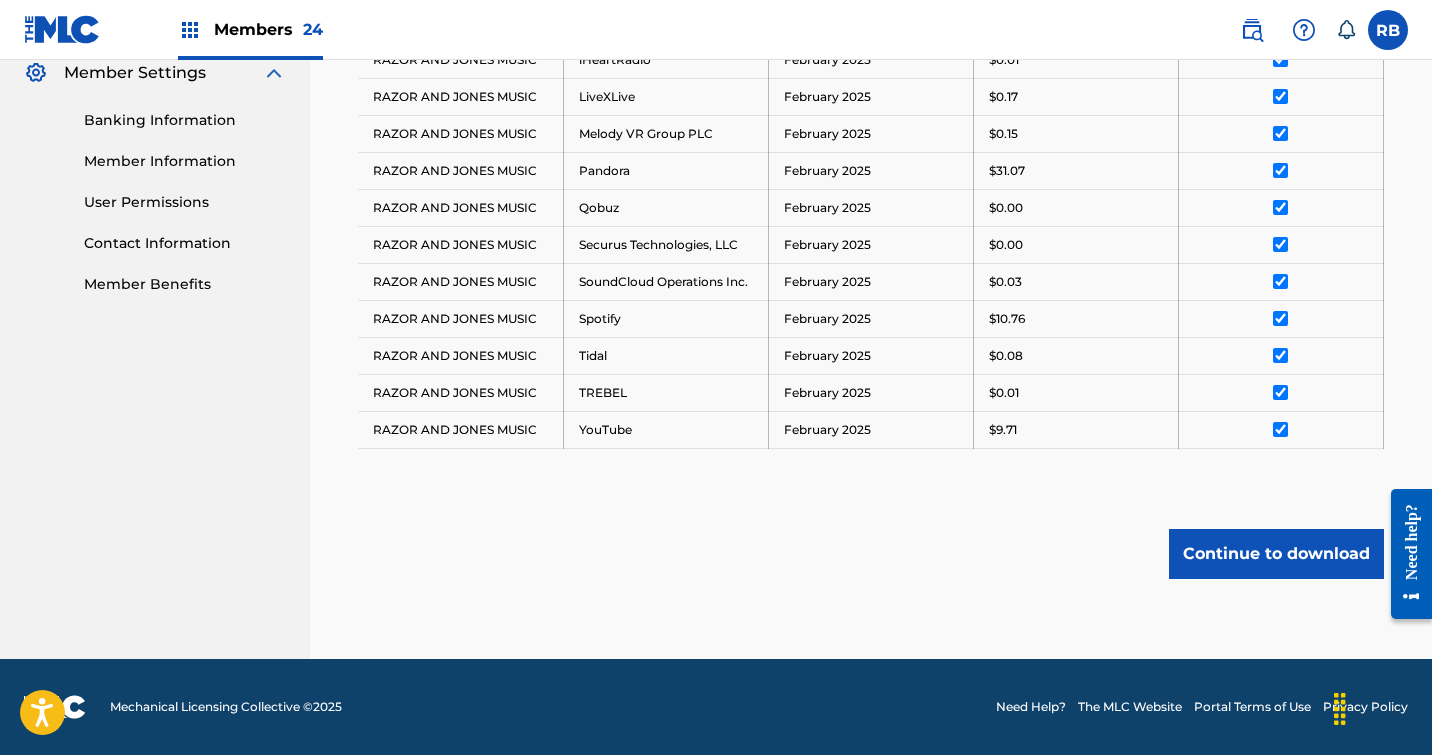scroll, scrollTop: 825, scrollLeft: 0, axis: vertical 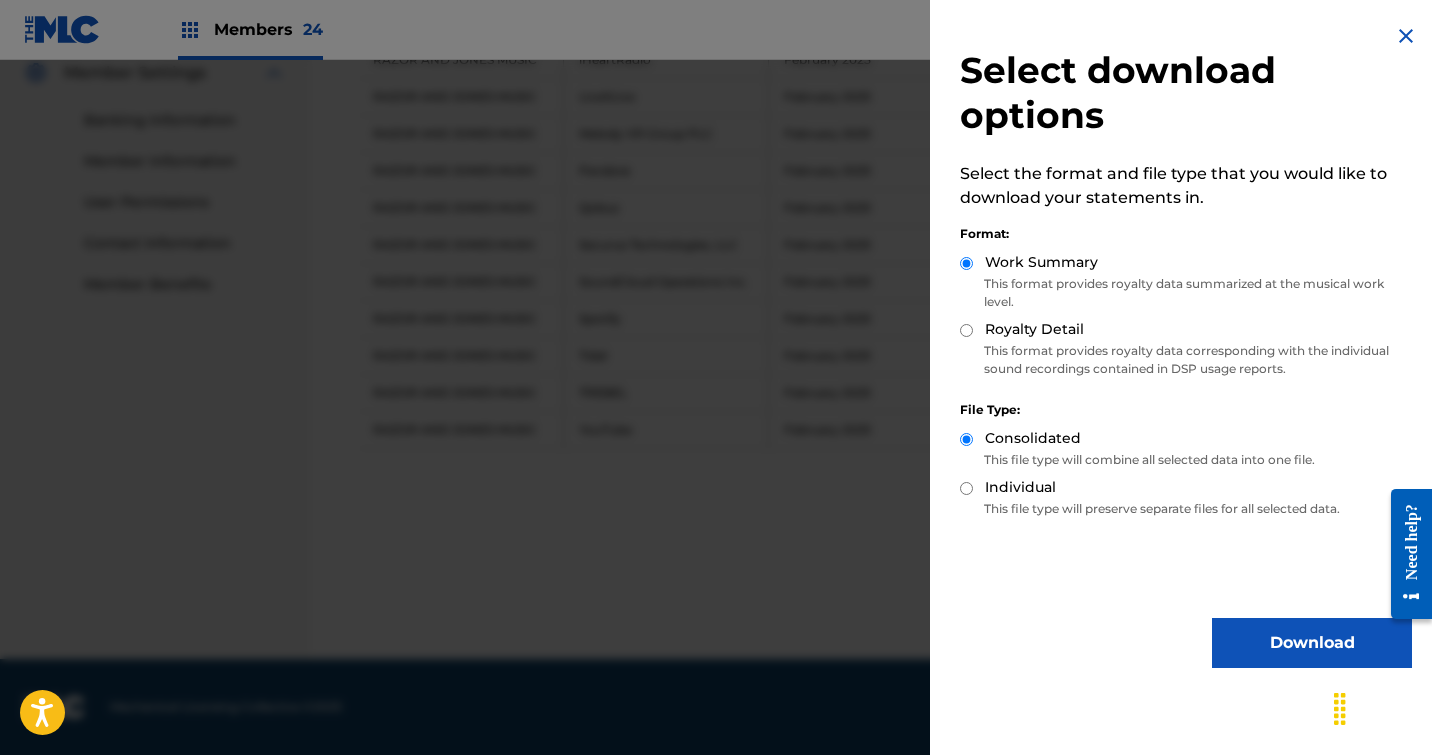click on "Royalty Detail" at bounding box center [966, 330] 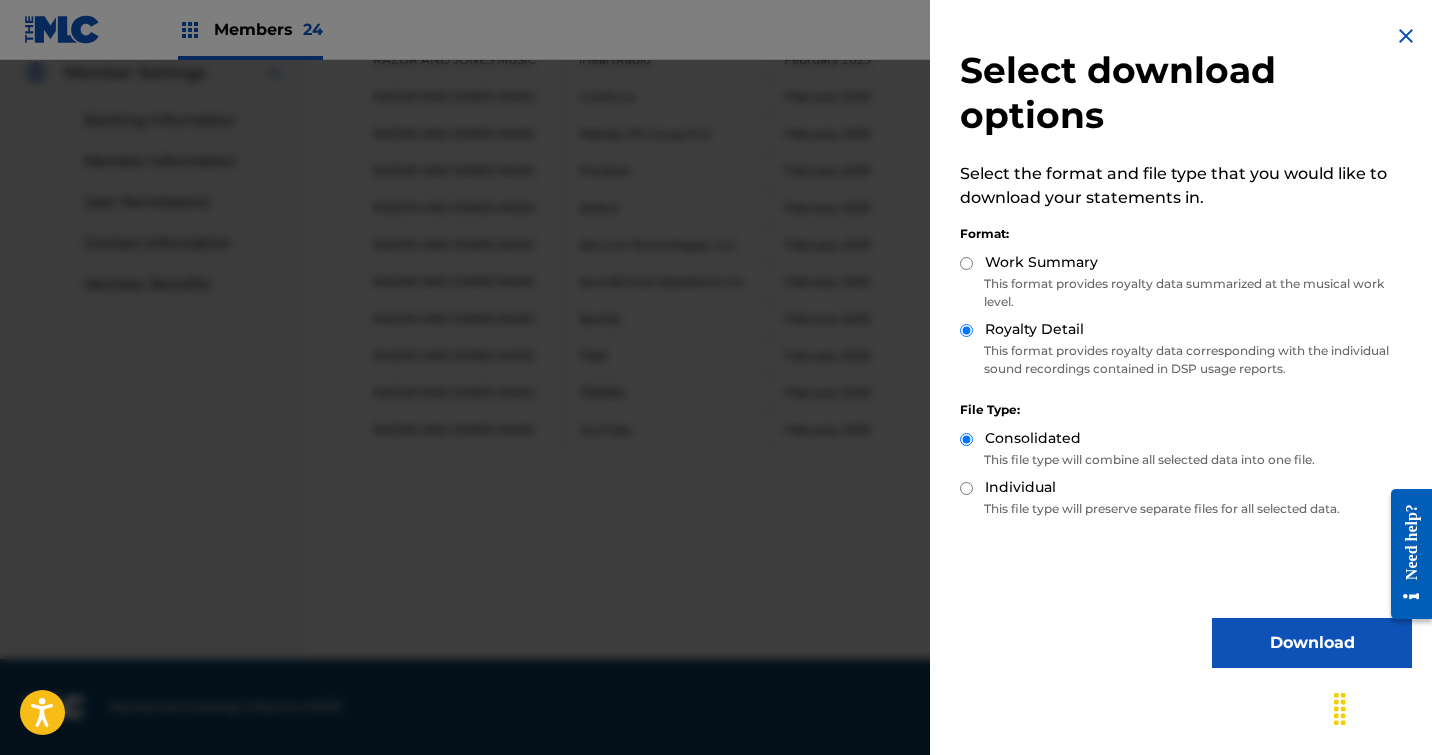 click on "Download" at bounding box center [1312, 643] 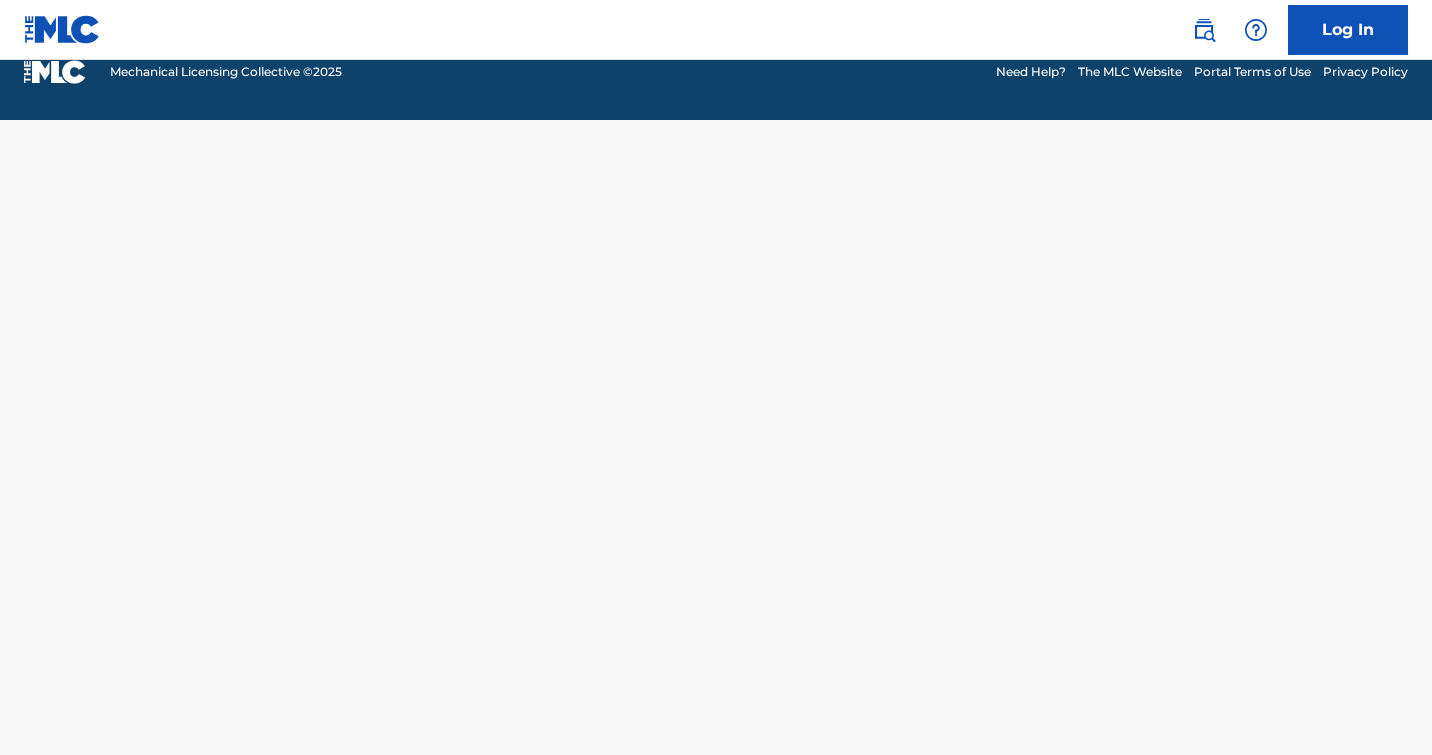 scroll, scrollTop: 0, scrollLeft: 0, axis: both 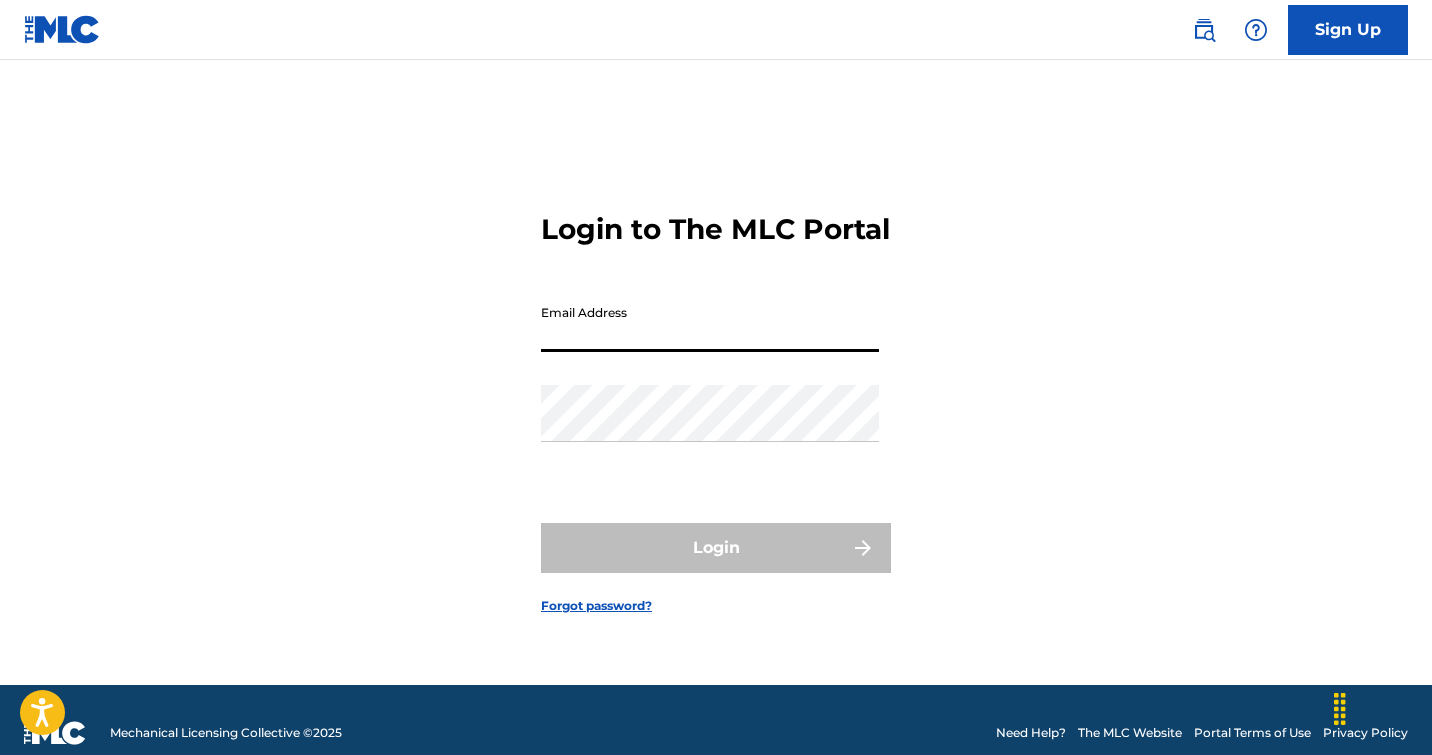 type on "[USERNAME]@[EXAMPLE.COM]" 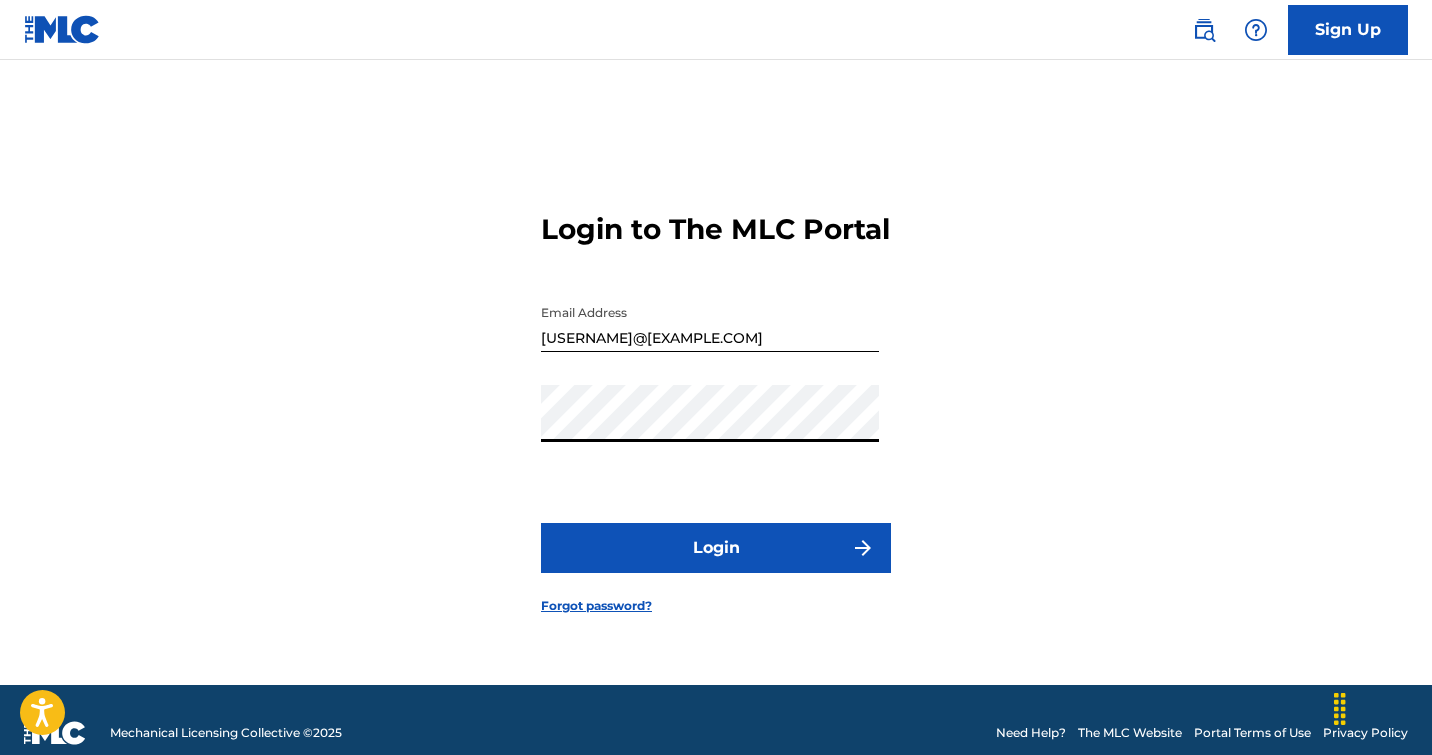click on "Login" at bounding box center (716, 548) 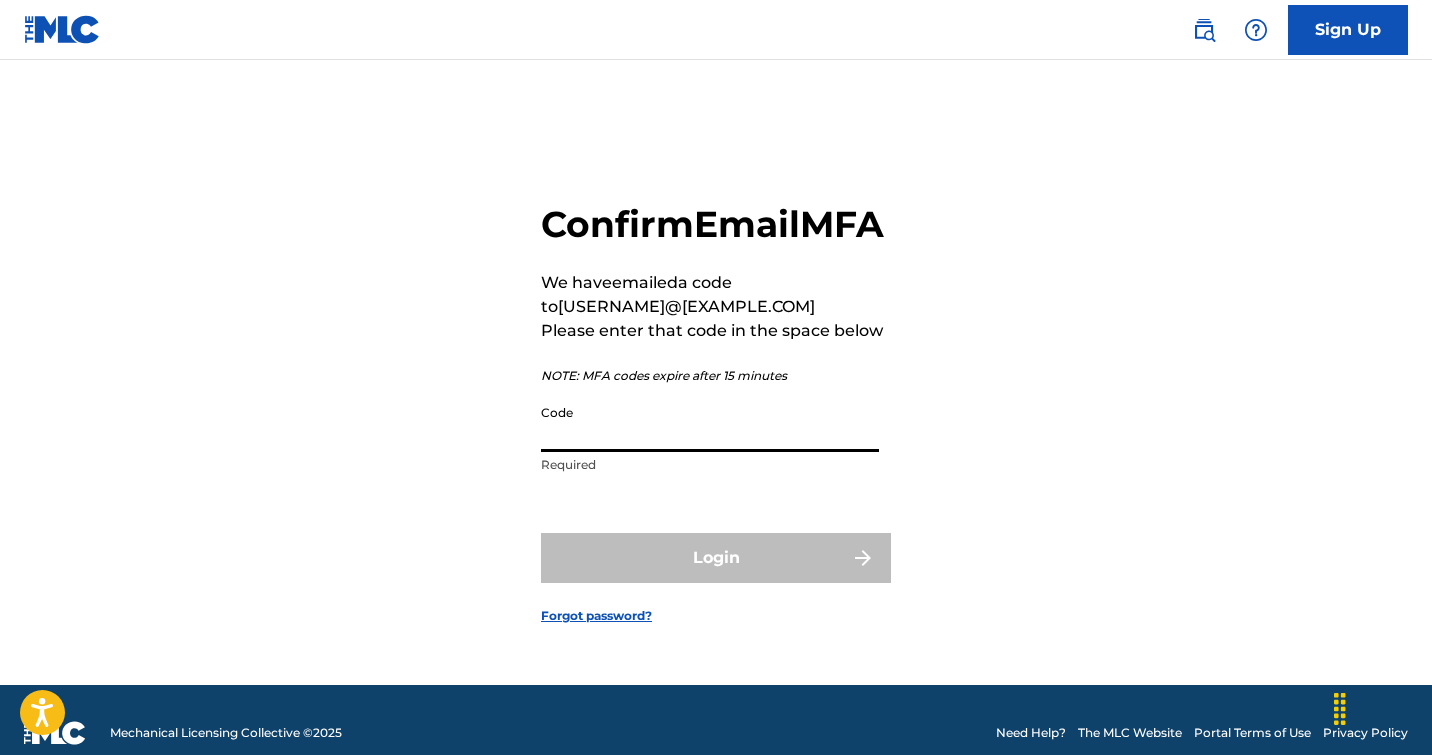 click on "Code" at bounding box center [710, 423] 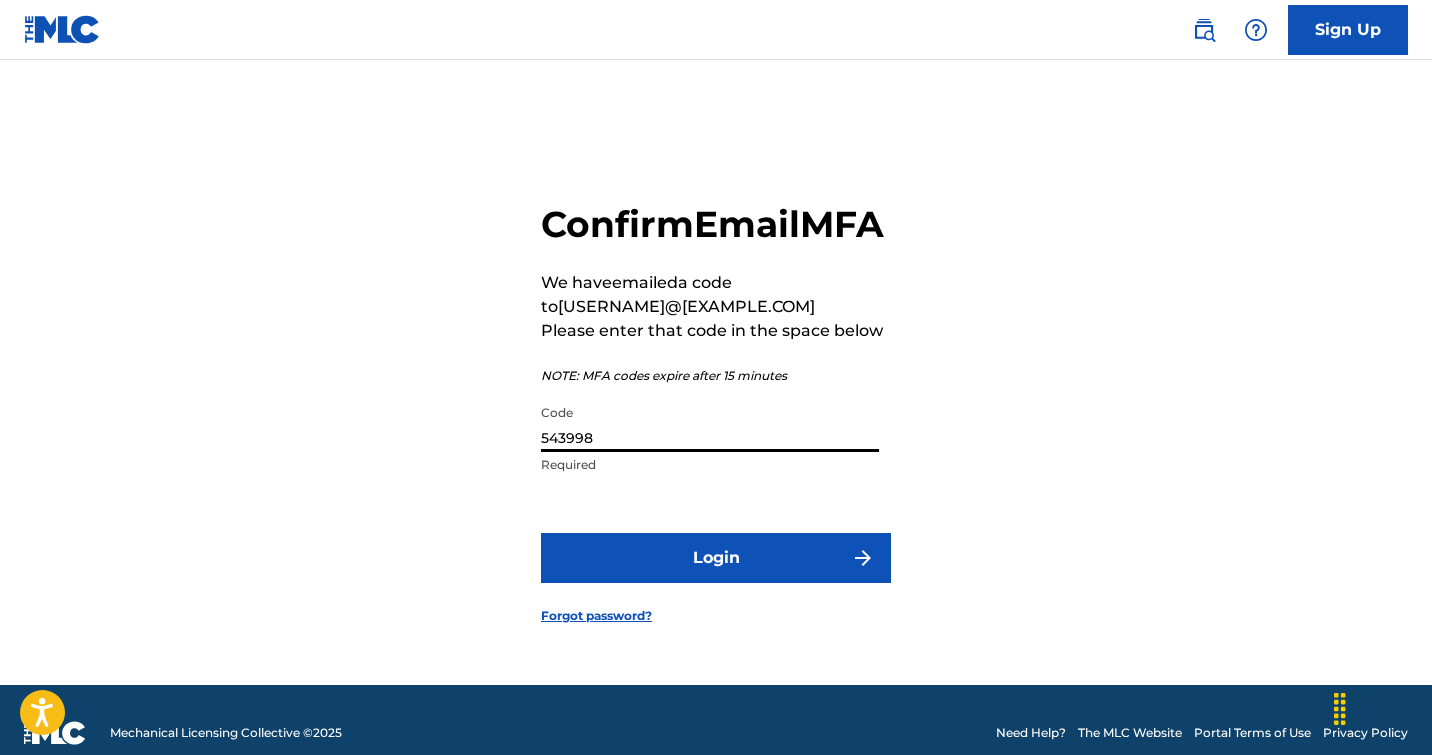 type on "543998" 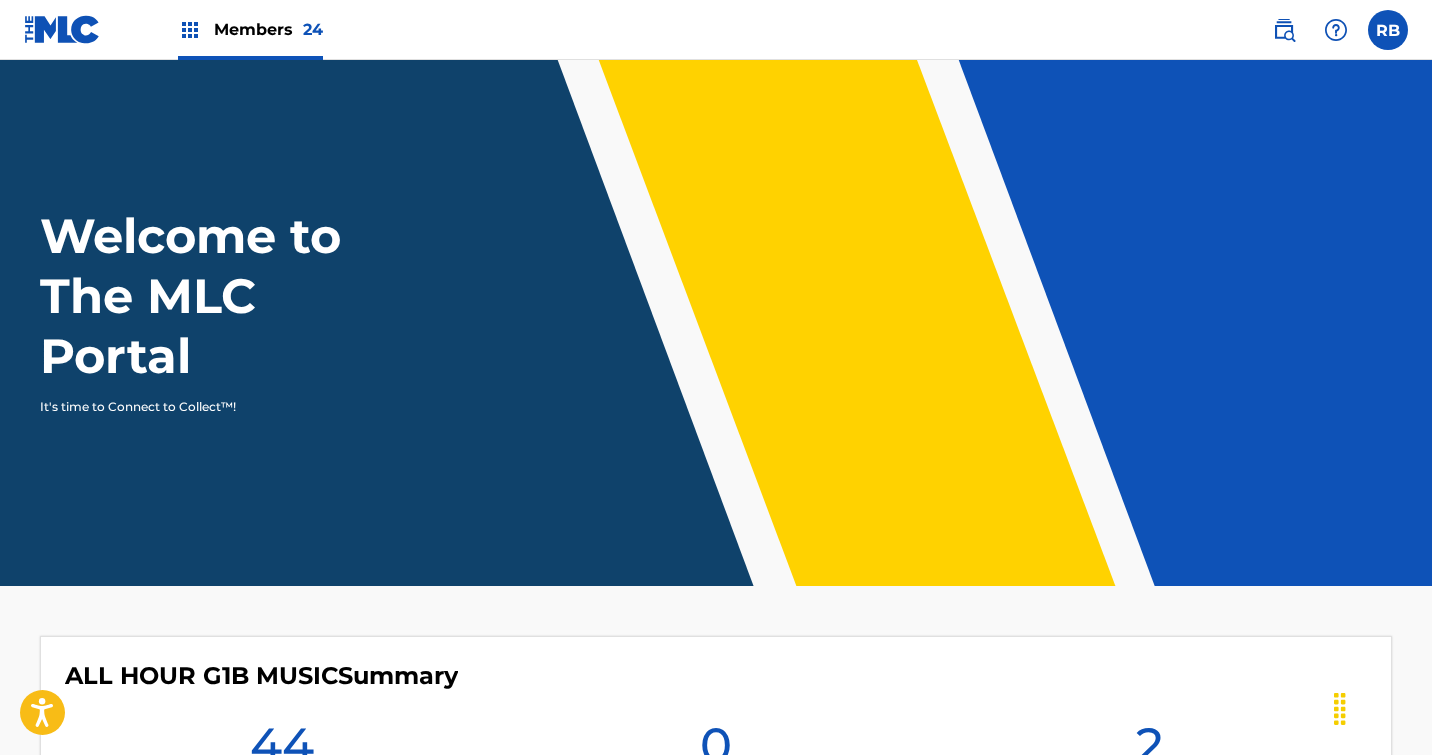 scroll, scrollTop: 0, scrollLeft: 0, axis: both 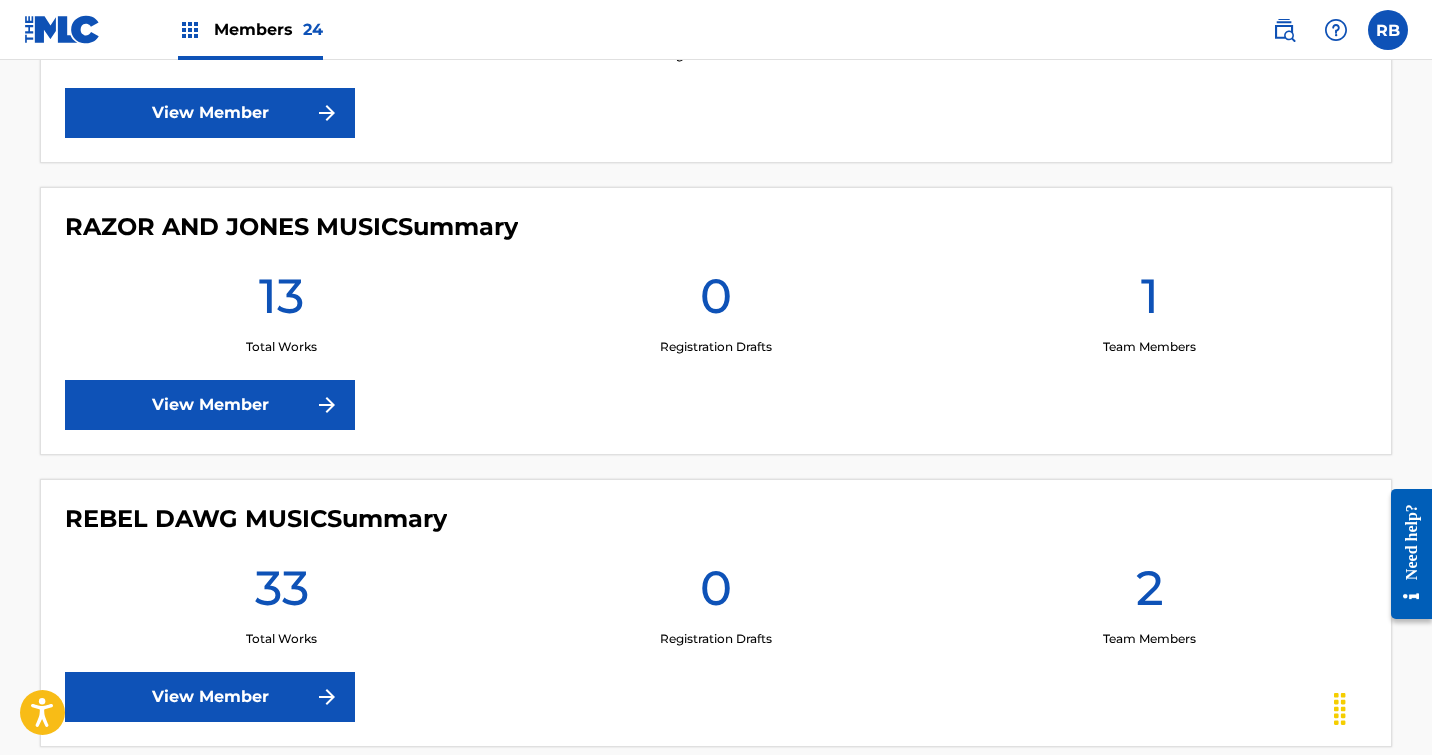 click on "View Member" at bounding box center (210, 405) 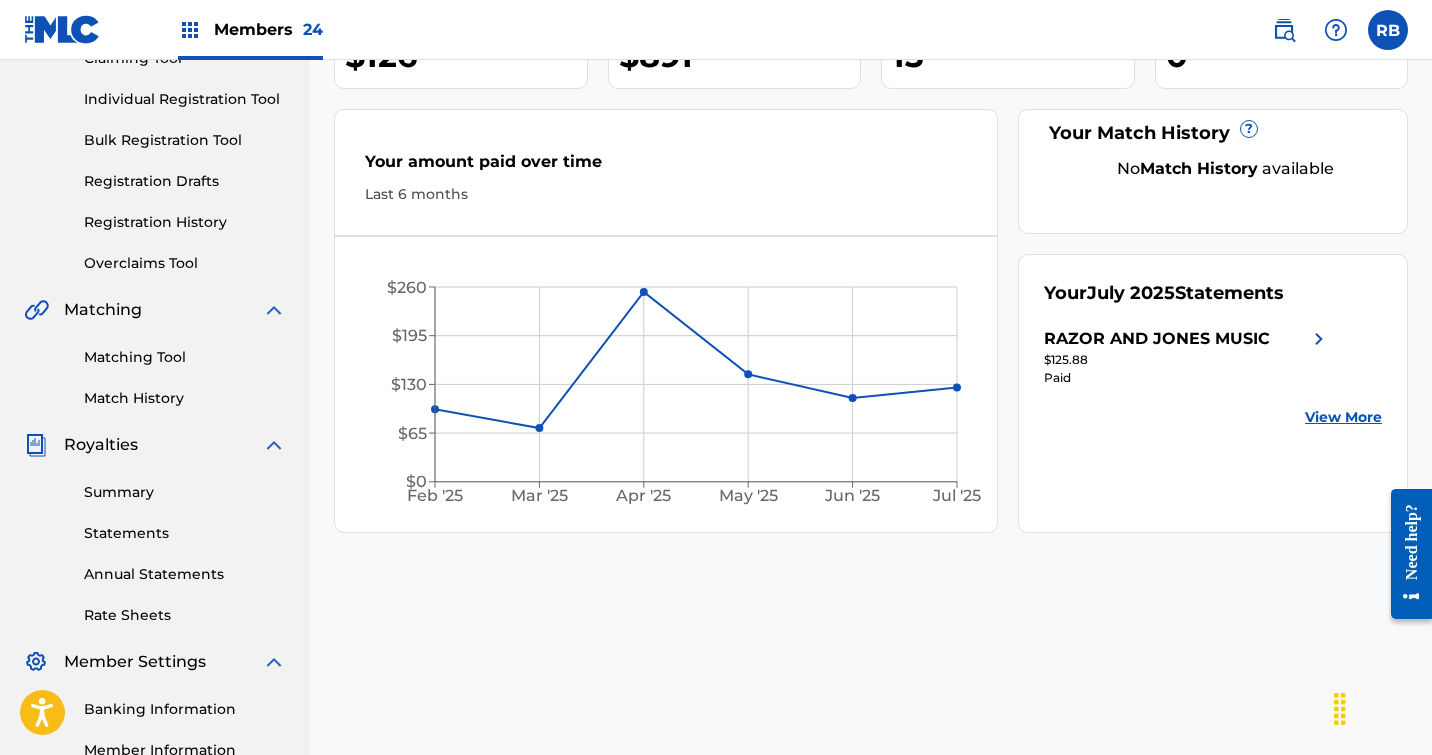 scroll, scrollTop: 238, scrollLeft: 0, axis: vertical 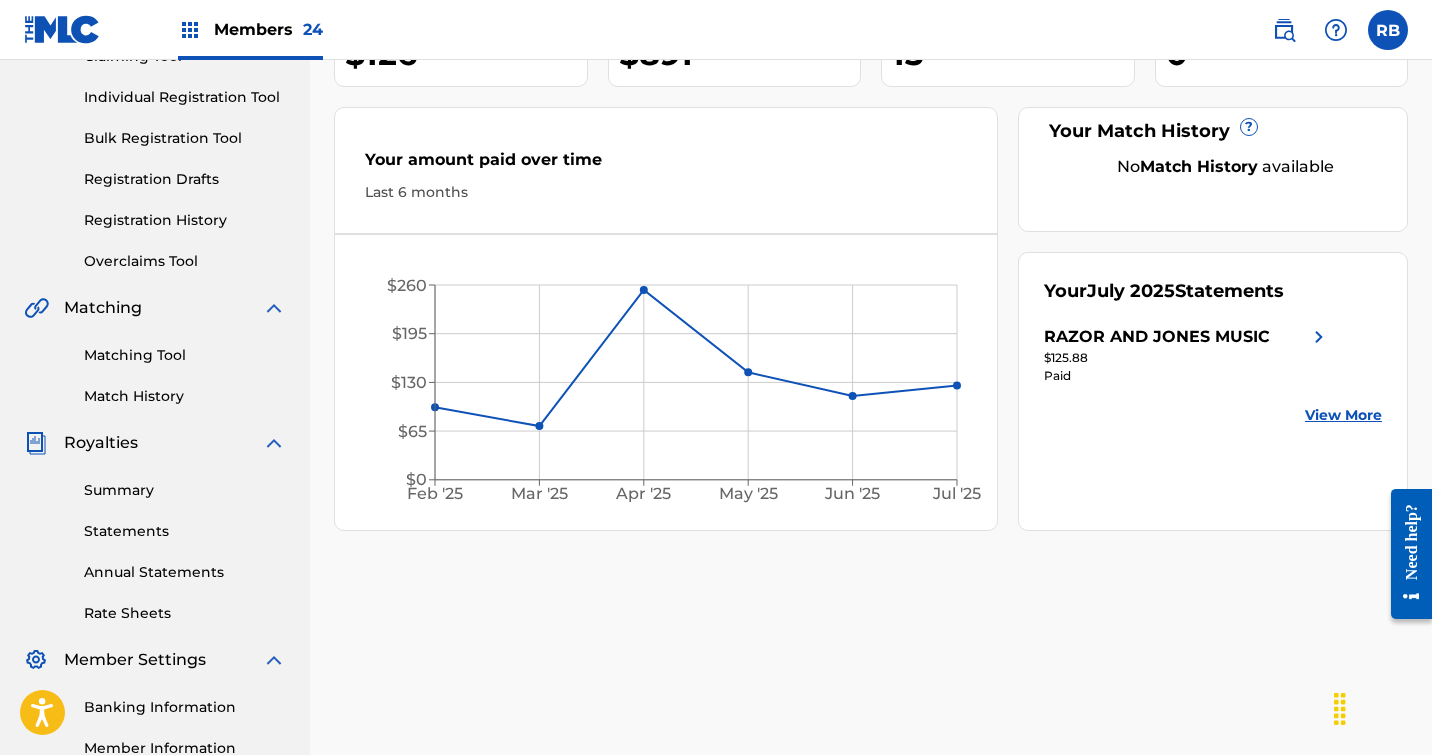 click on "Statements" at bounding box center (185, 531) 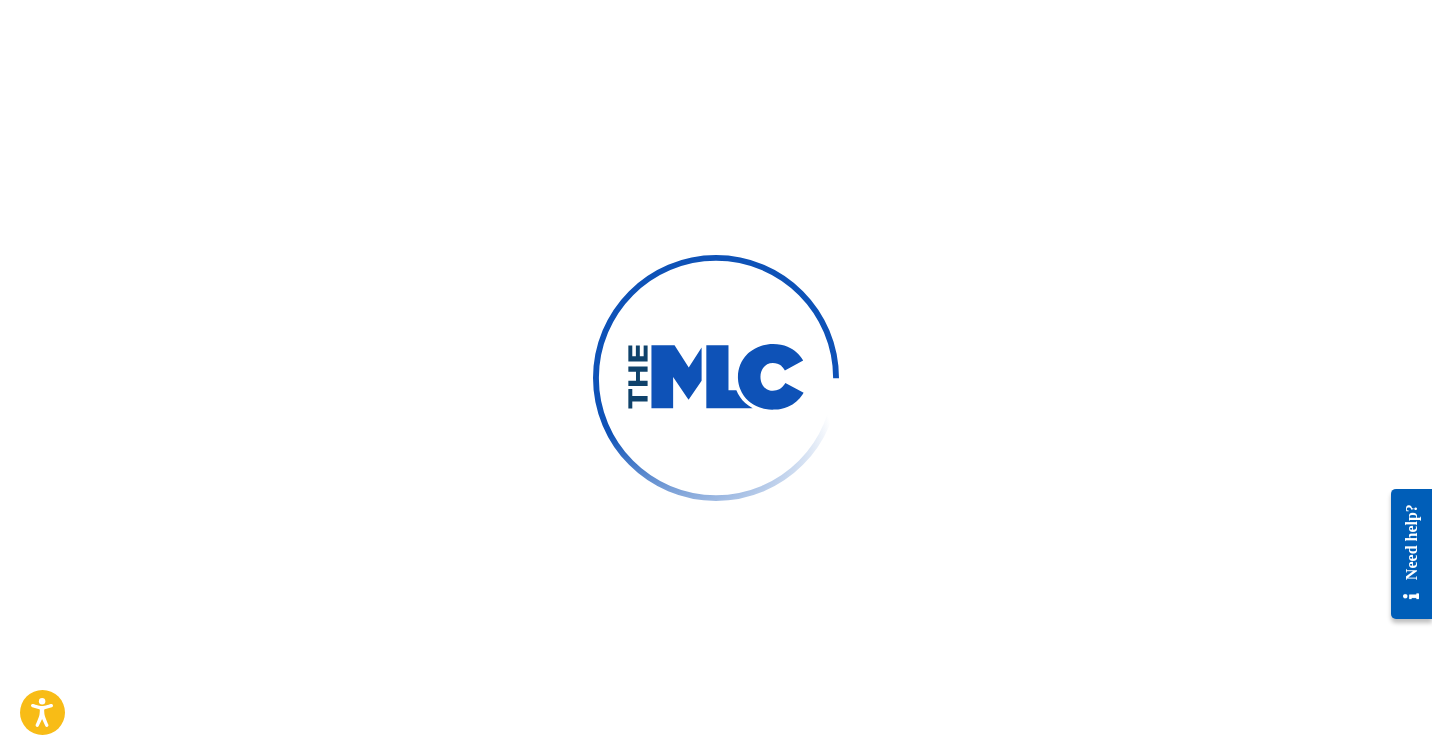 scroll, scrollTop: 0, scrollLeft: 0, axis: both 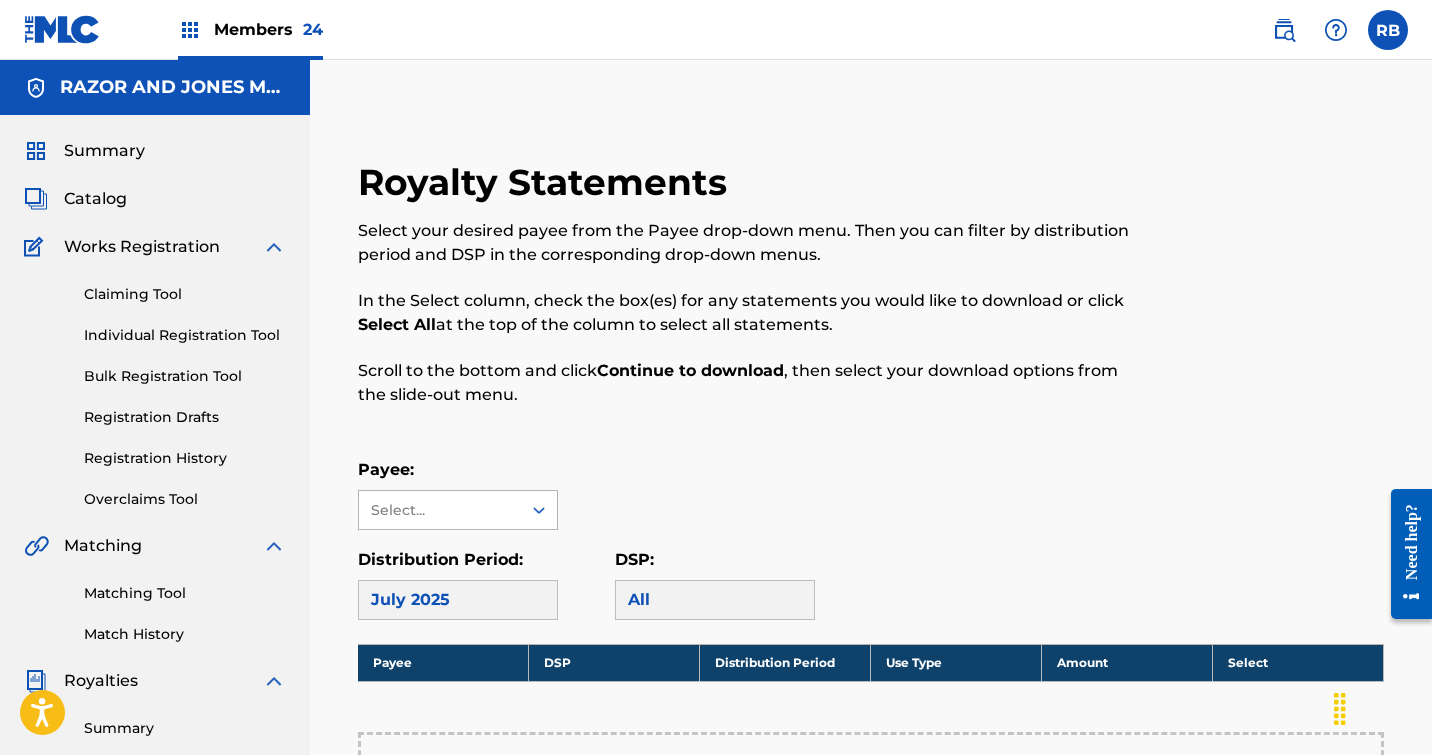click 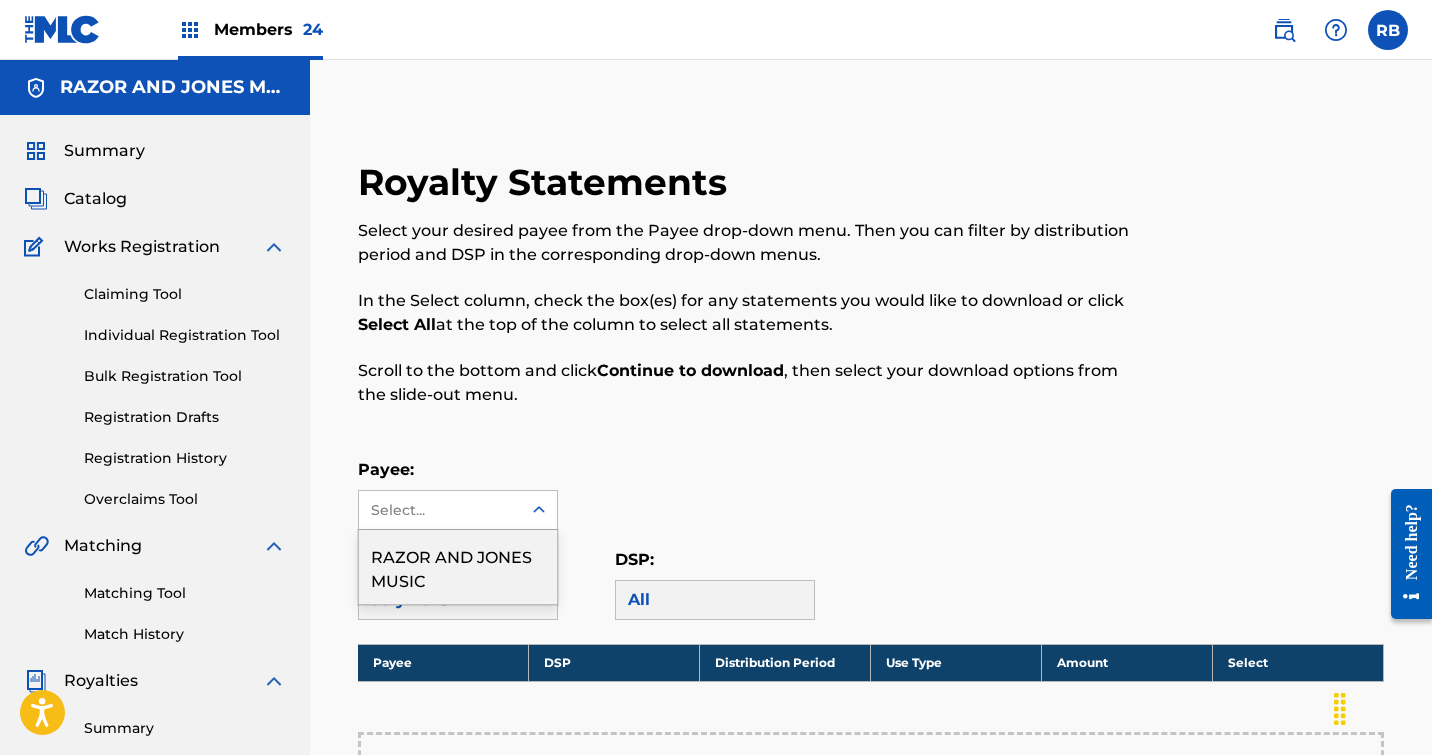 click on "RAZOR AND JONES MUSIC" at bounding box center (458, 567) 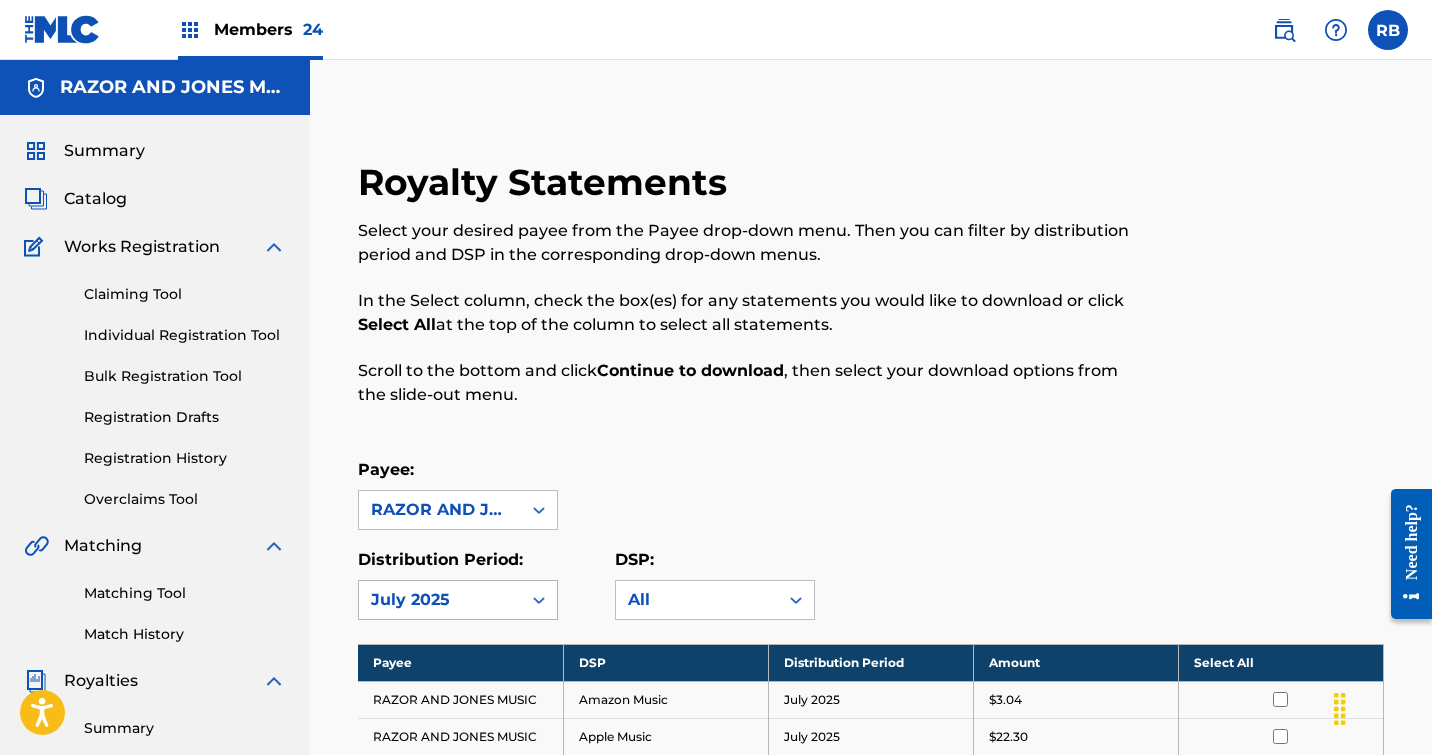 click 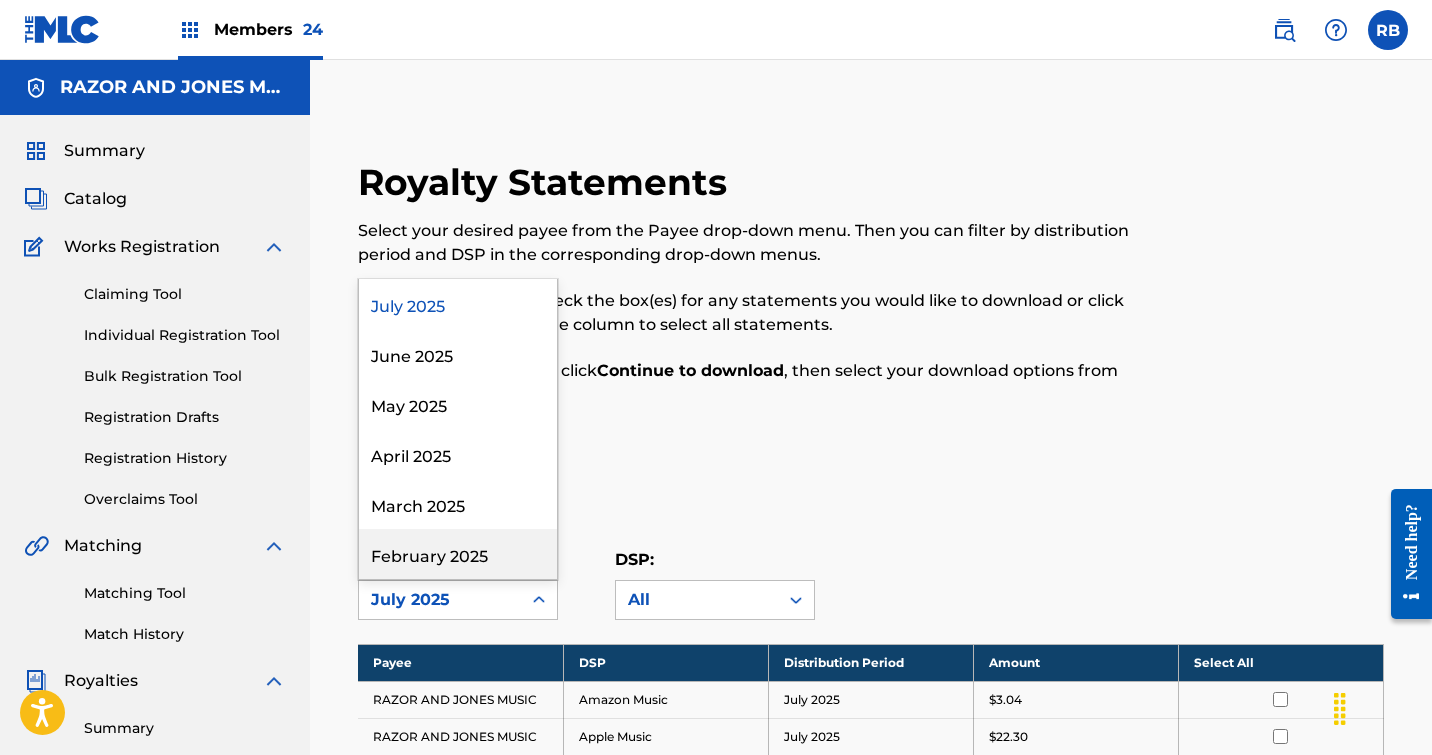 click on "February 2025" at bounding box center (458, 554) 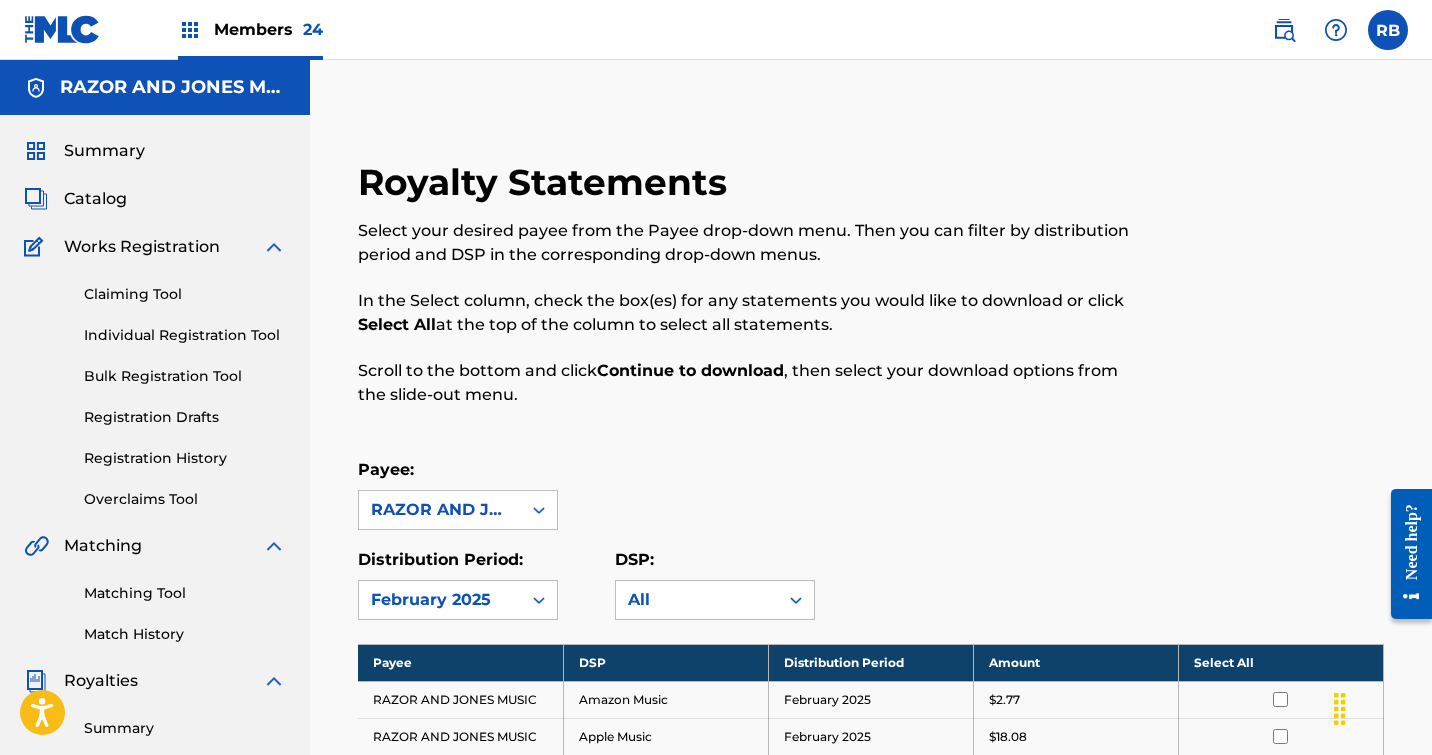 scroll, scrollTop: 0, scrollLeft: 0, axis: both 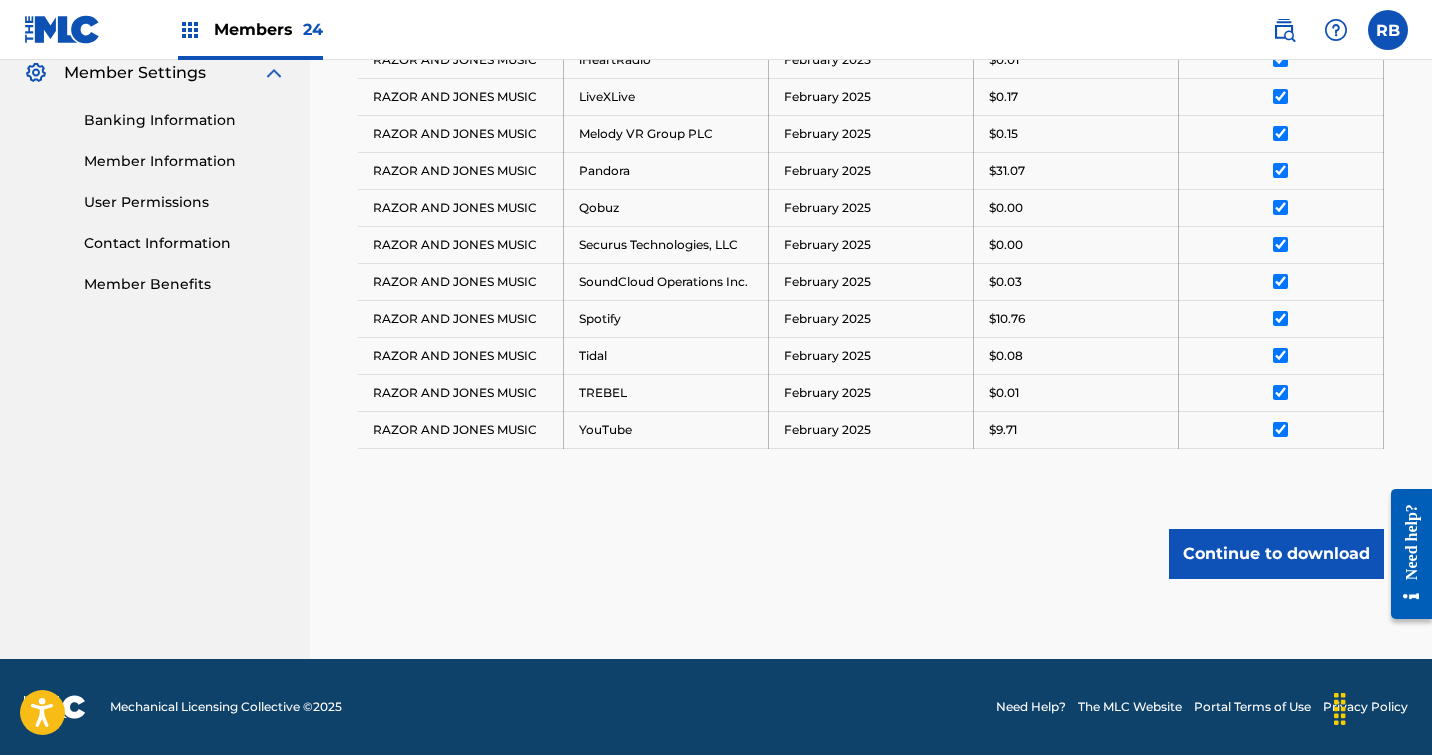 click on "Continue to download" at bounding box center [1276, 554] 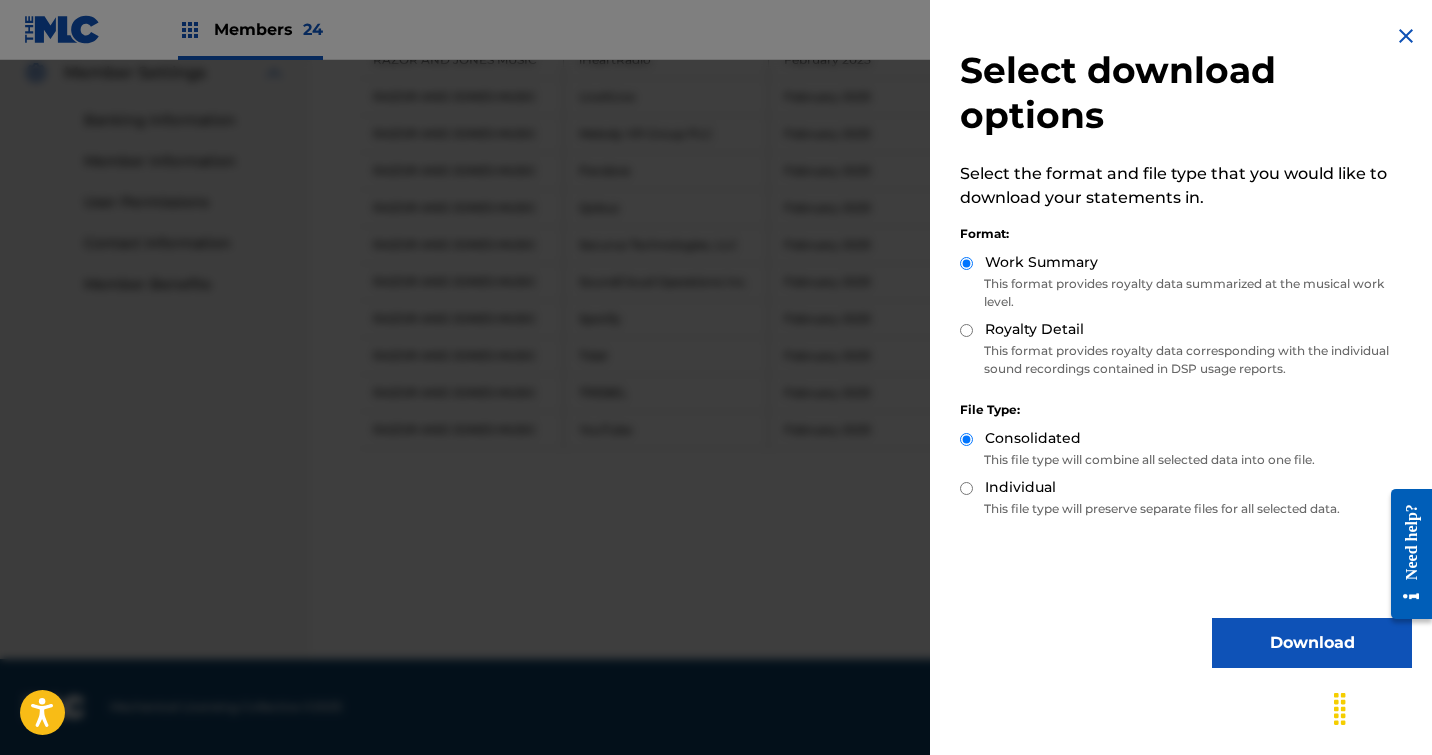 click on "Royalty Detail" at bounding box center [966, 330] 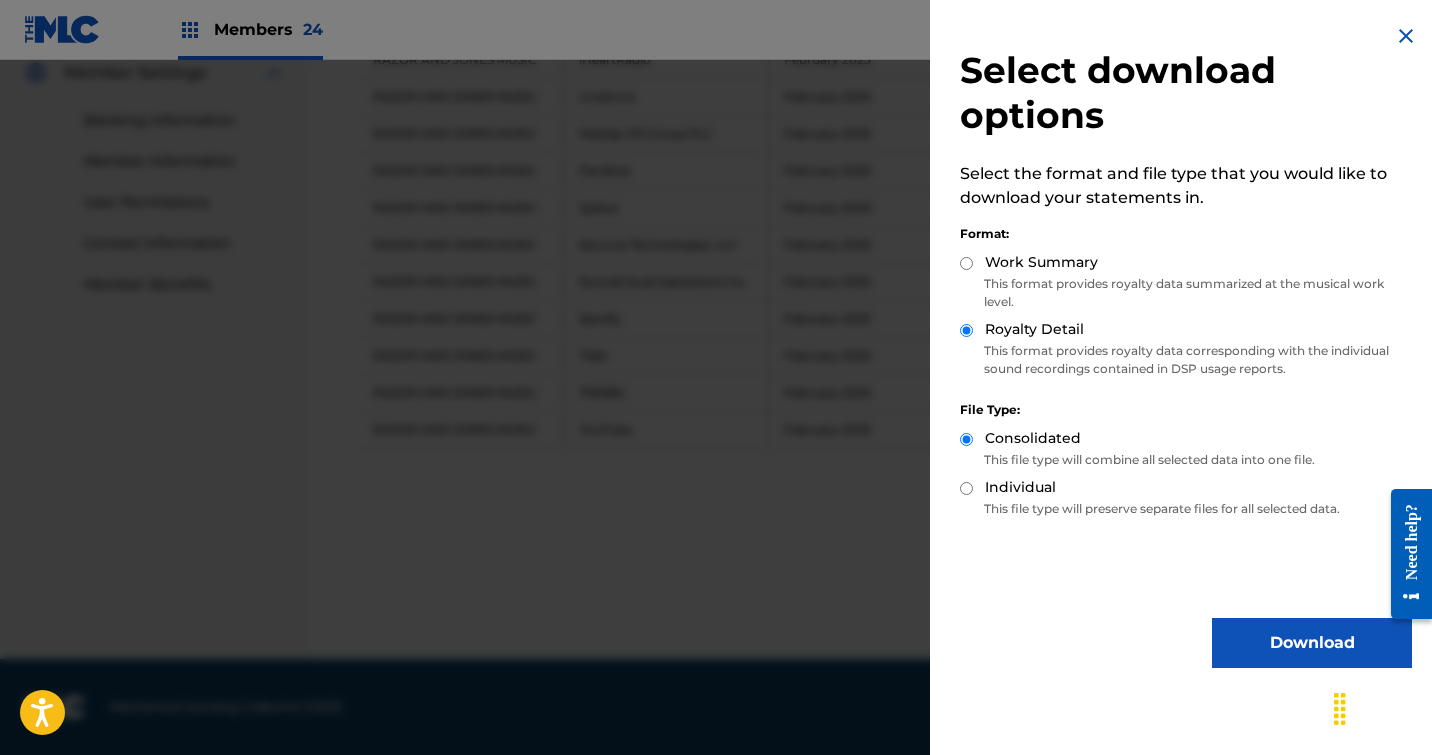 click on "Download" at bounding box center (1312, 643) 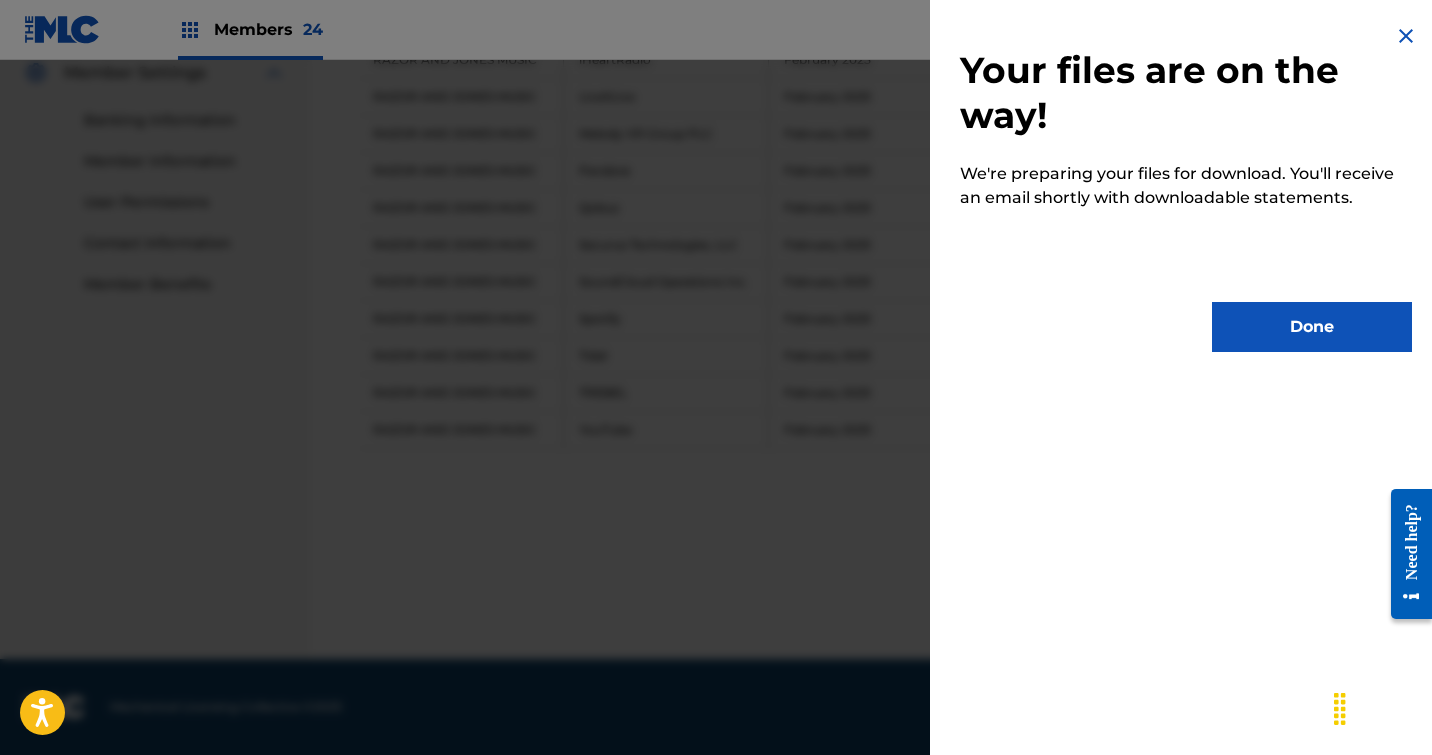 click on "Done" at bounding box center [1312, 327] 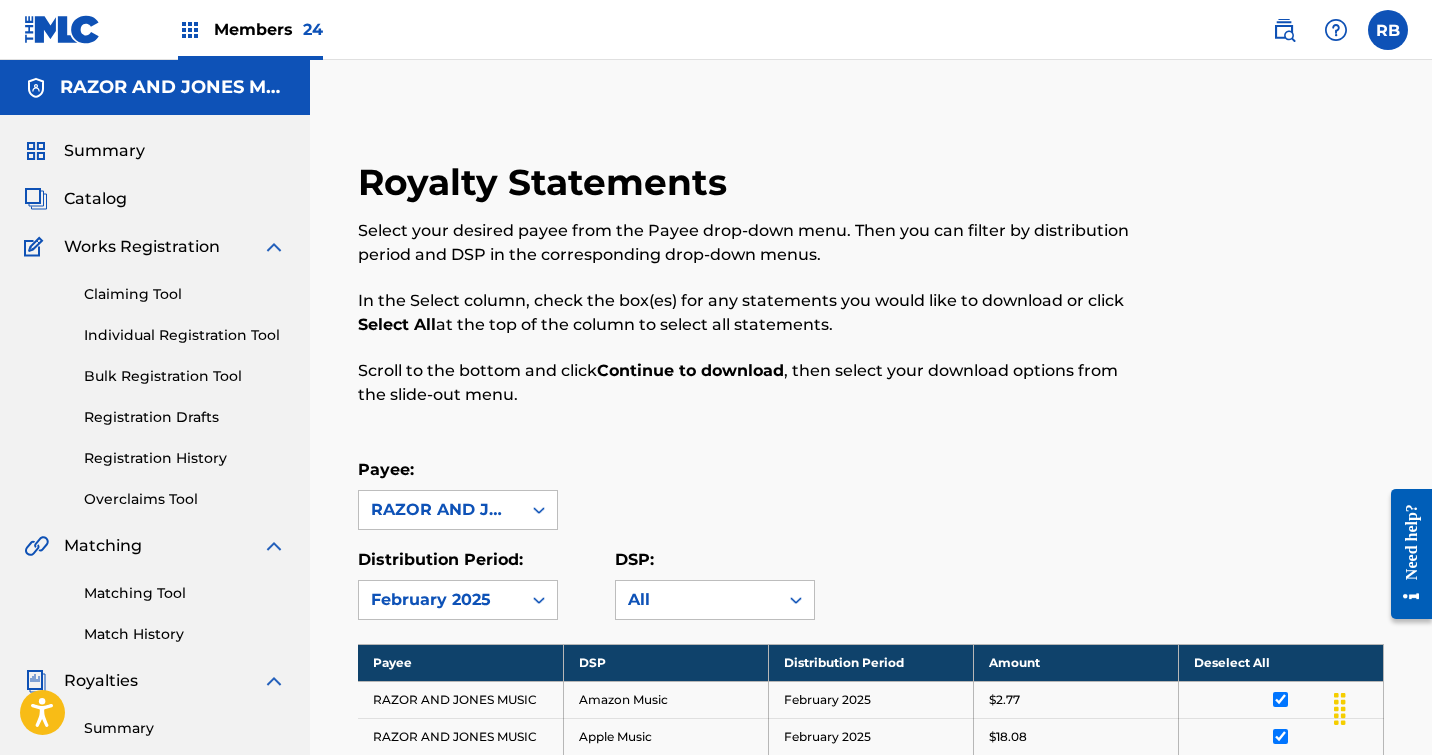 scroll, scrollTop: 0, scrollLeft: 0, axis: both 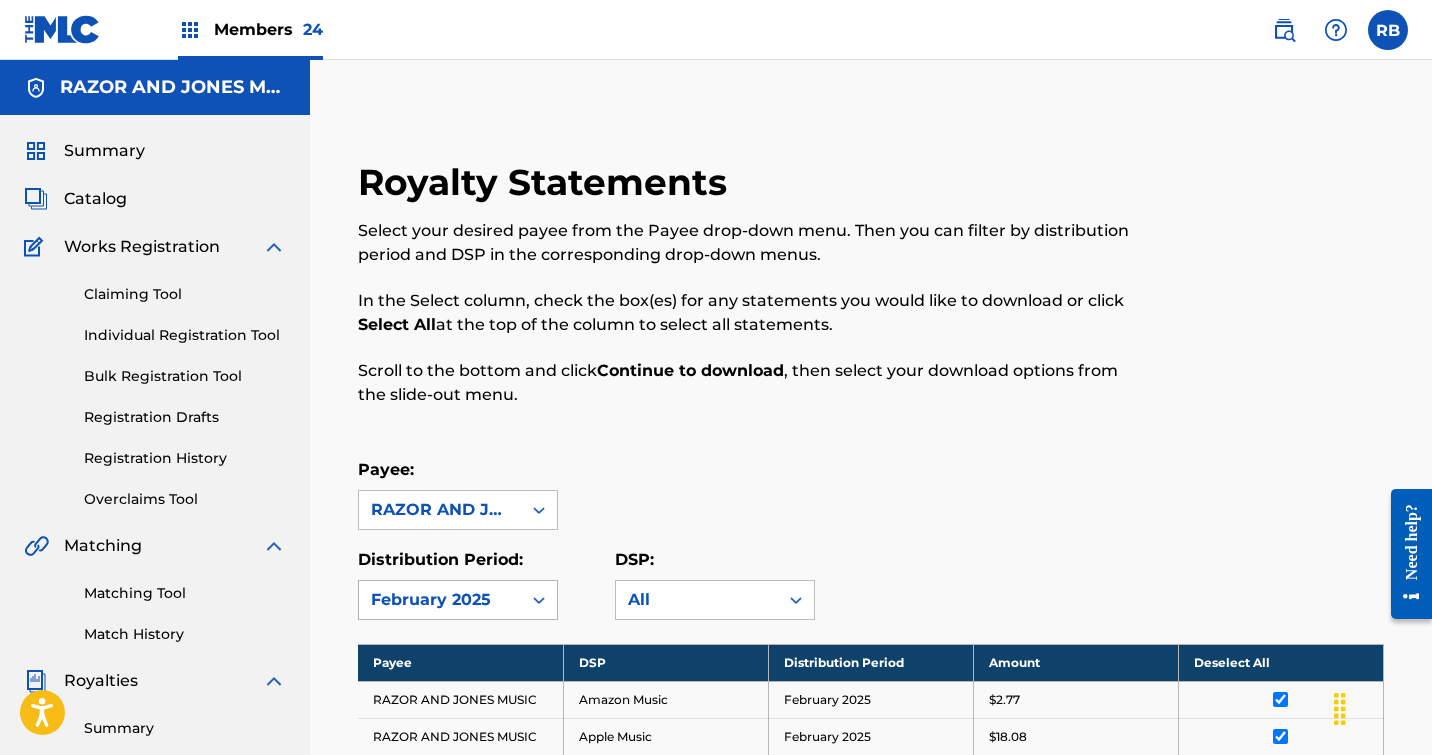 click 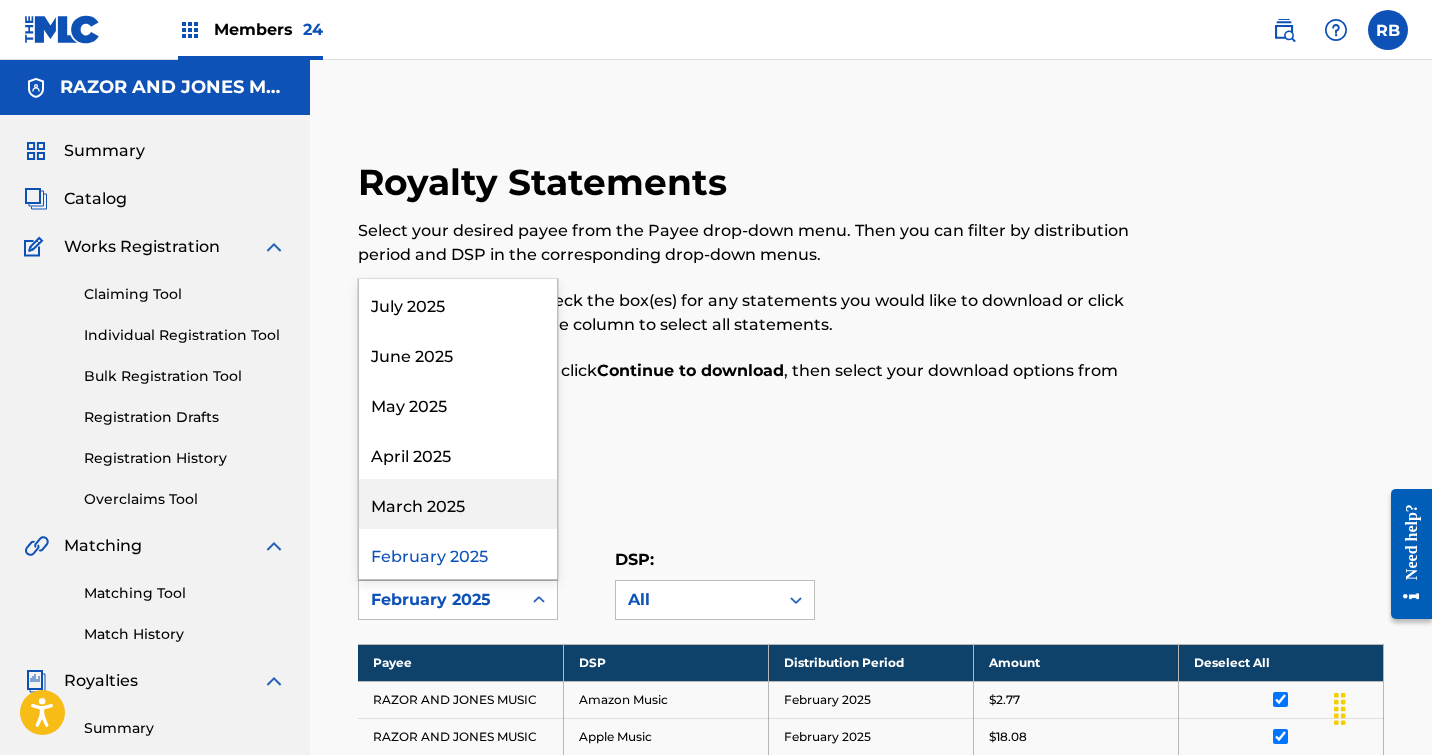 click on "March 2025" at bounding box center [458, 504] 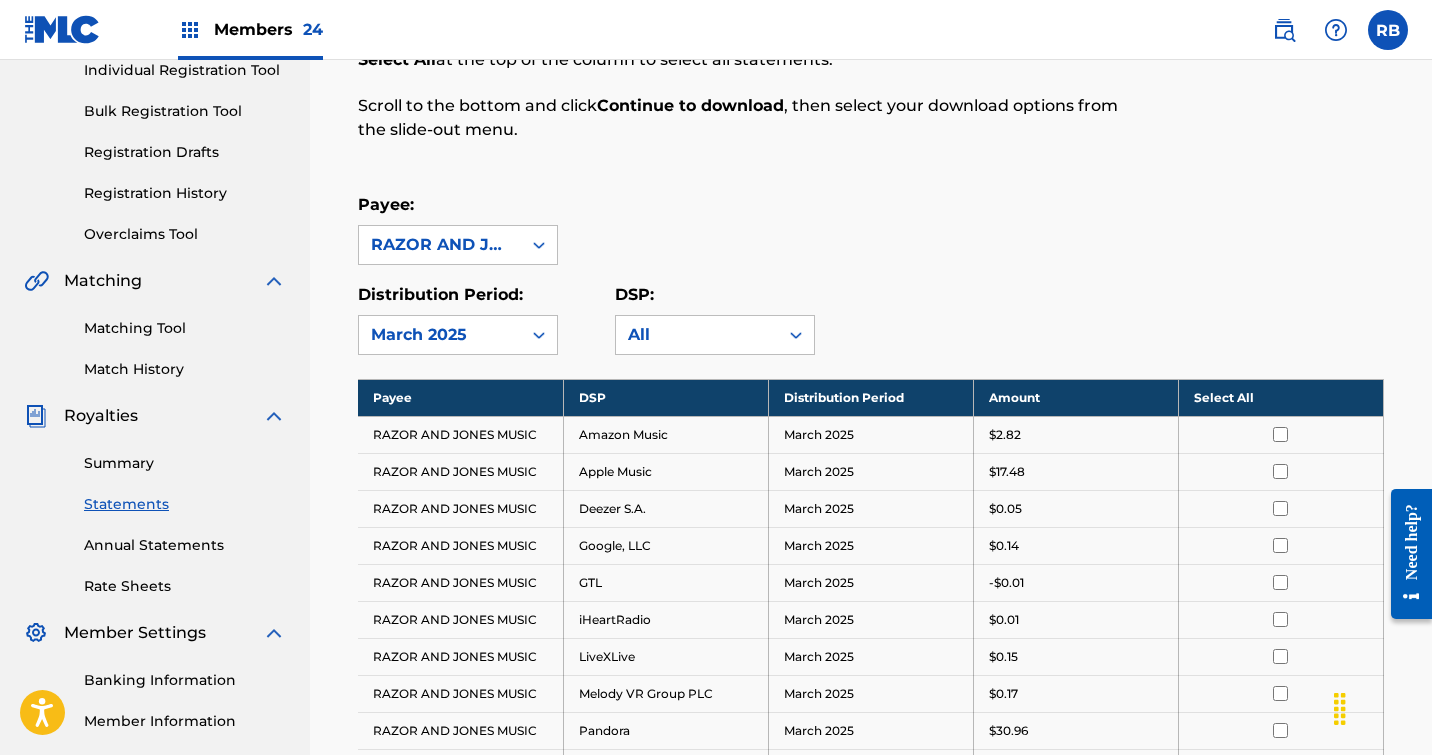scroll, scrollTop: 292, scrollLeft: 0, axis: vertical 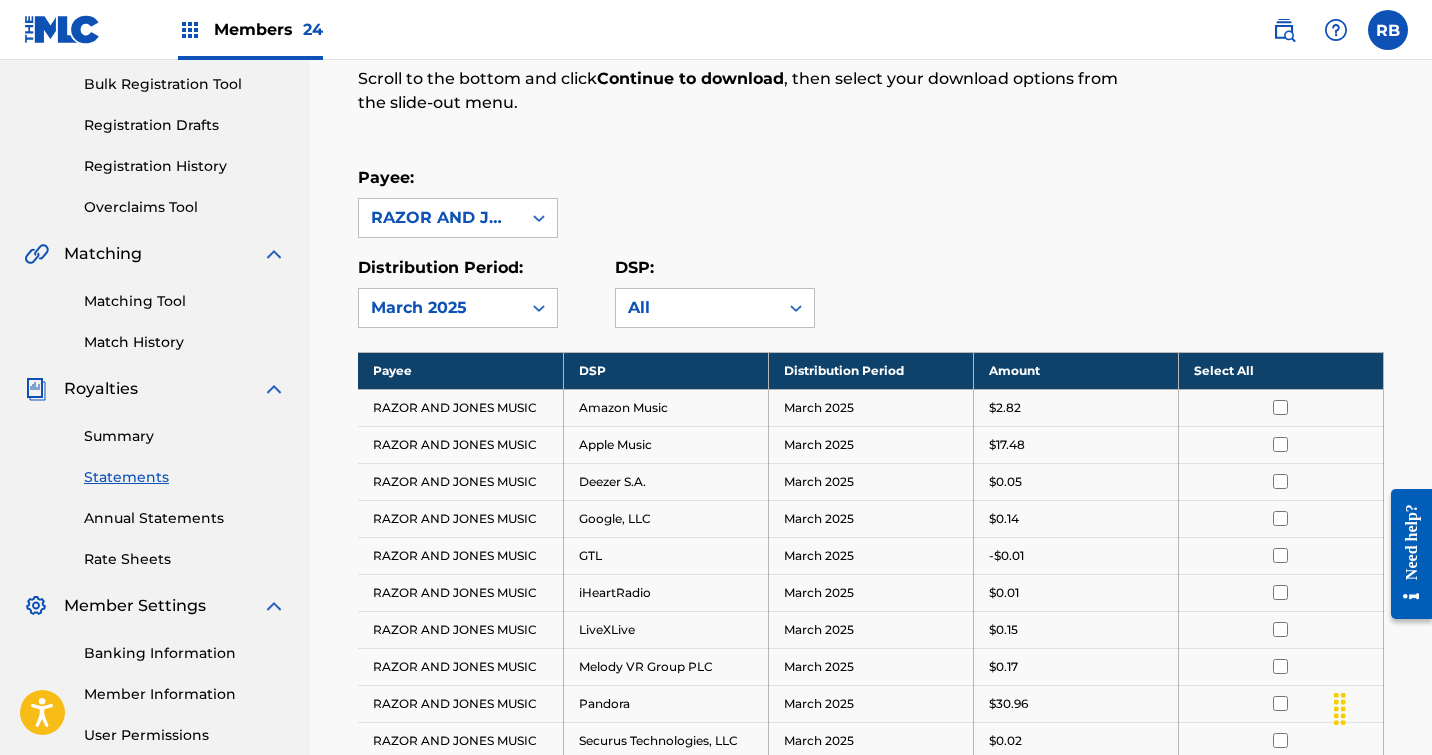 click on "Select All" at bounding box center [1280, 370] 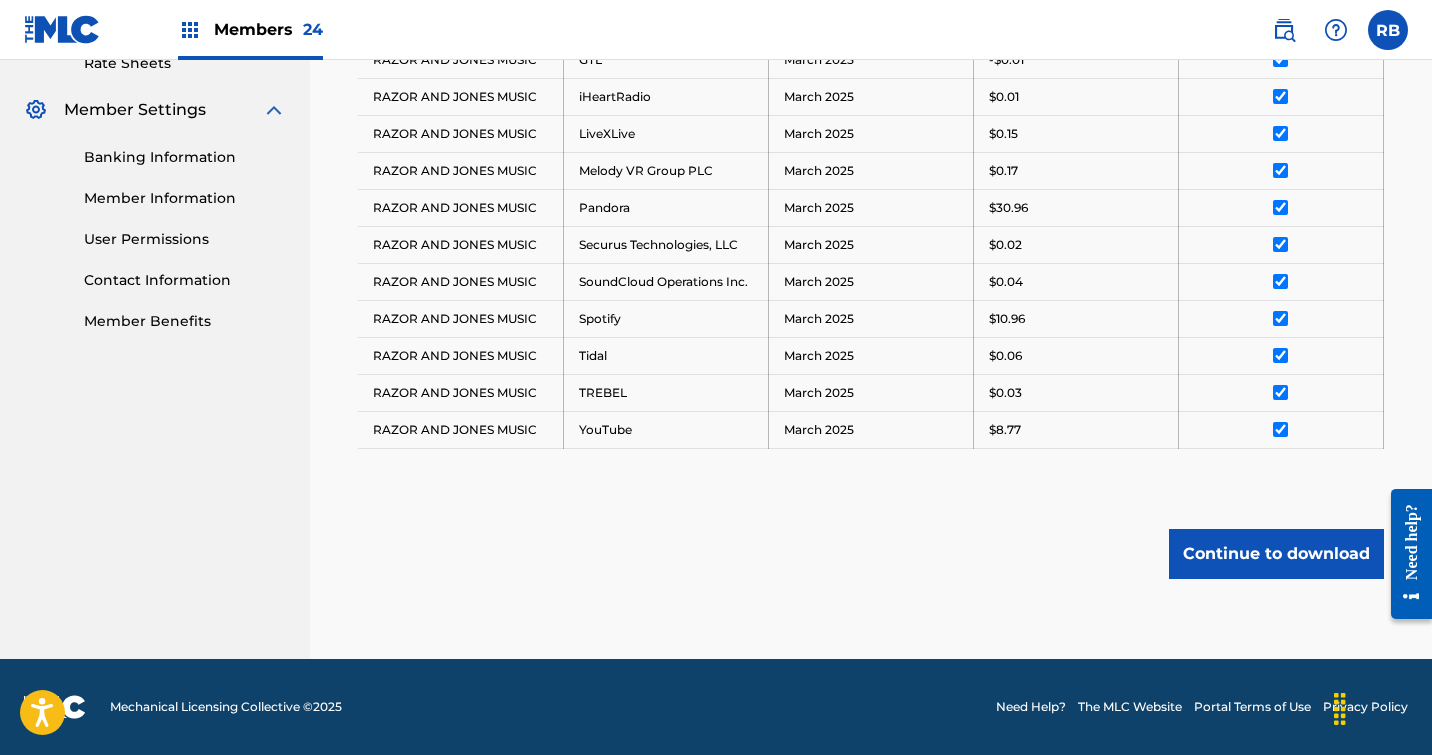 scroll, scrollTop: 788, scrollLeft: 0, axis: vertical 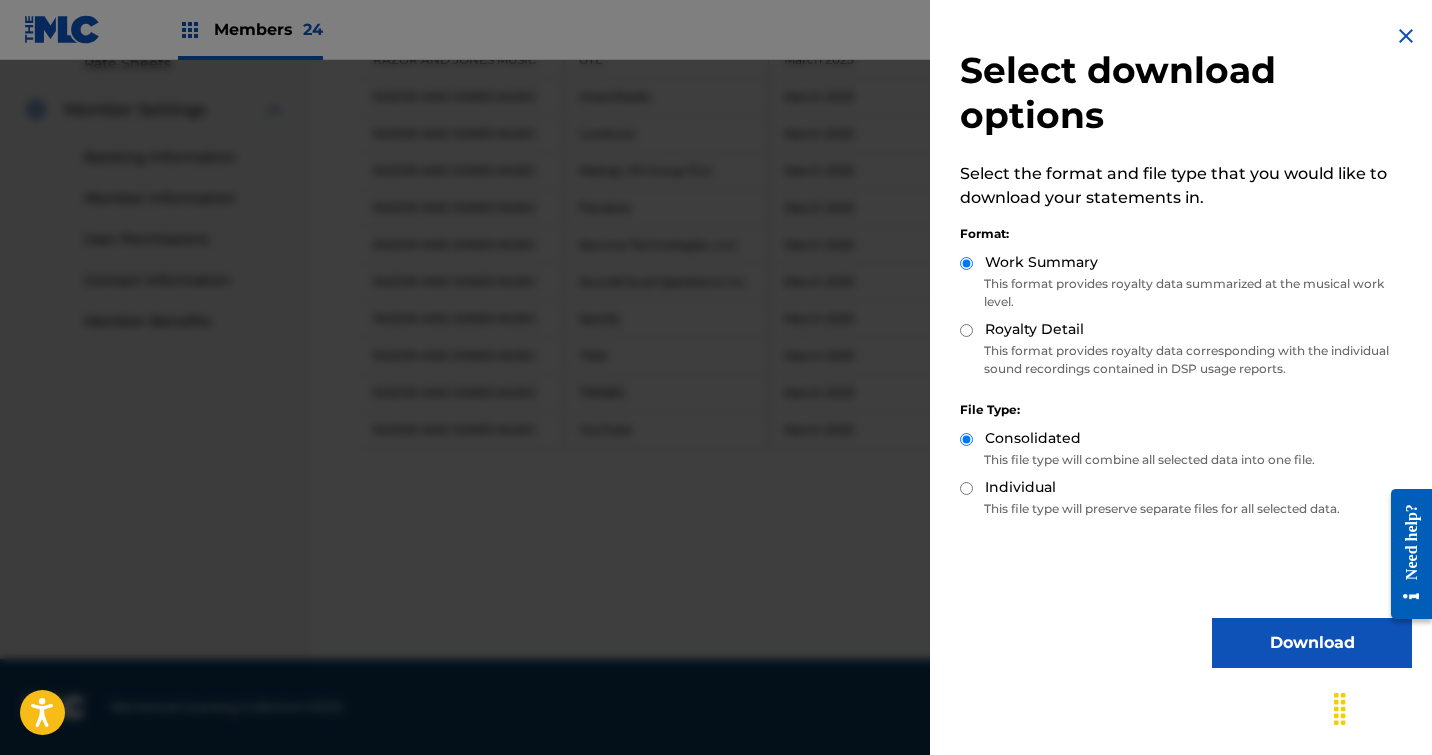 click on "Royalty Detail" at bounding box center [966, 330] 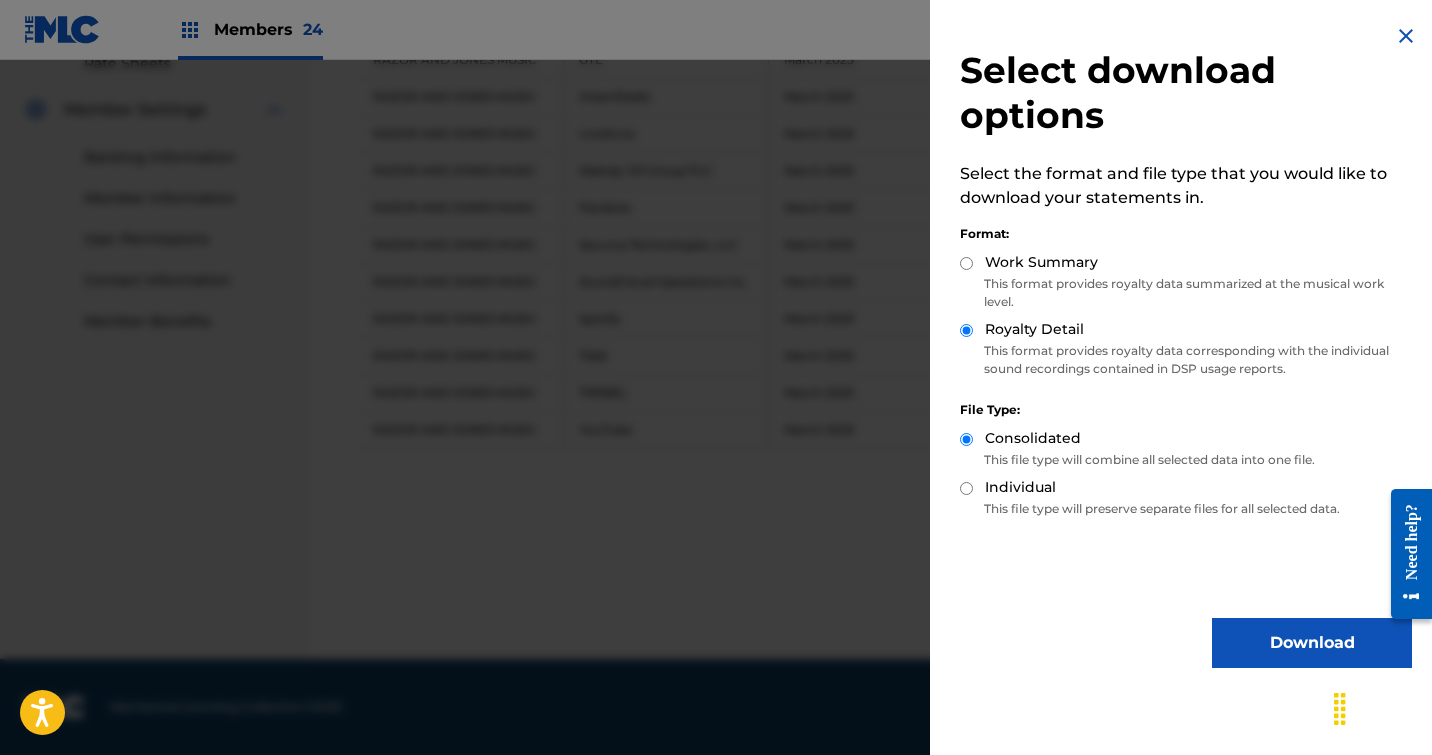 click on "Download" at bounding box center (1312, 643) 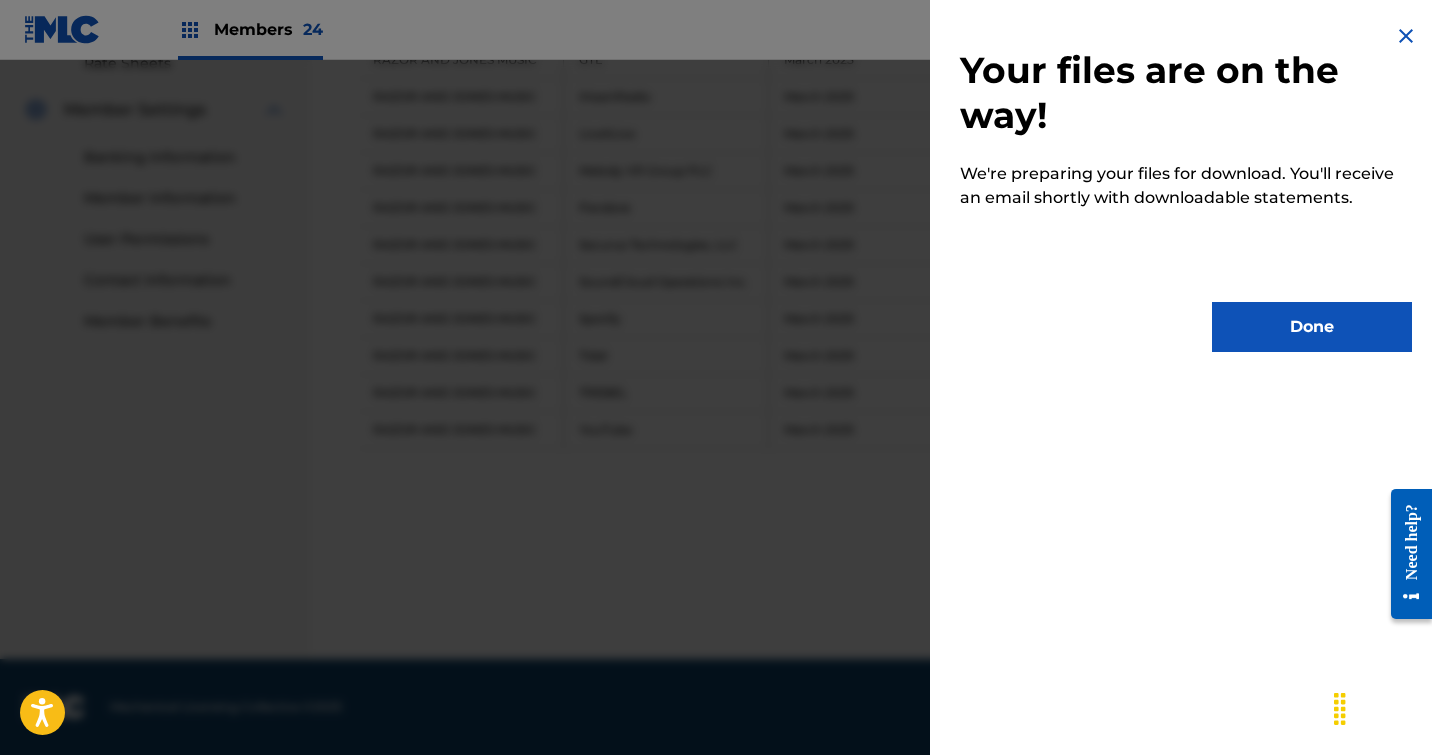 click on "Done" at bounding box center [1312, 327] 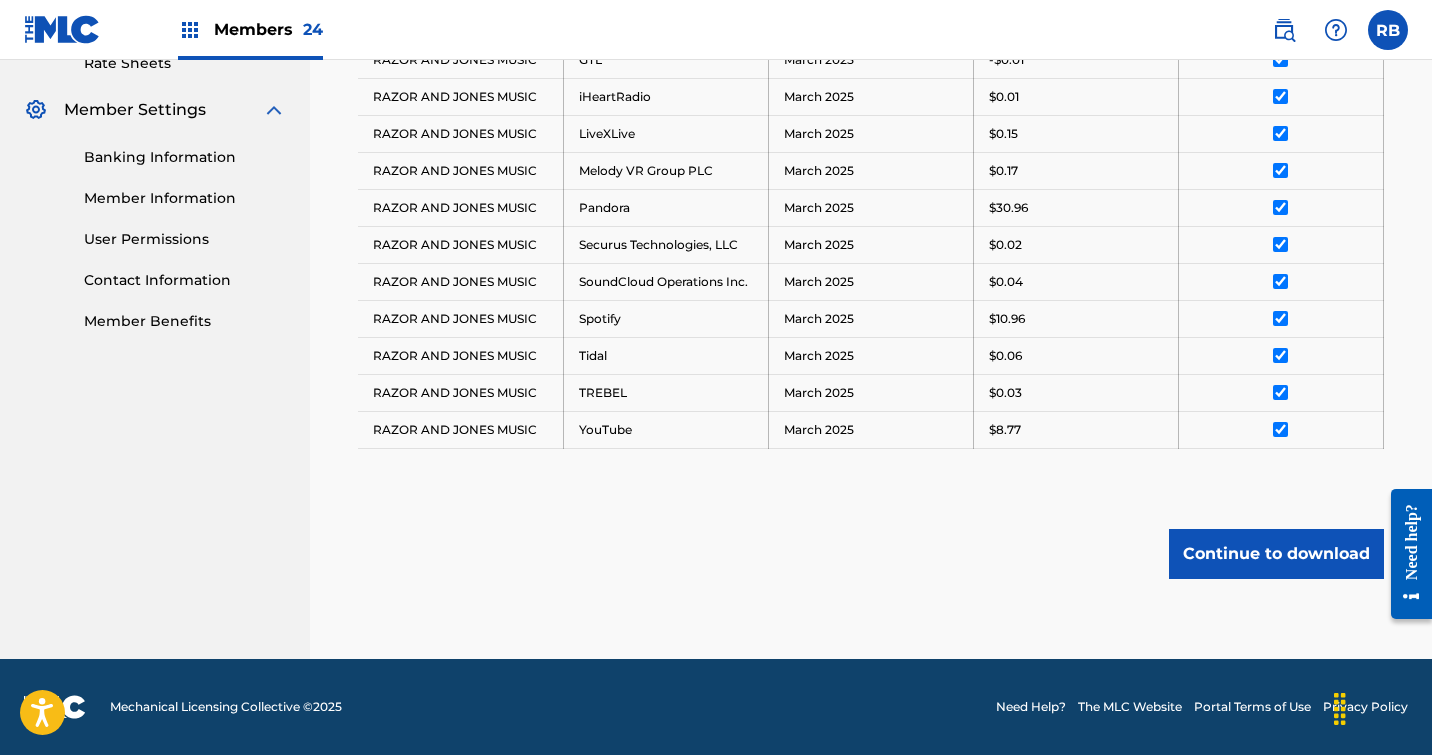 scroll, scrollTop: 788, scrollLeft: 0, axis: vertical 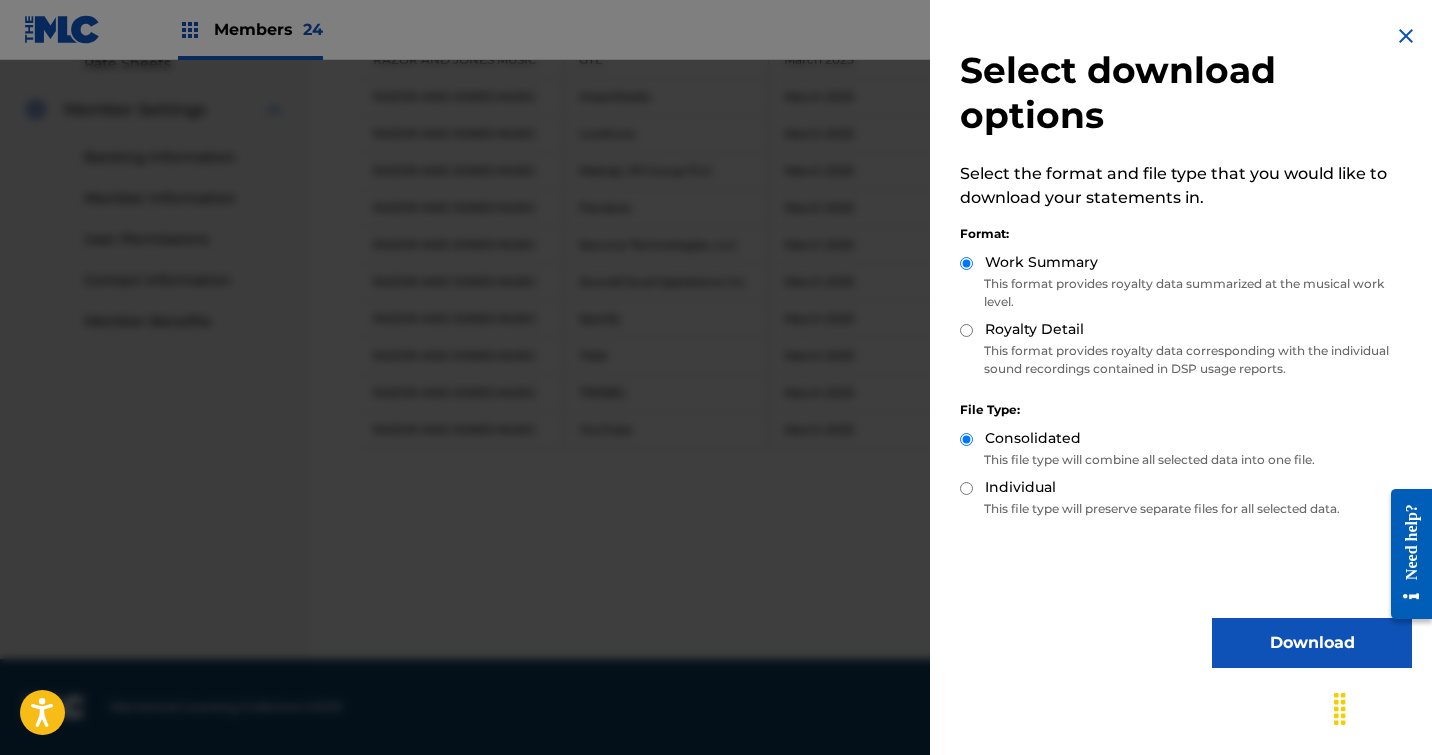 click on "Royalty Detail" at bounding box center (966, 330) 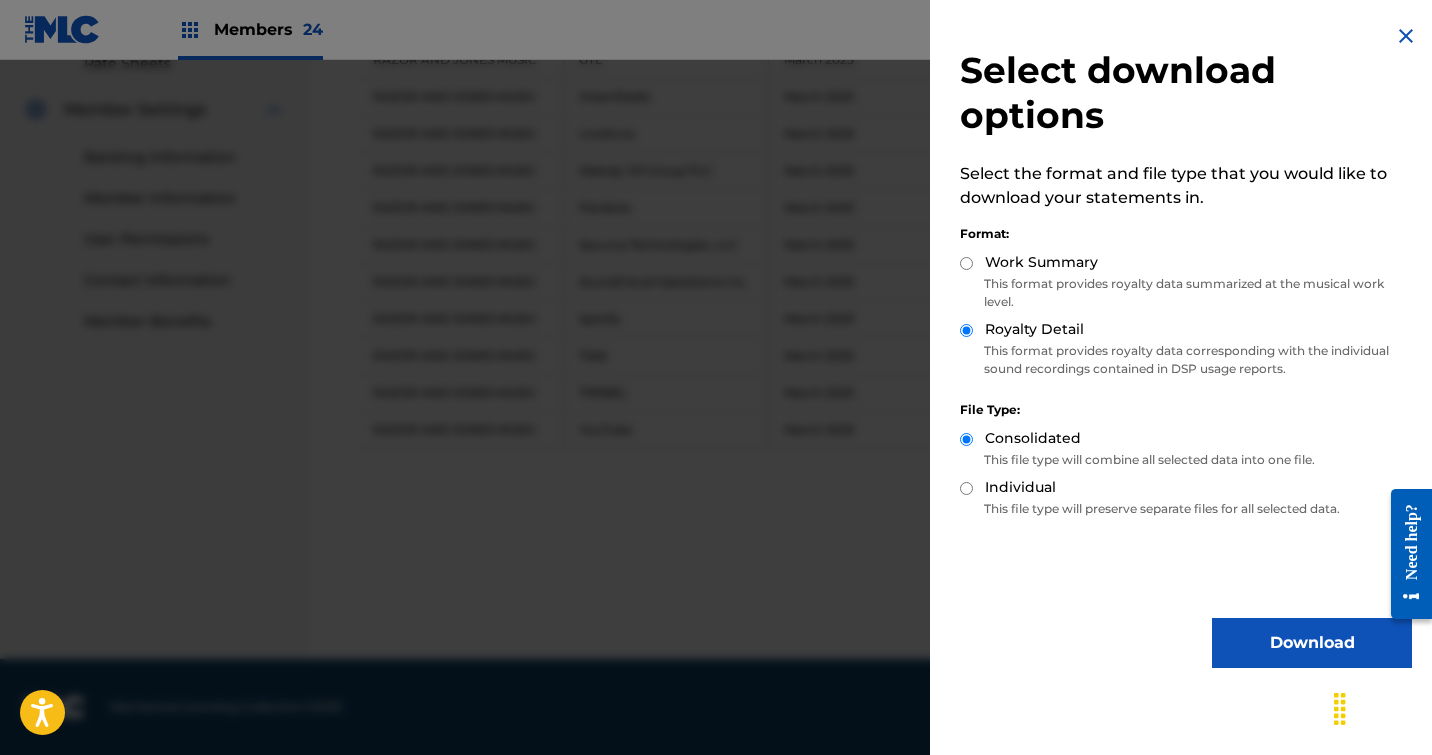click on "Download" at bounding box center (1312, 643) 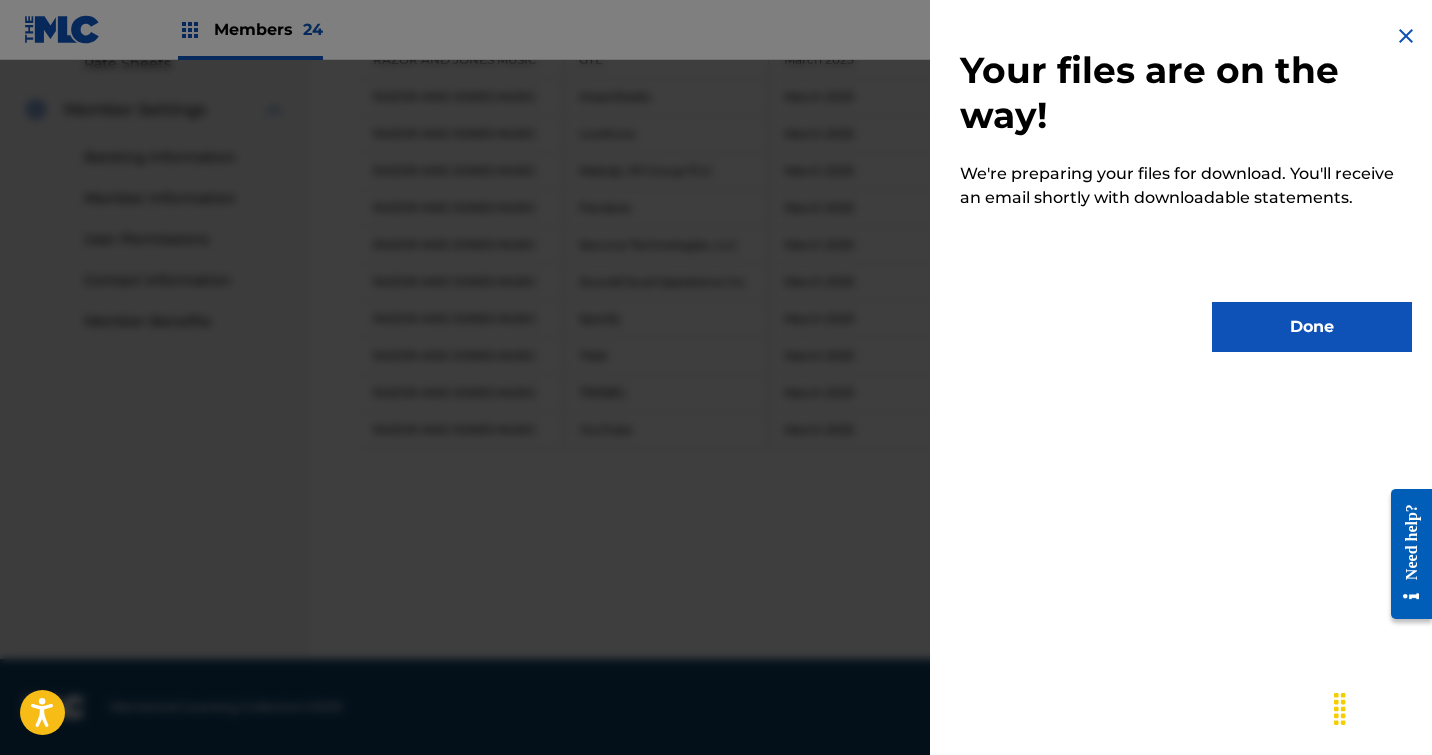 click on "Done" at bounding box center [1312, 327] 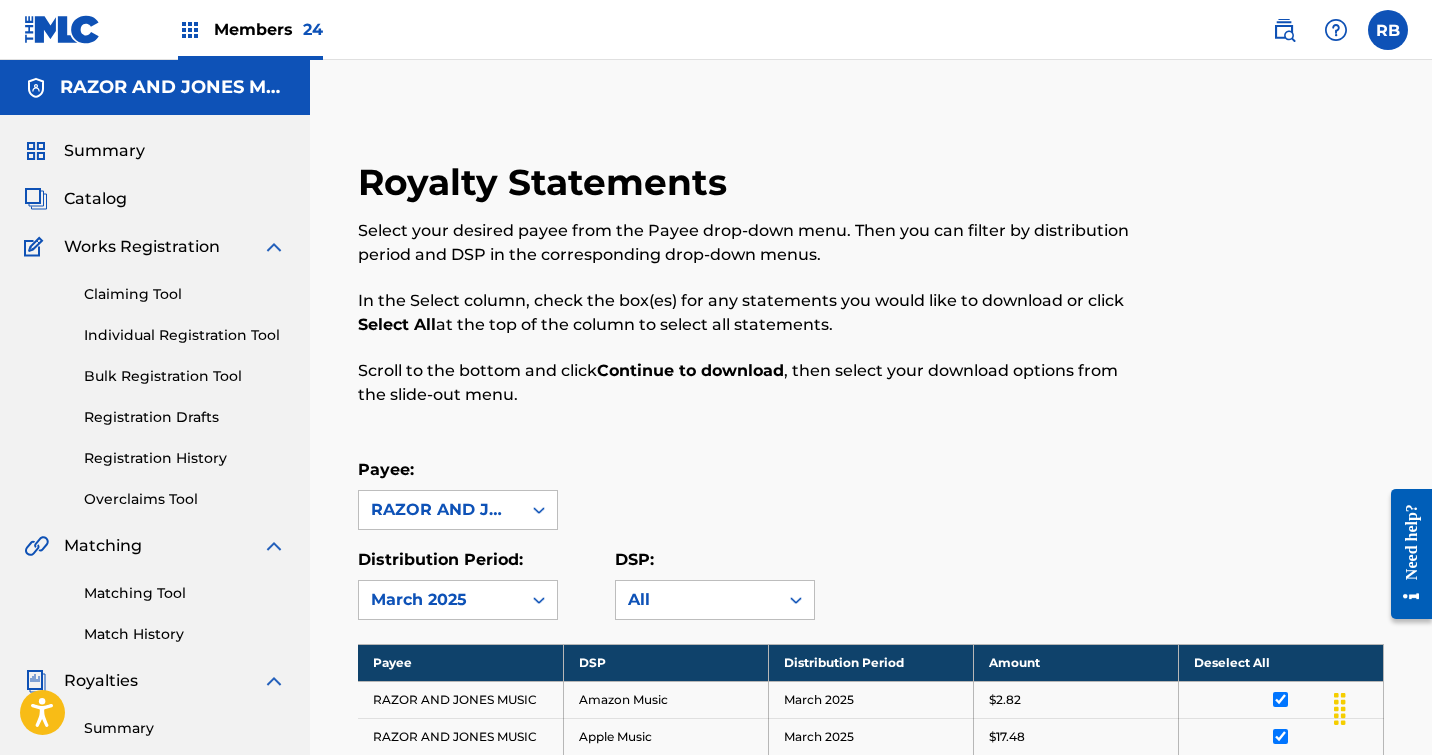 scroll, scrollTop: 0, scrollLeft: 0, axis: both 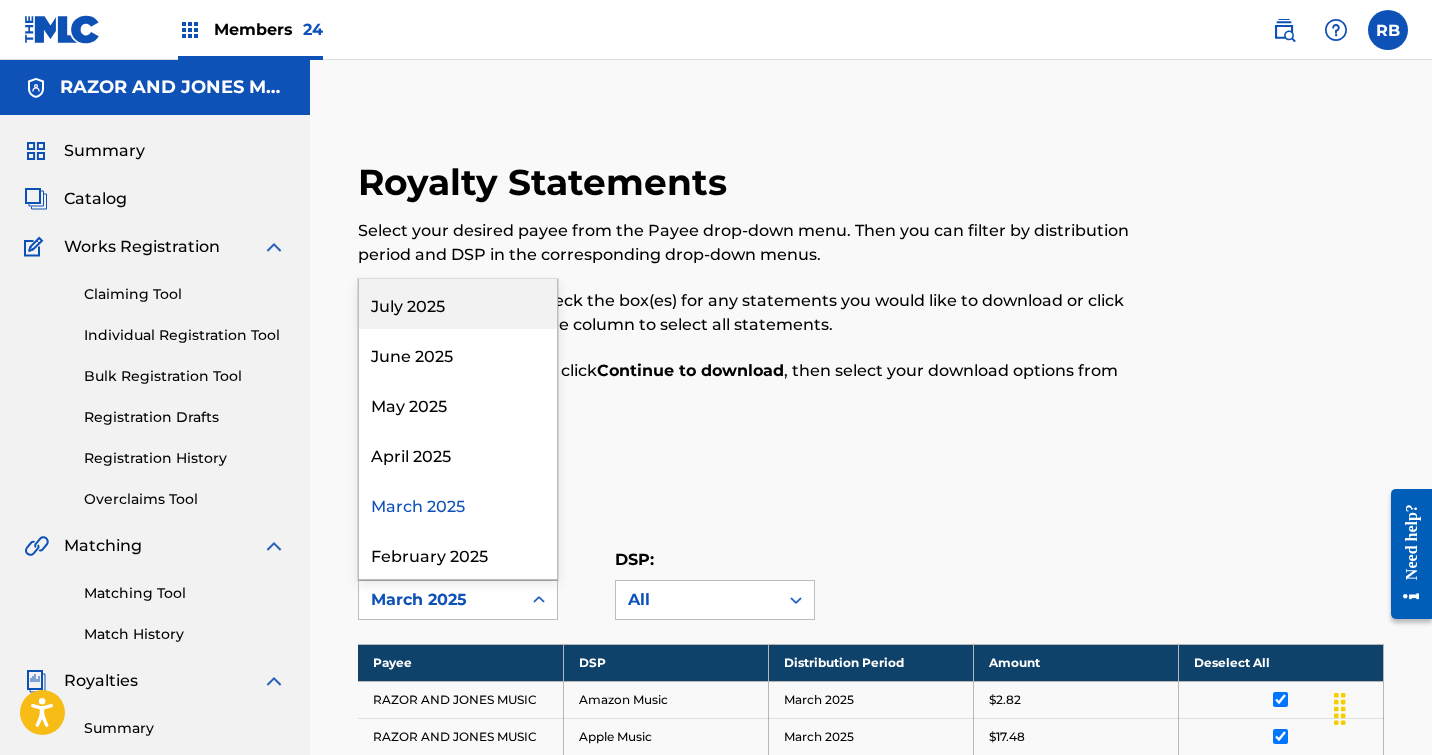 click 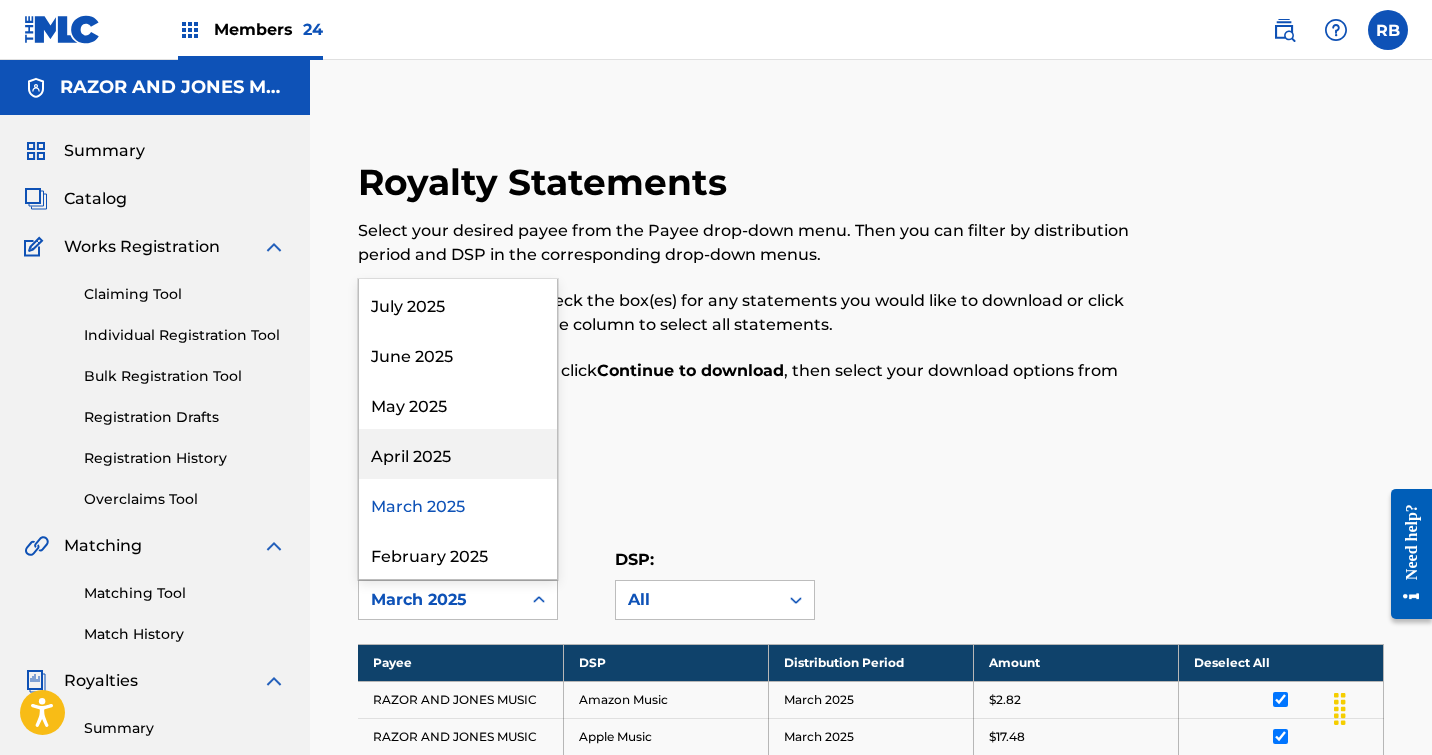 click on "April 2025" at bounding box center [458, 454] 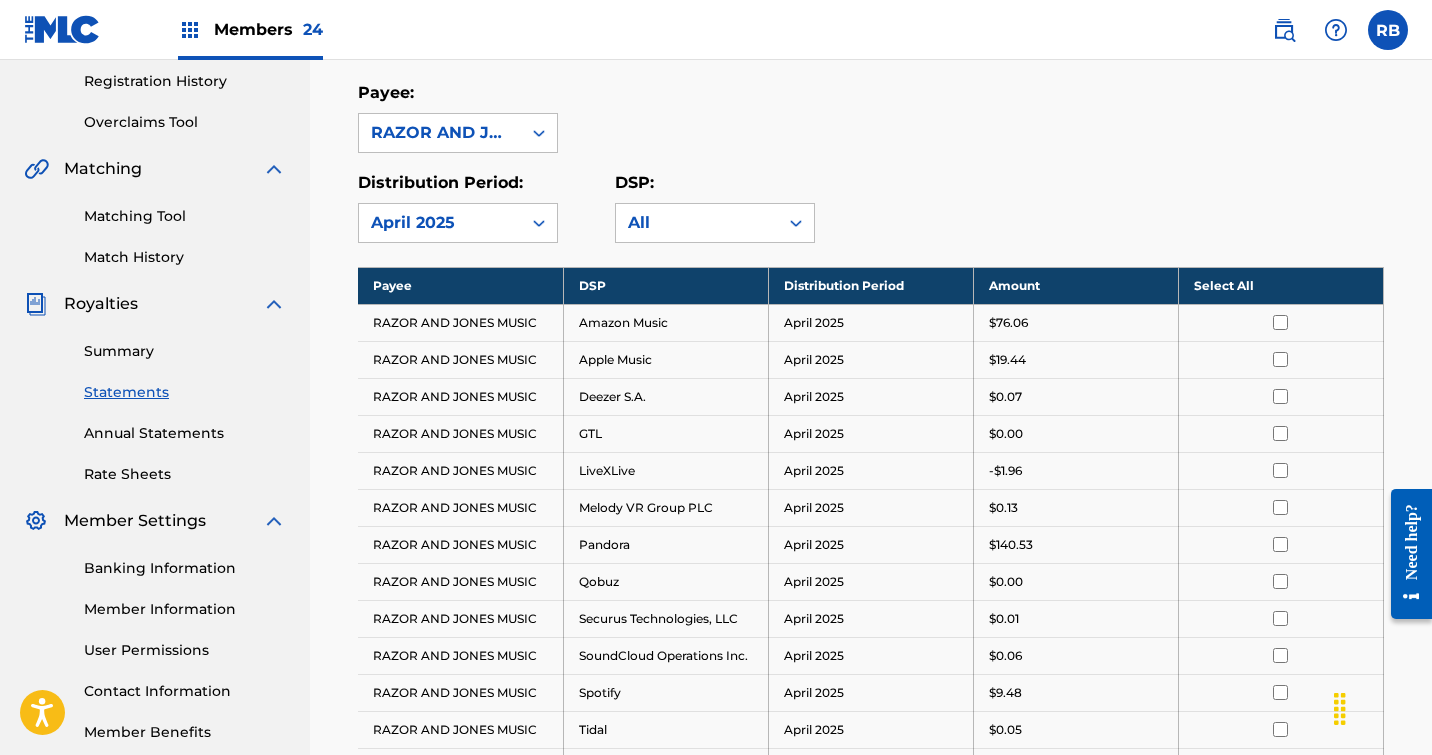 scroll, scrollTop: 370, scrollLeft: 0, axis: vertical 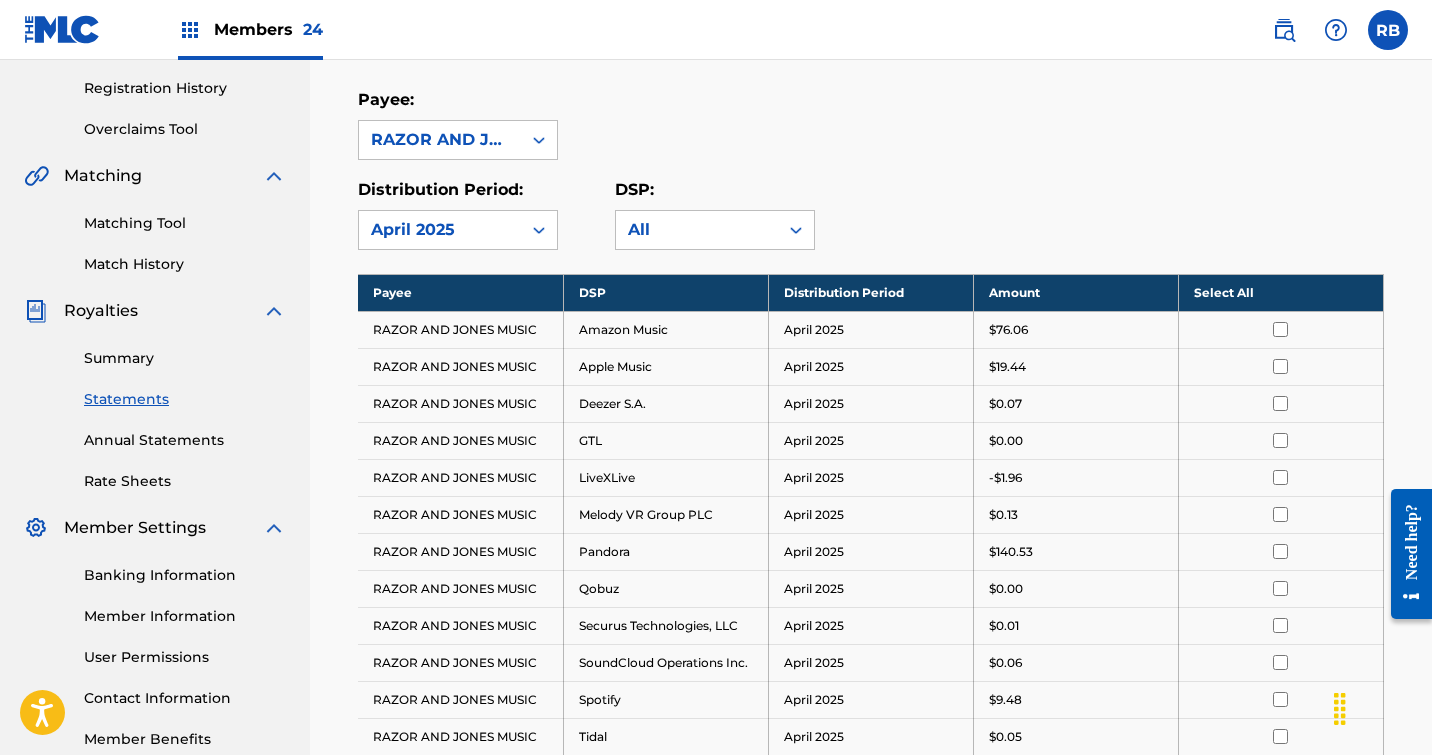 click on "Select All" at bounding box center (1280, 292) 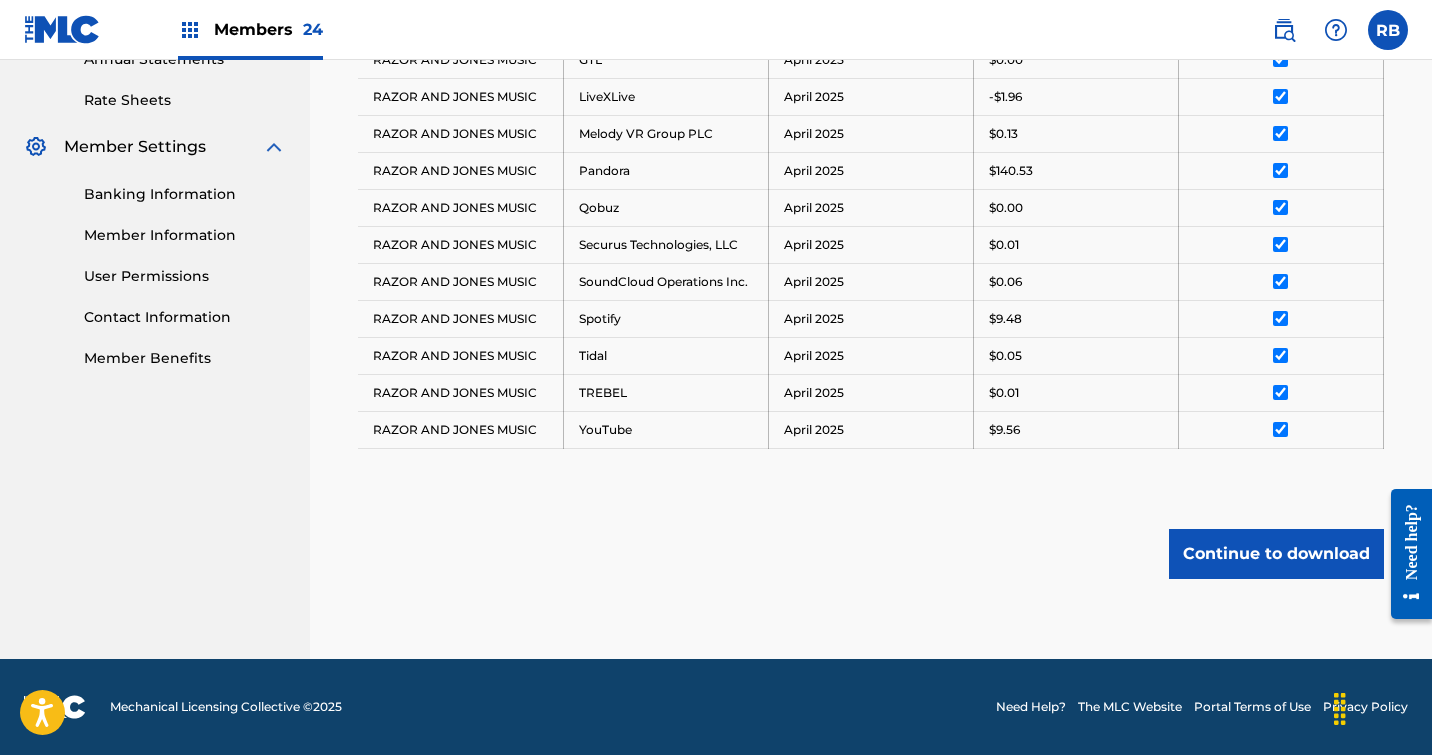 scroll, scrollTop: 751, scrollLeft: 0, axis: vertical 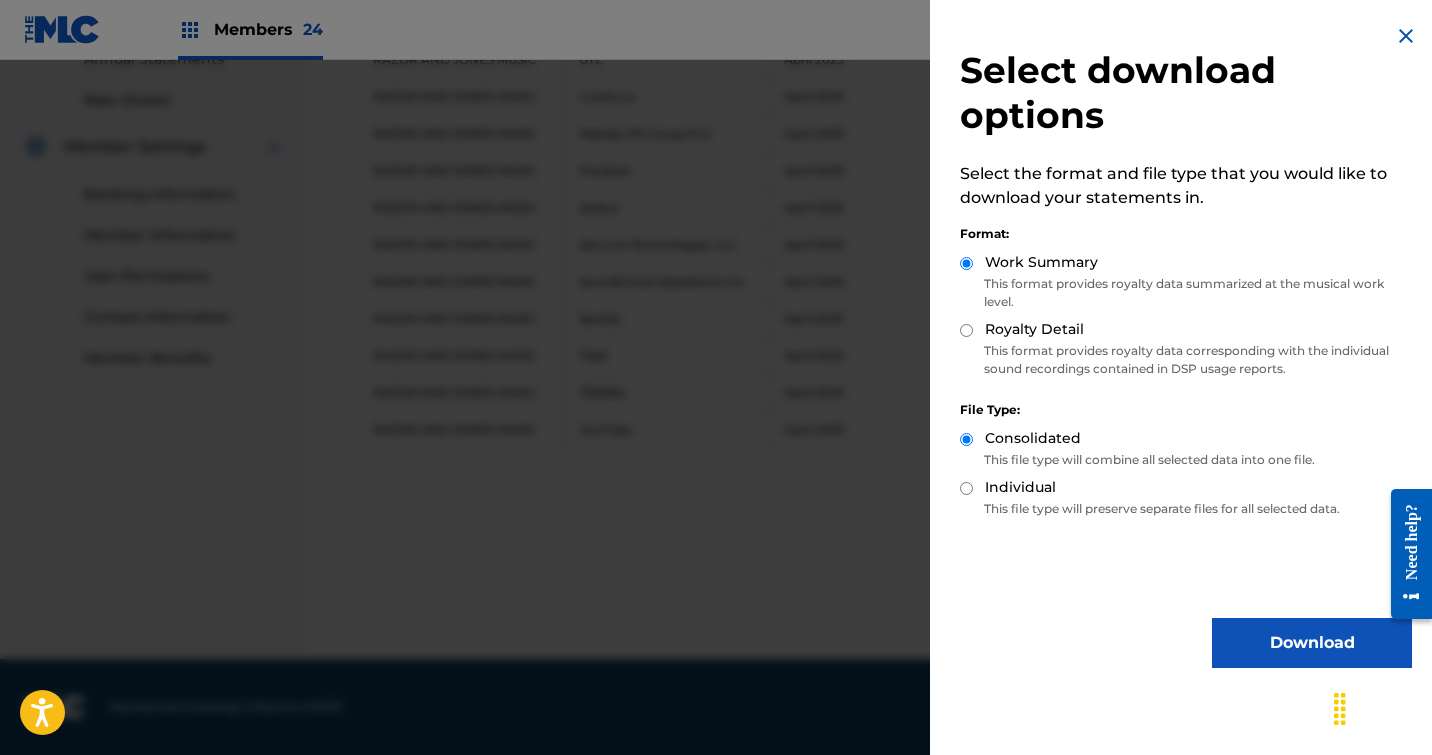 click on "Royalty Detail" at bounding box center (966, 330) 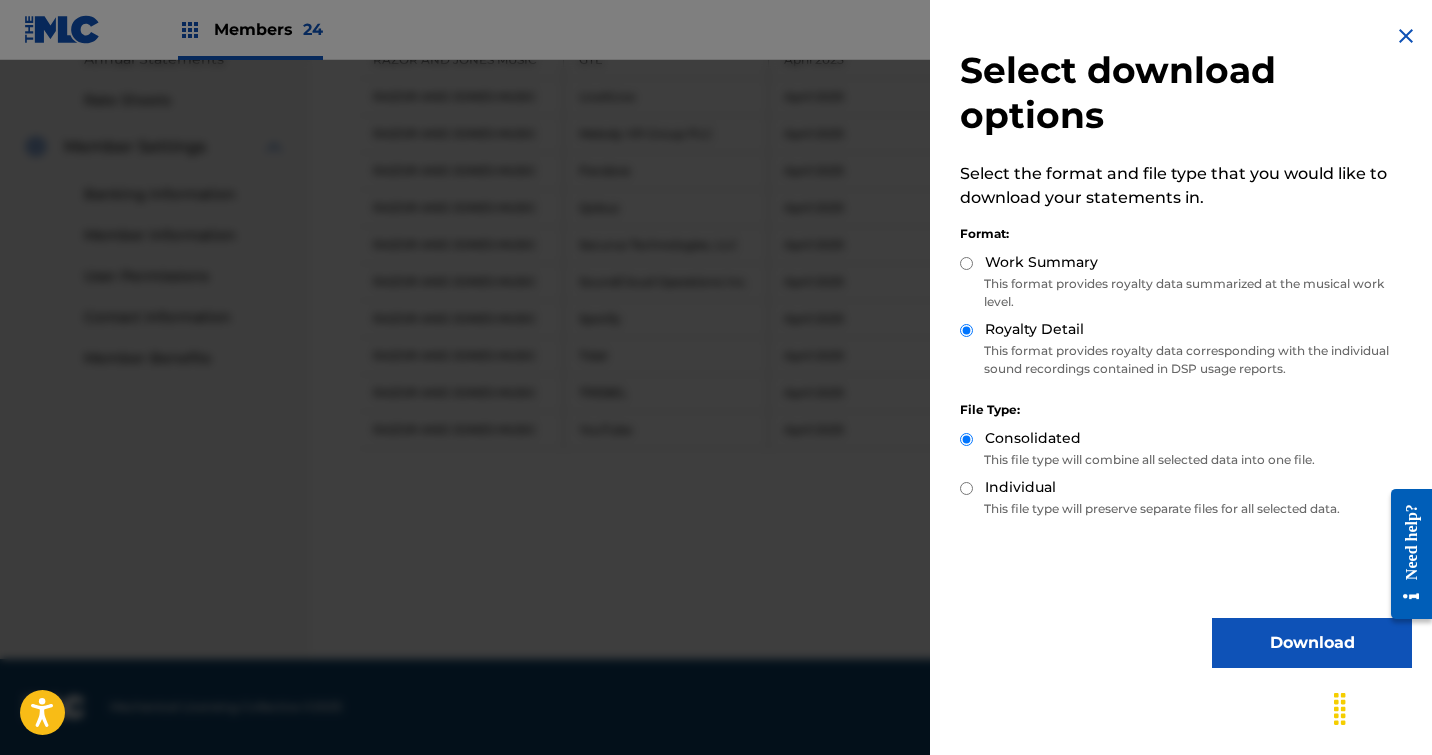 click on "Download" at bounding box center [1312, 643] 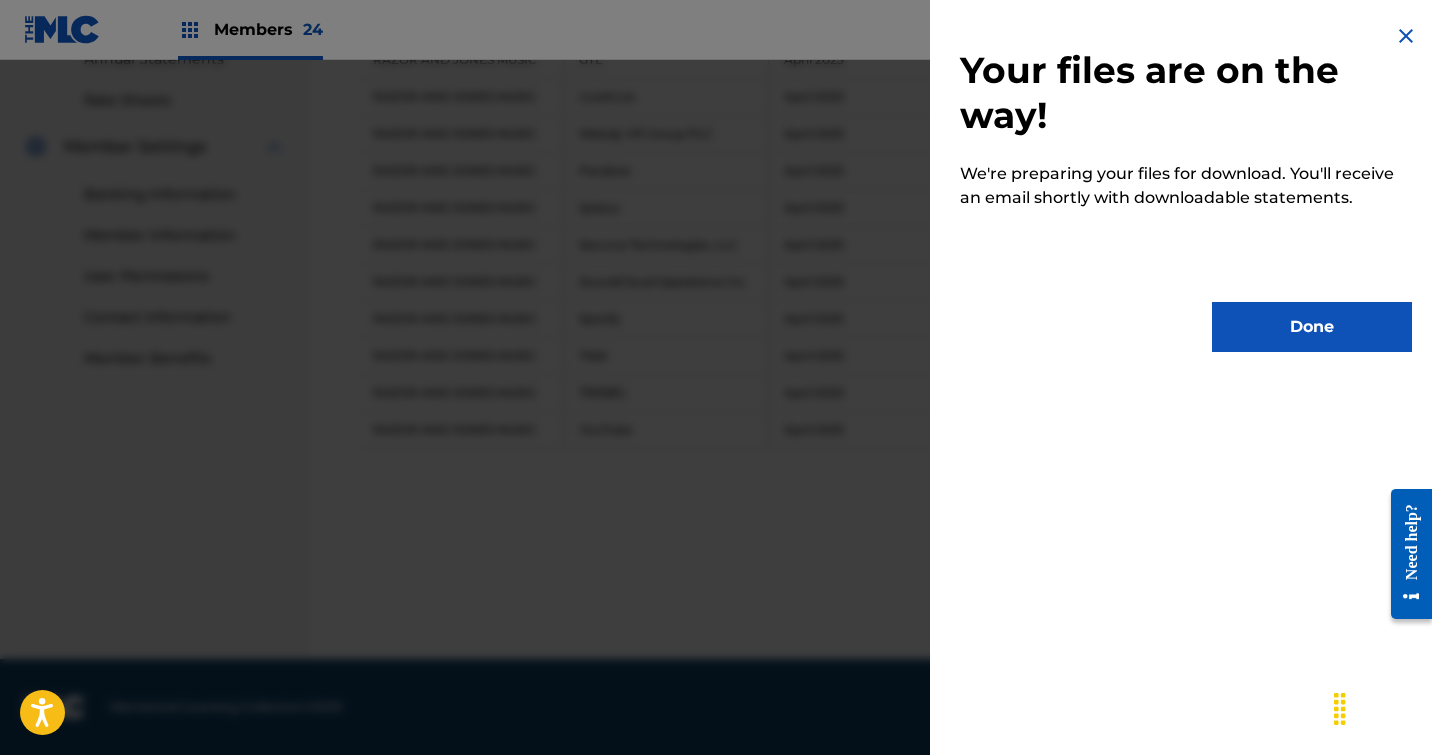 click on "Done" at bounding box center [1312, 327] 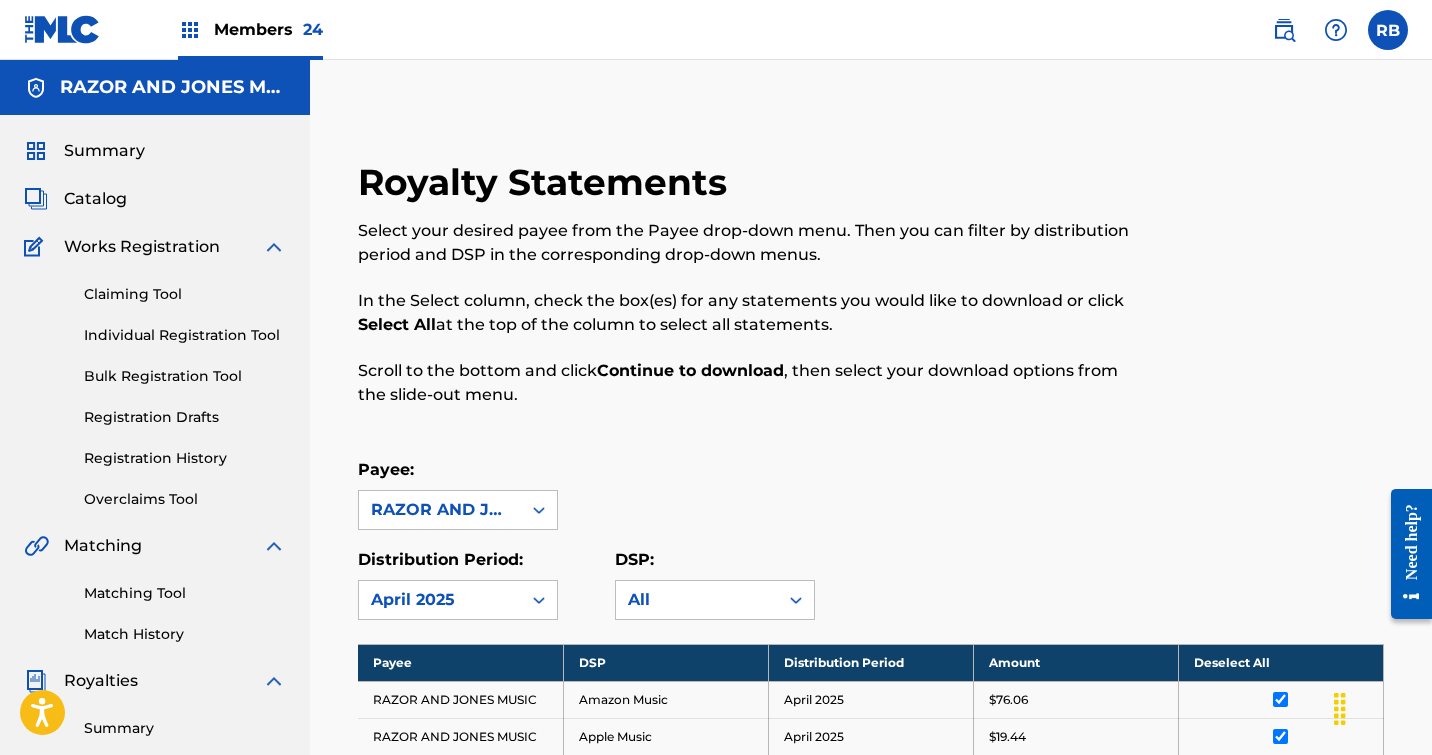 scroll, scrollTop: 0, scrollLeft: 0, axis: both 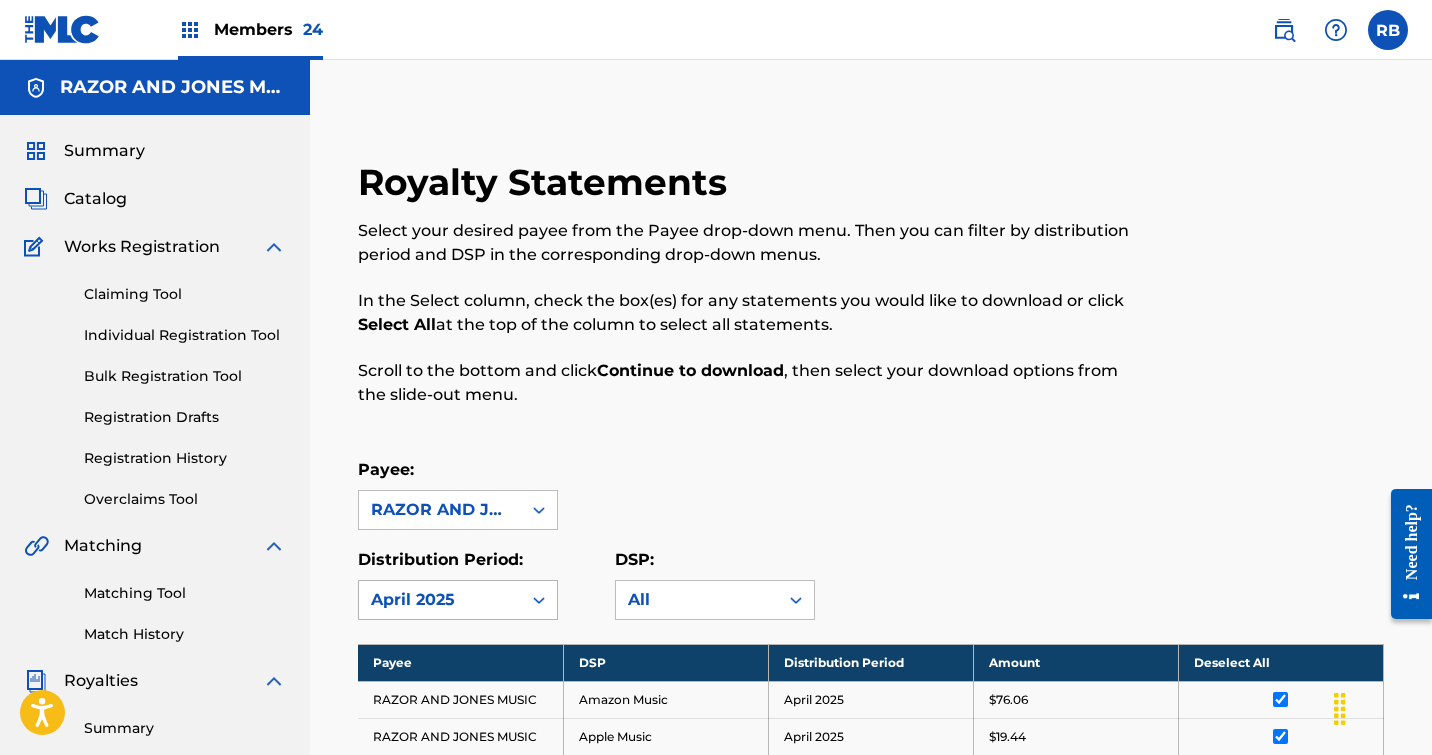 click 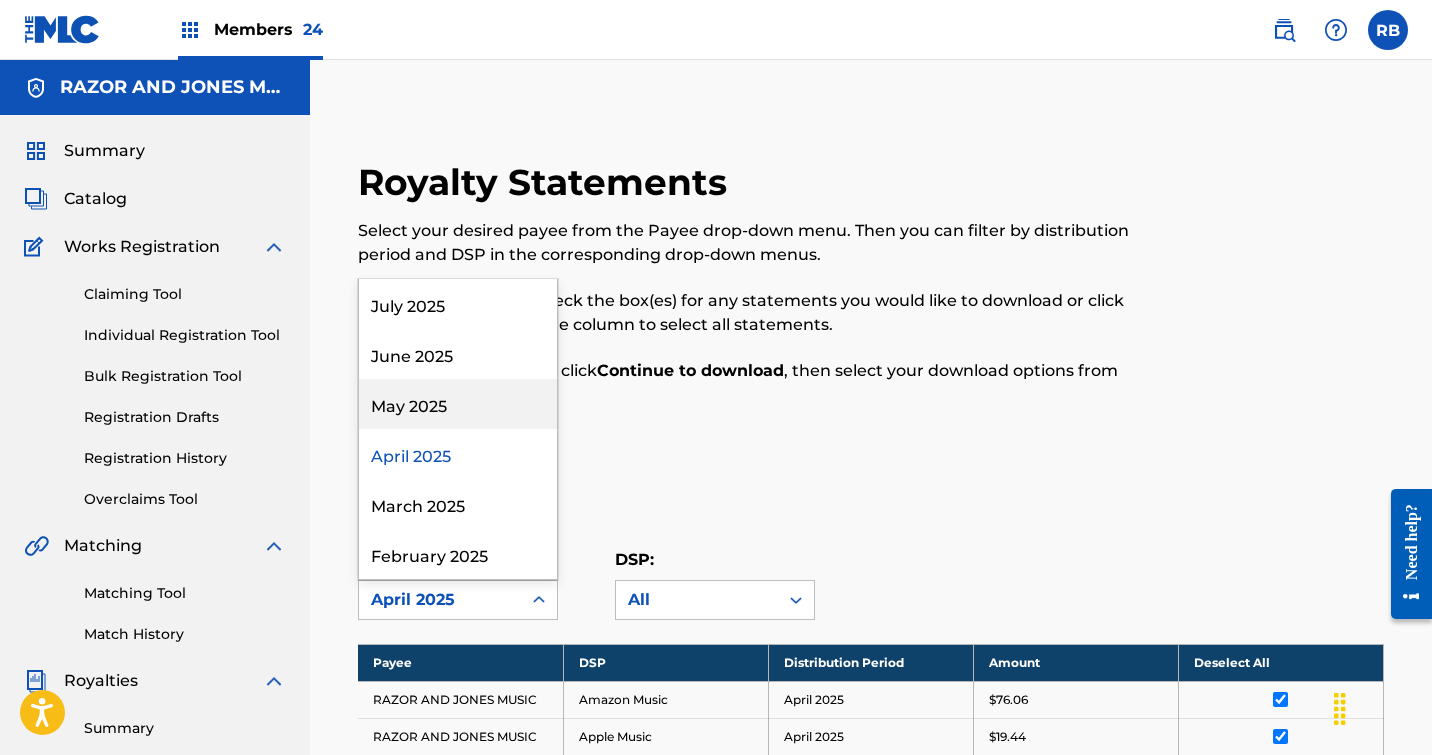 click on "May 2025" at bounding box center [458, 404] 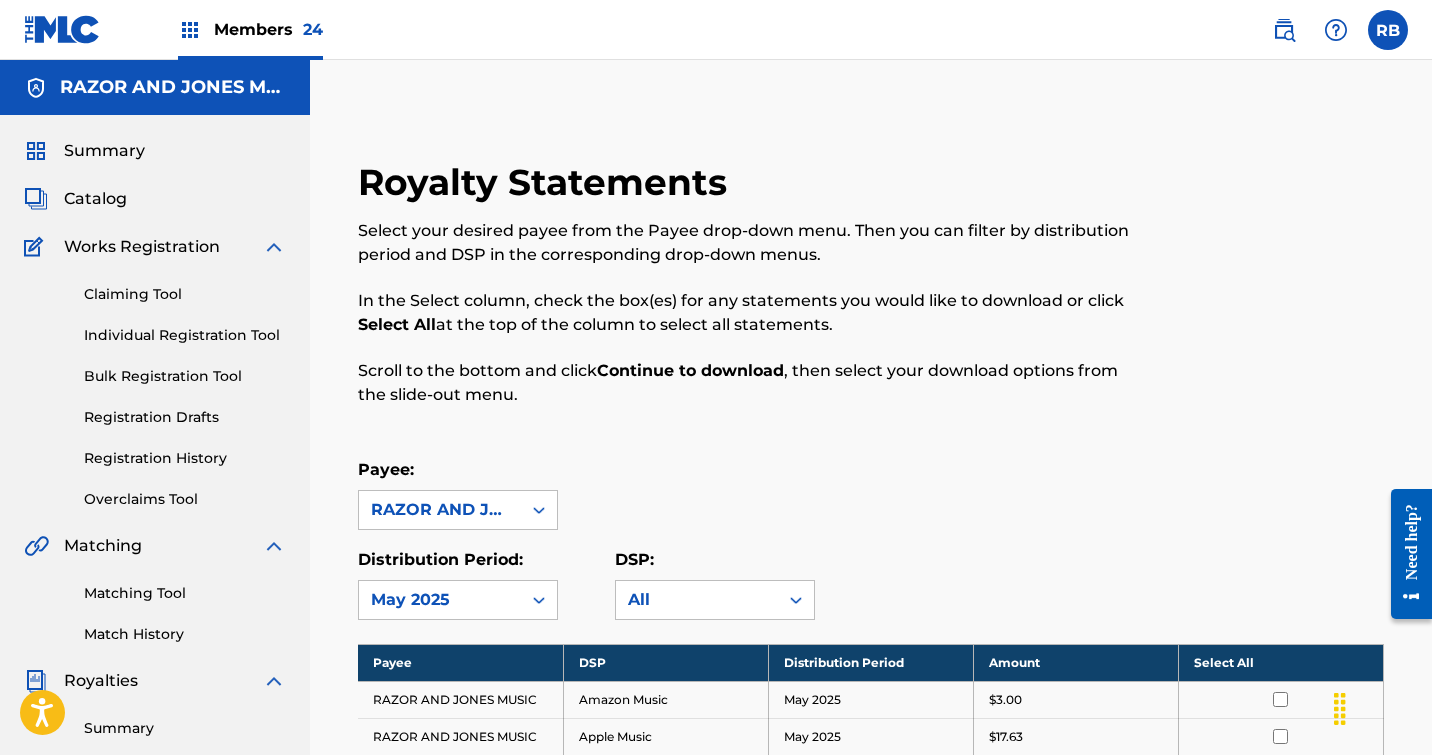 click on "Select All" at bounding box center [1280, 662] 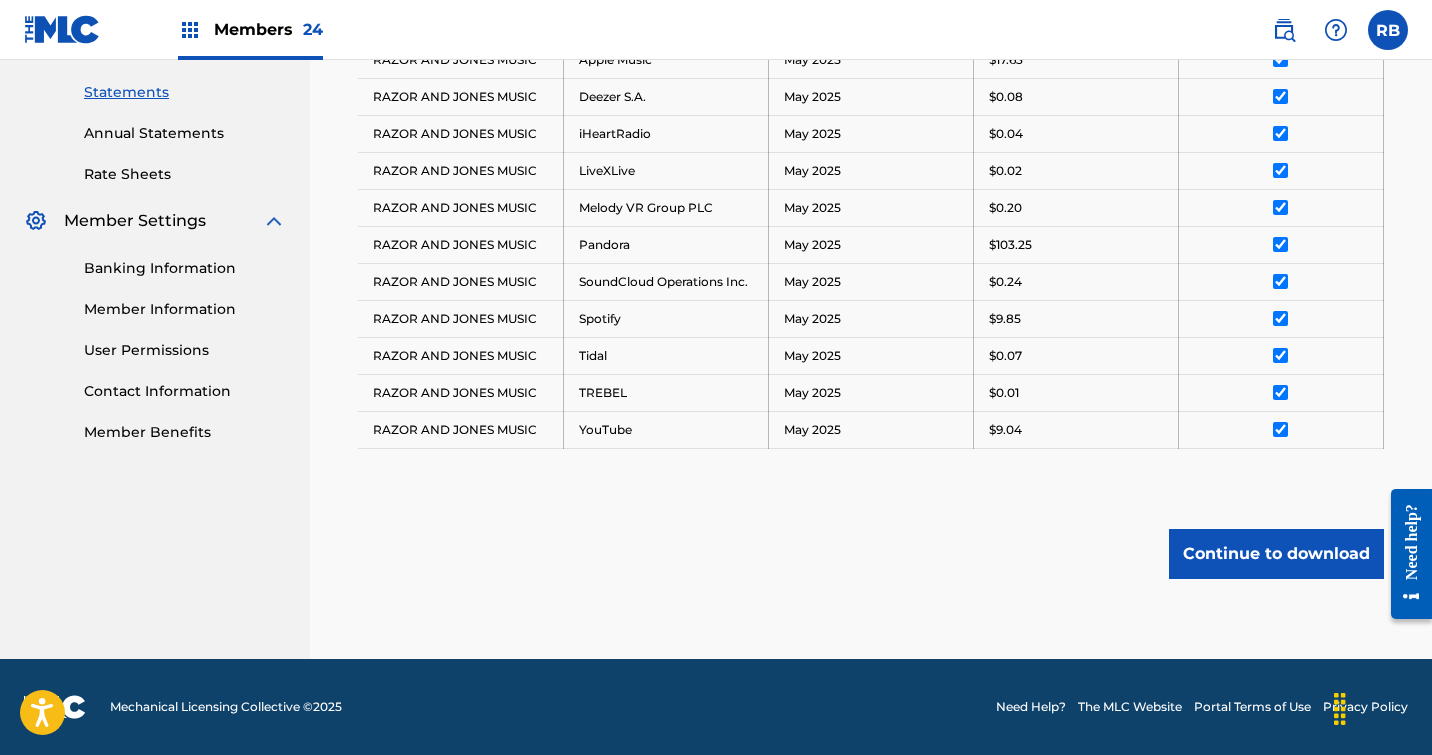 scroll, scrollTop: 677, scrollLeft: 0, axis: vertical 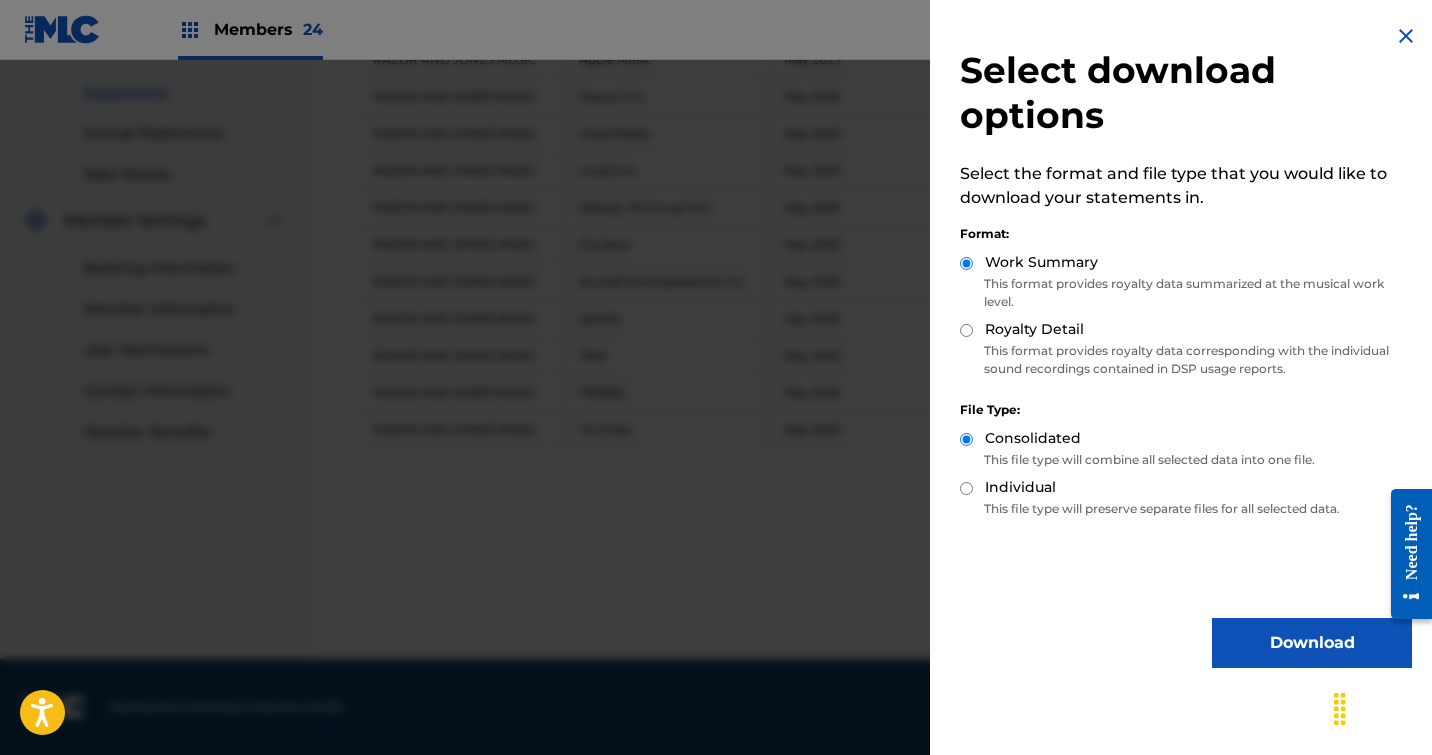 click on "Royalty Detail" at bounding box center [966, 330] 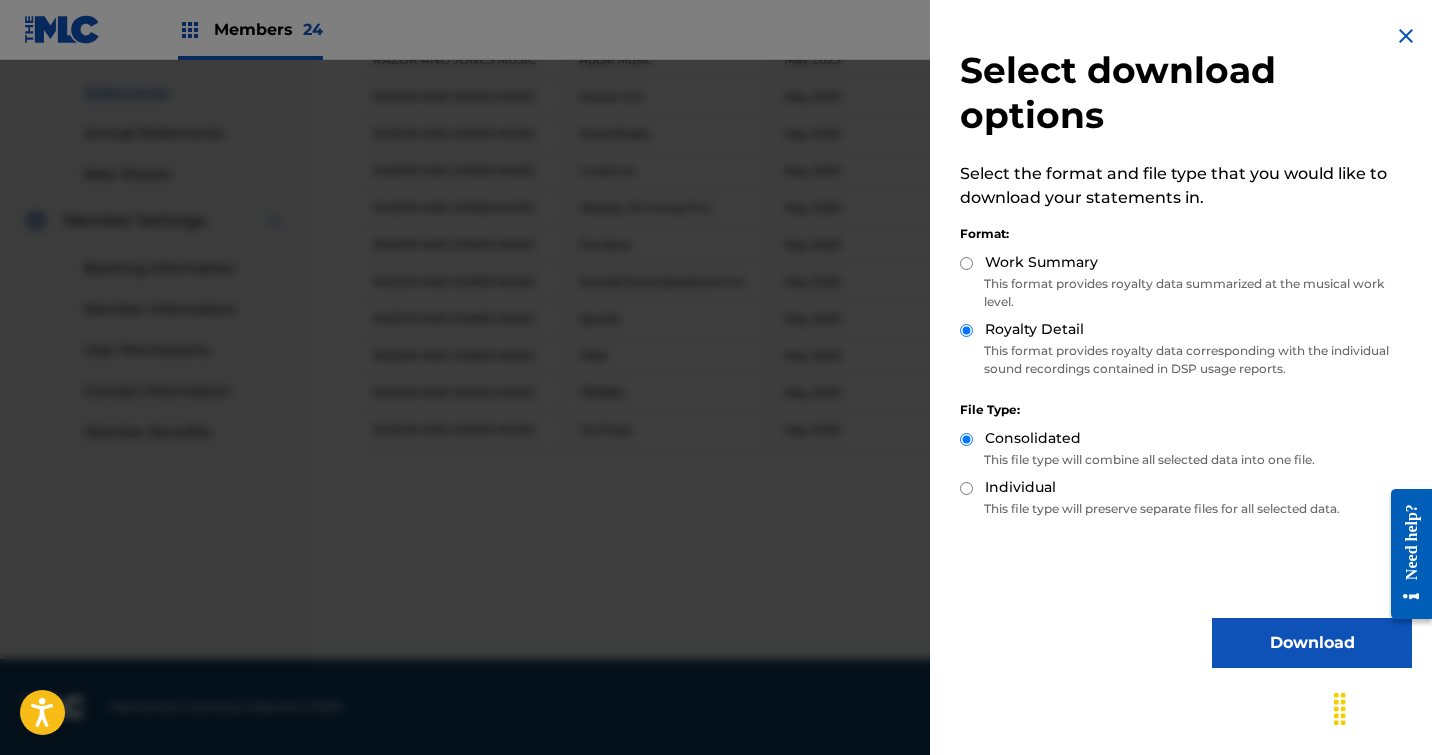 click on "Download" at bounding box center [1312, 643] 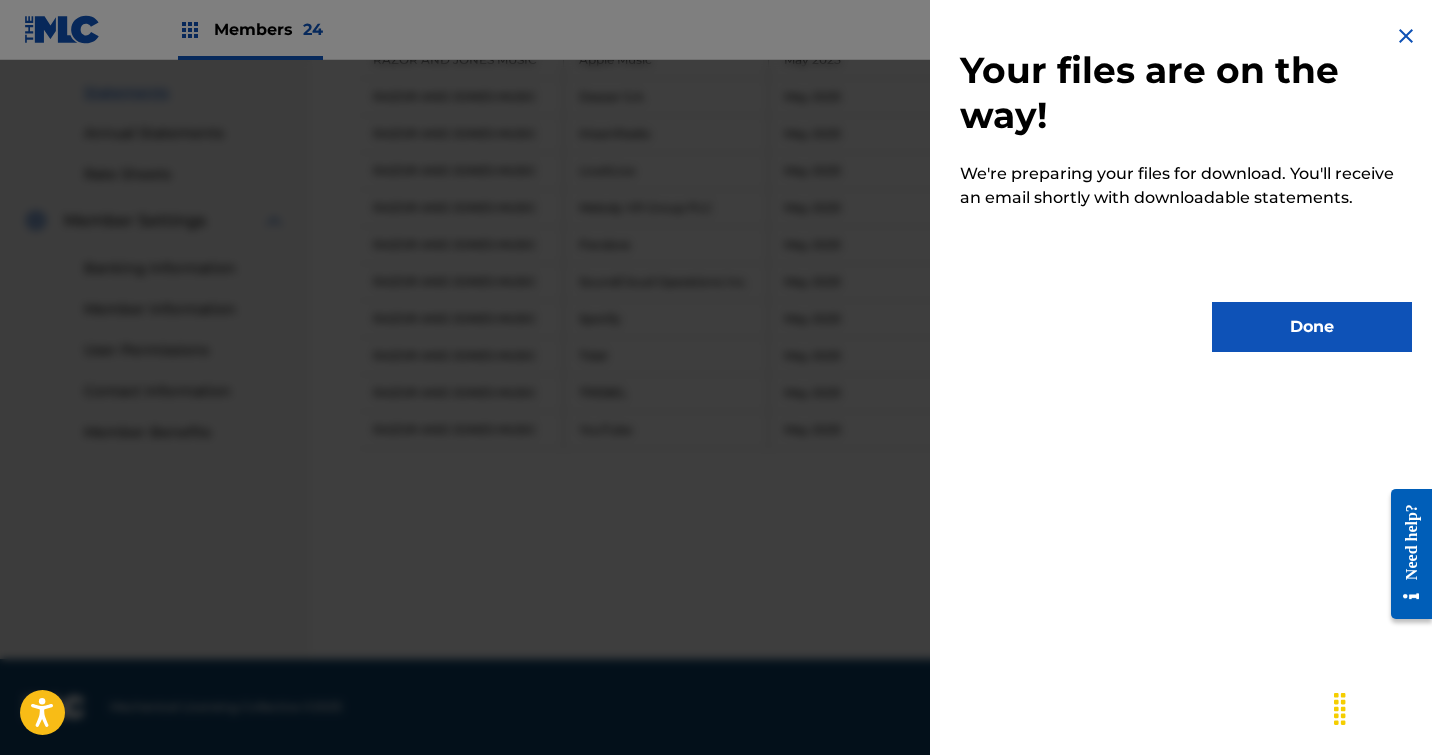click on "Done" at bounding box center [1312, 327] 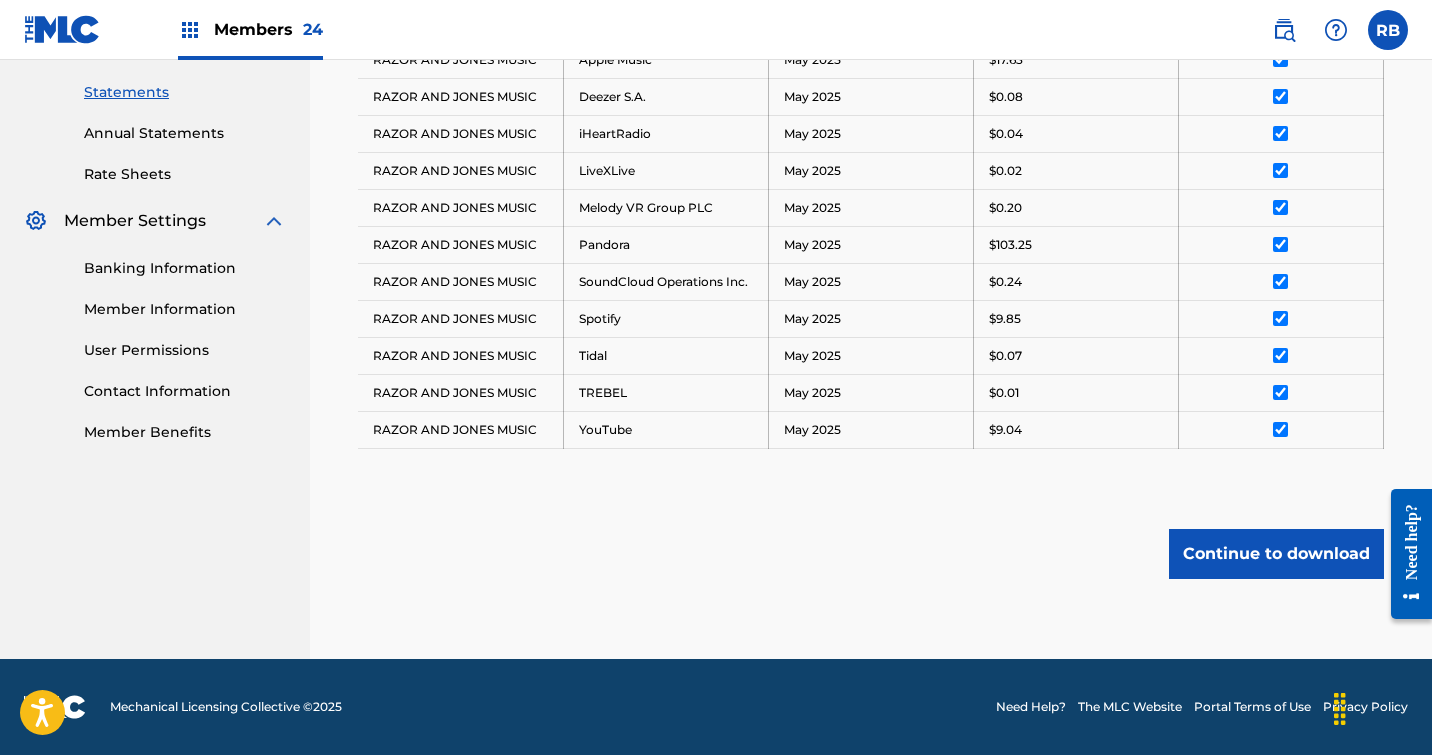 click on "Continue to download" at bounding box center [1276, 554] 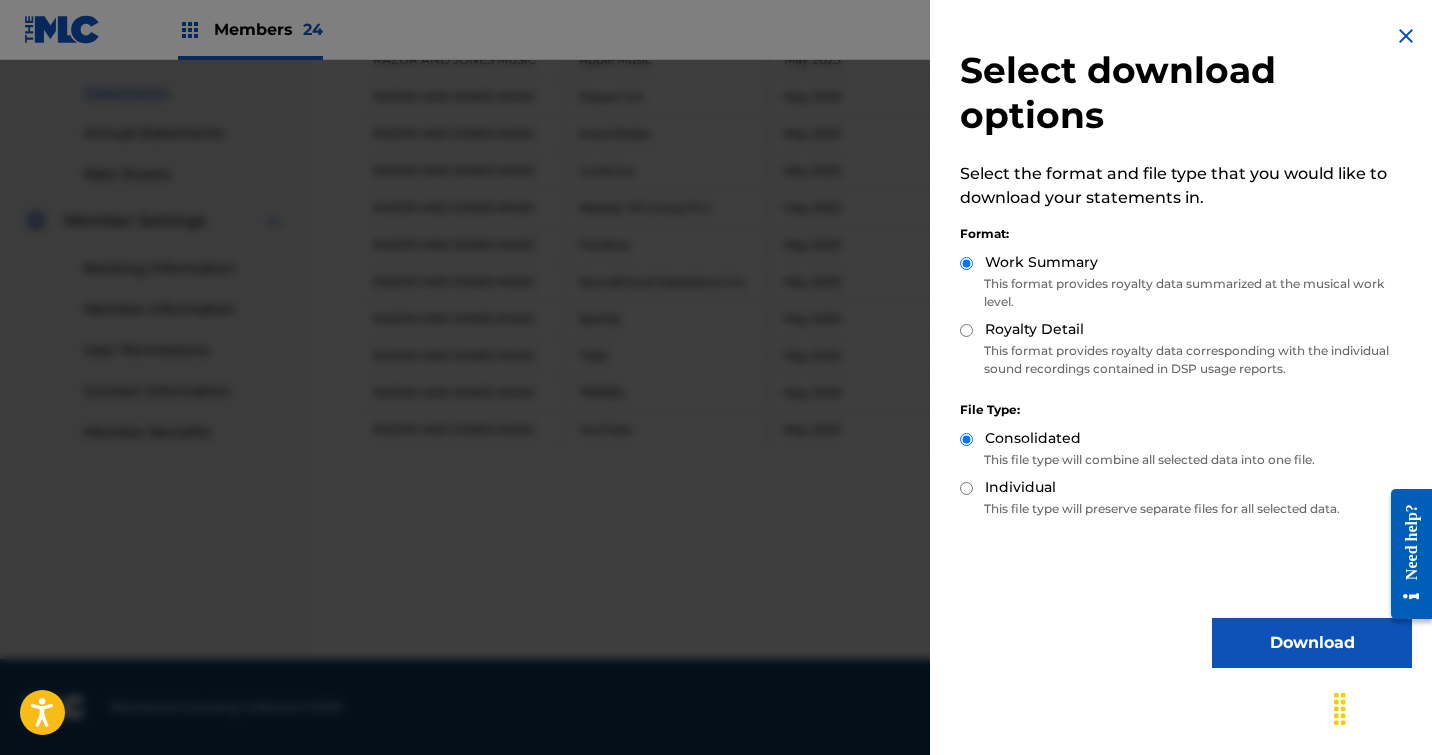 click at bounding box center (1406, 36) 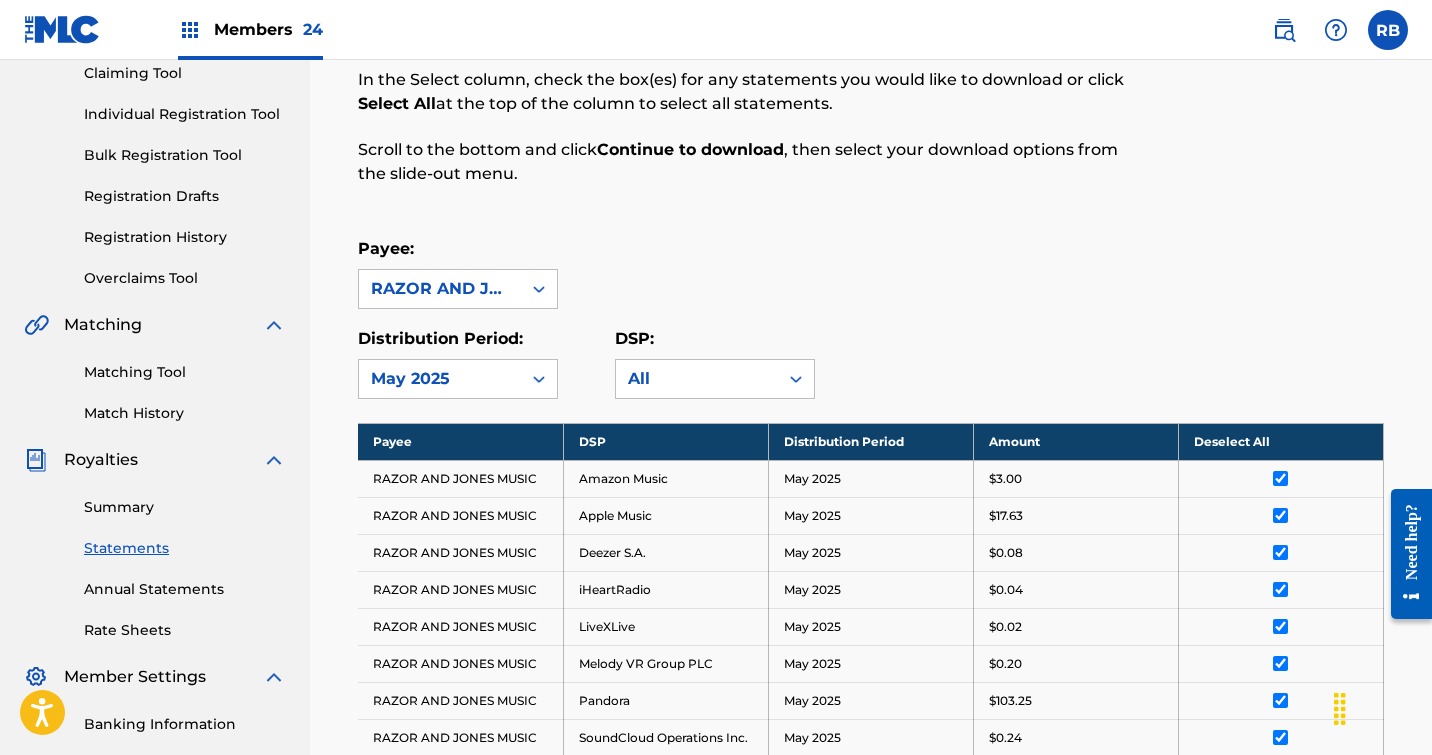 scroll, scrollTop: 218, scrollLeft: 0, axis: vertical 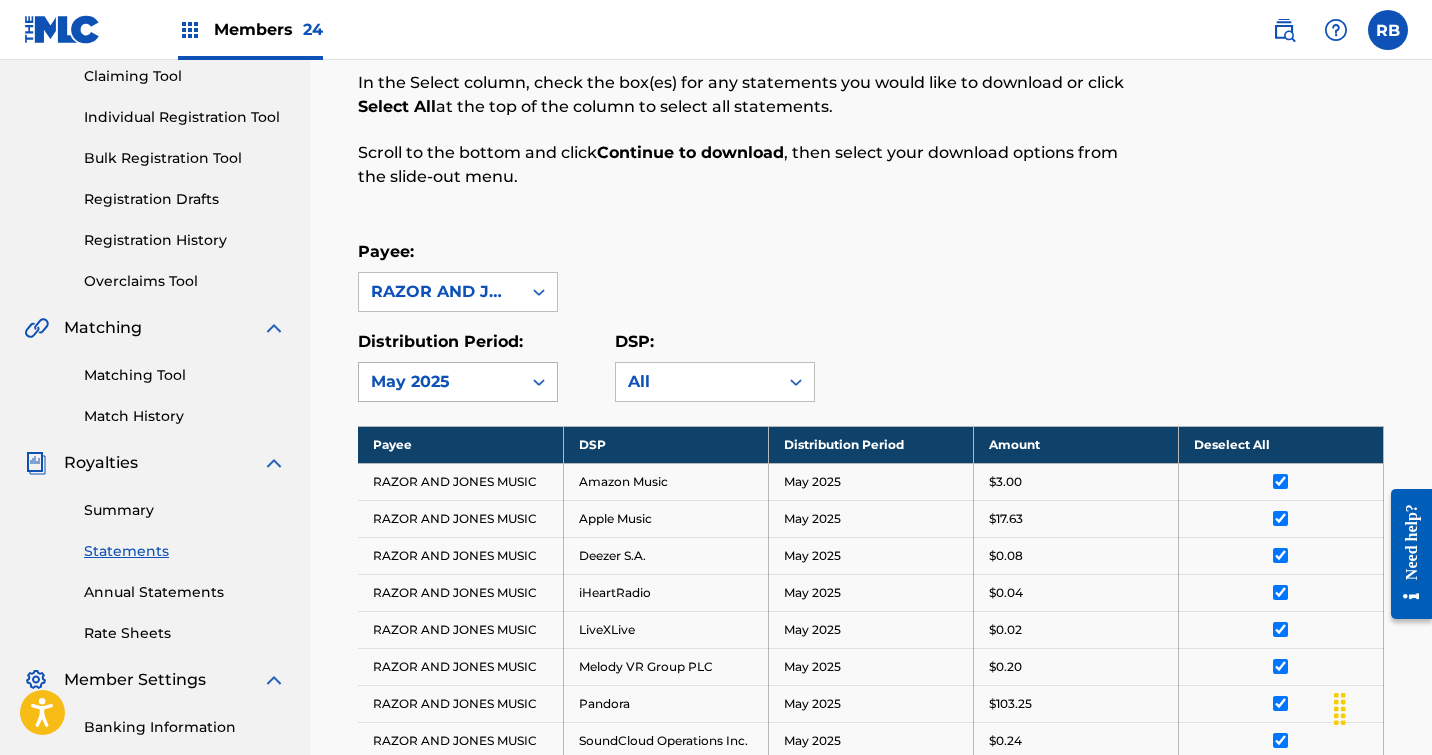 click 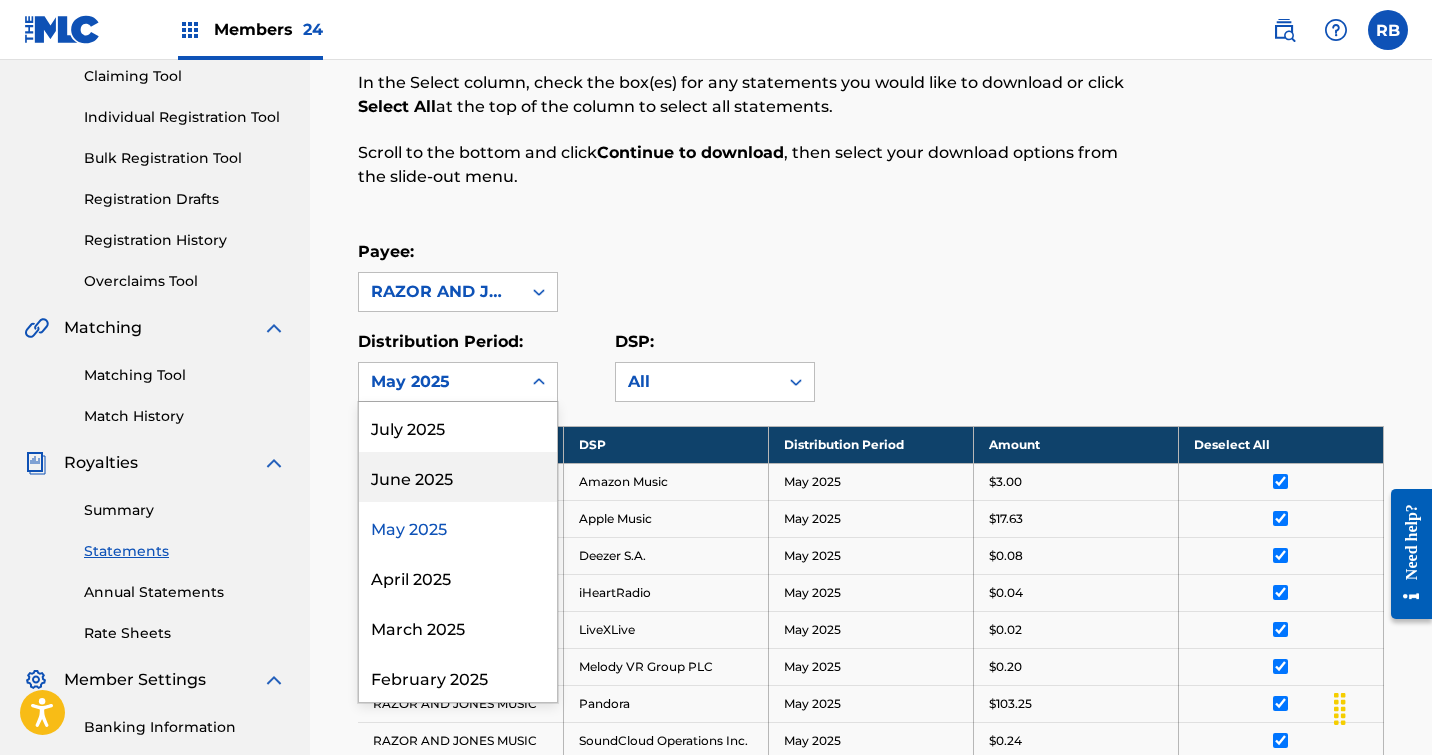 click on "June 2025" at bounding box center (458, 477) 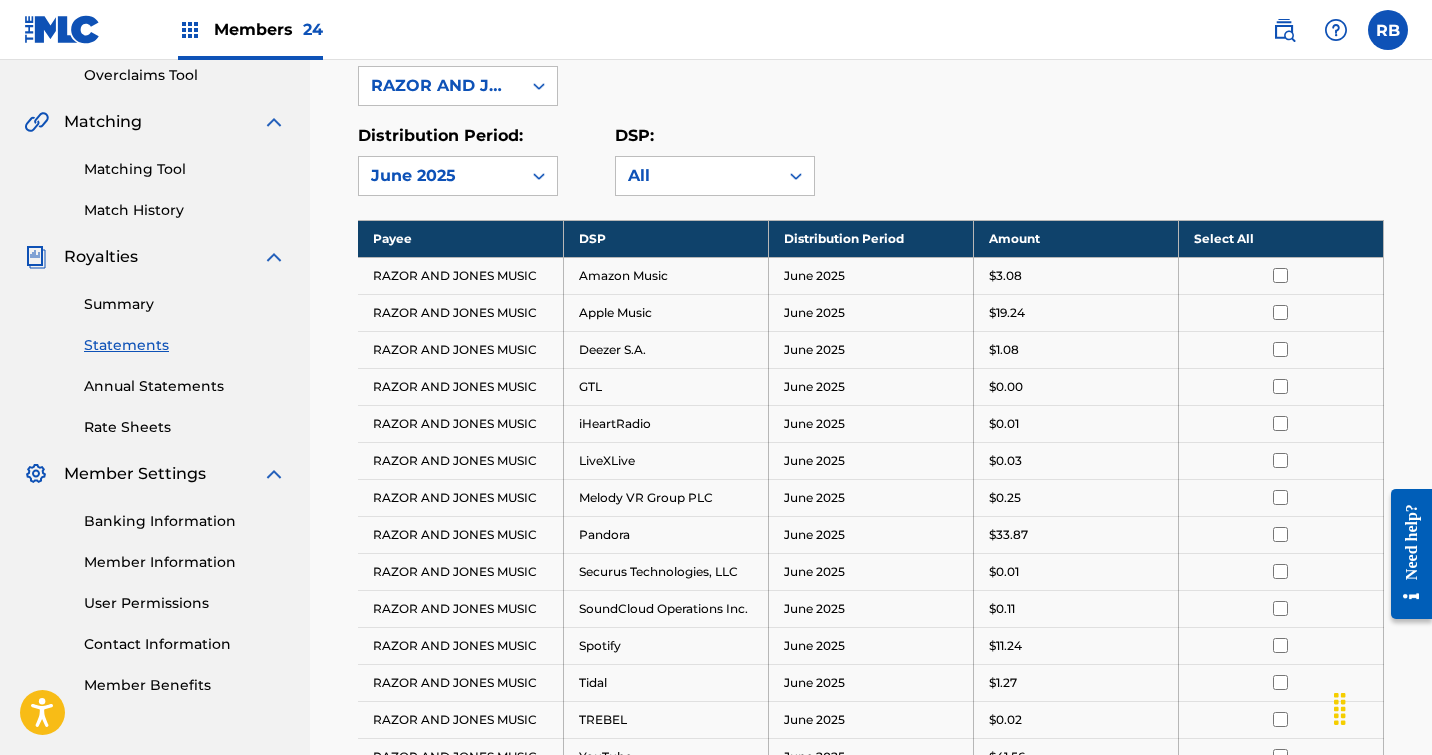scroll, scrollTop: 411, scrollLeft: 0, axis: vertical 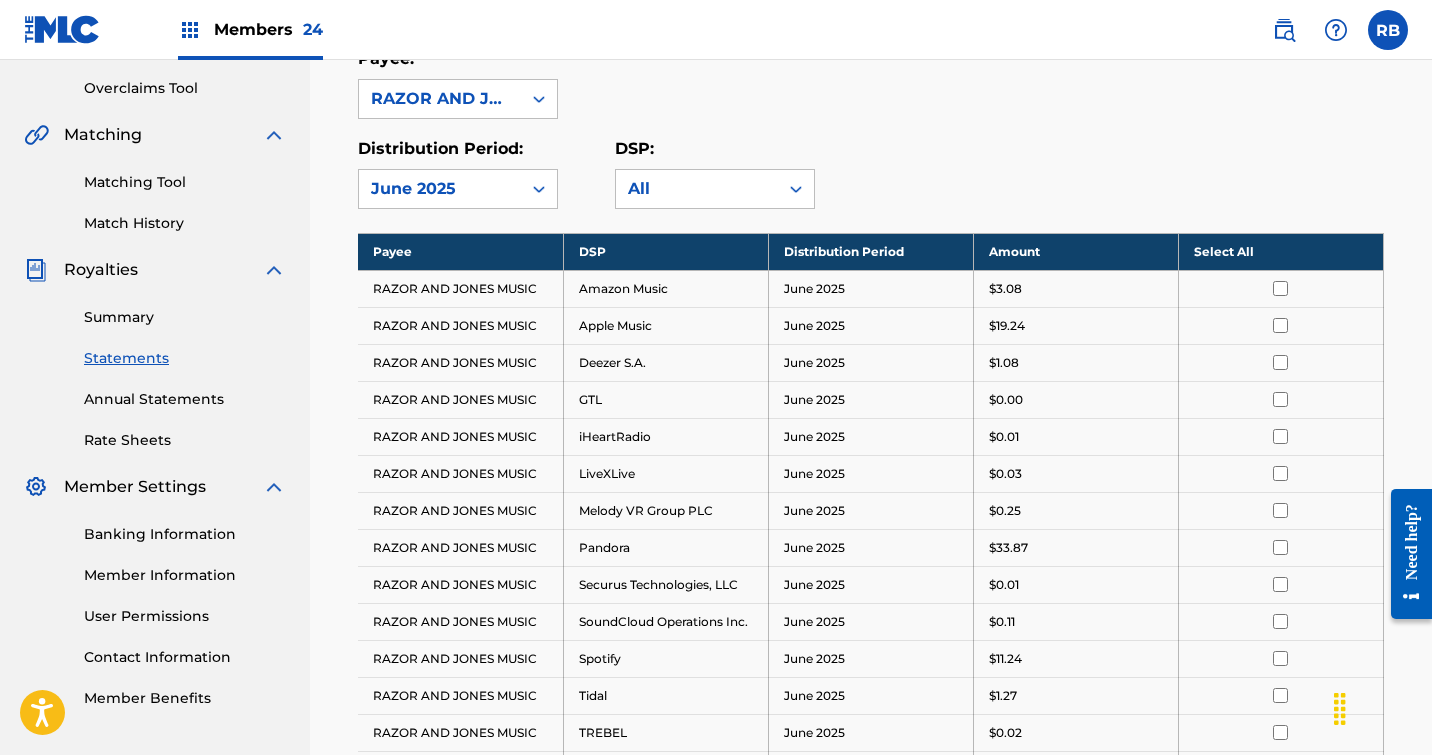 click on "Select All" at bounding box center [1280, 251] 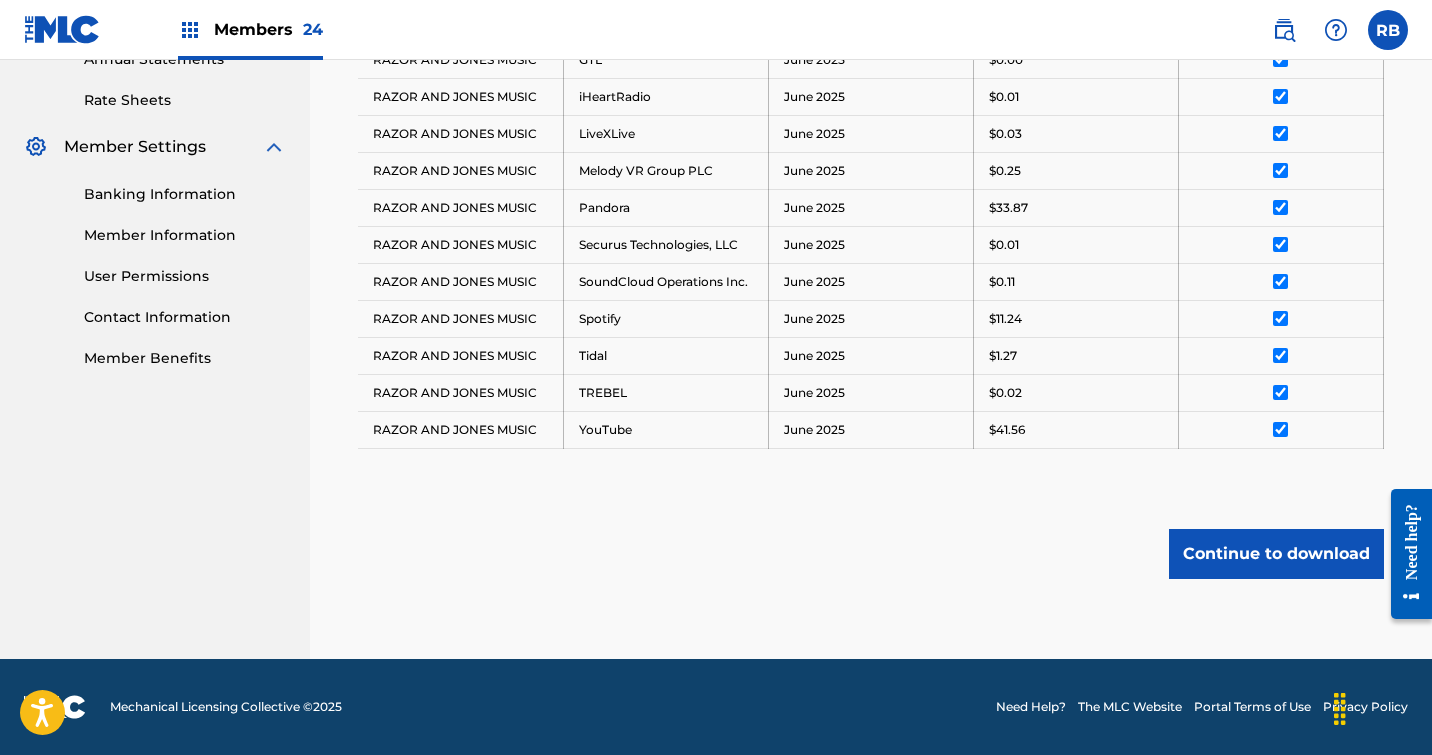 scroll, scrollTop: 751, scrollLeft: 0, axis: vertical 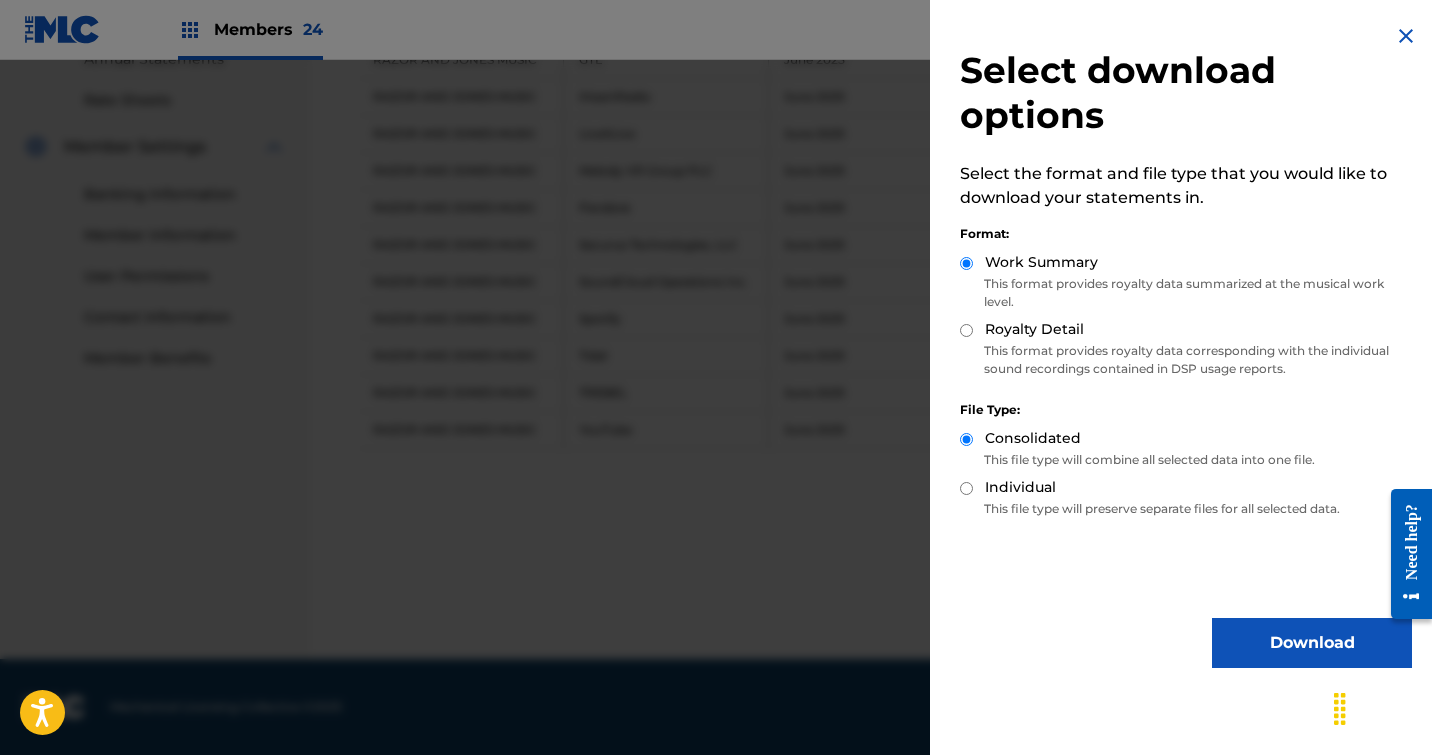 click on "Royalty Detail" at bounding box center [966, 330] 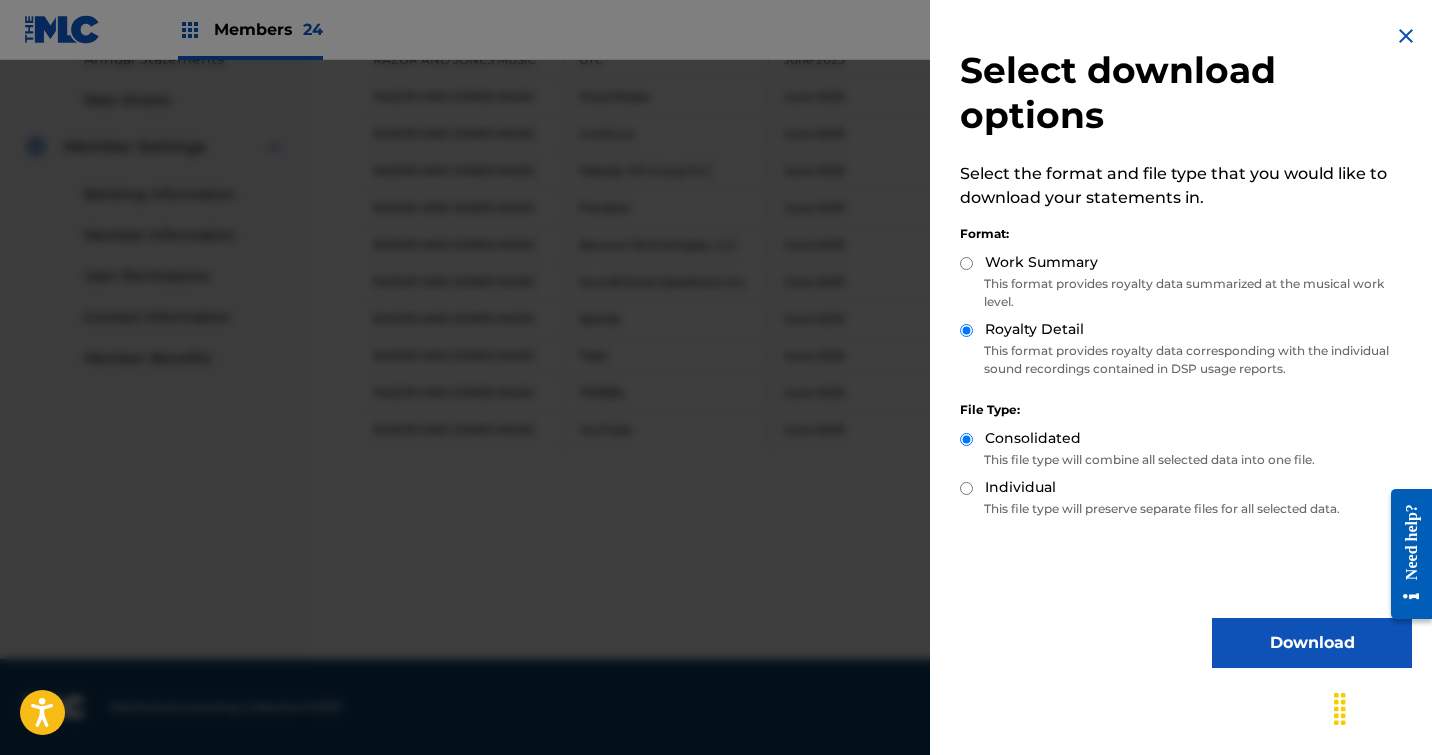click on "Download" at bounding box center [1312, 643] 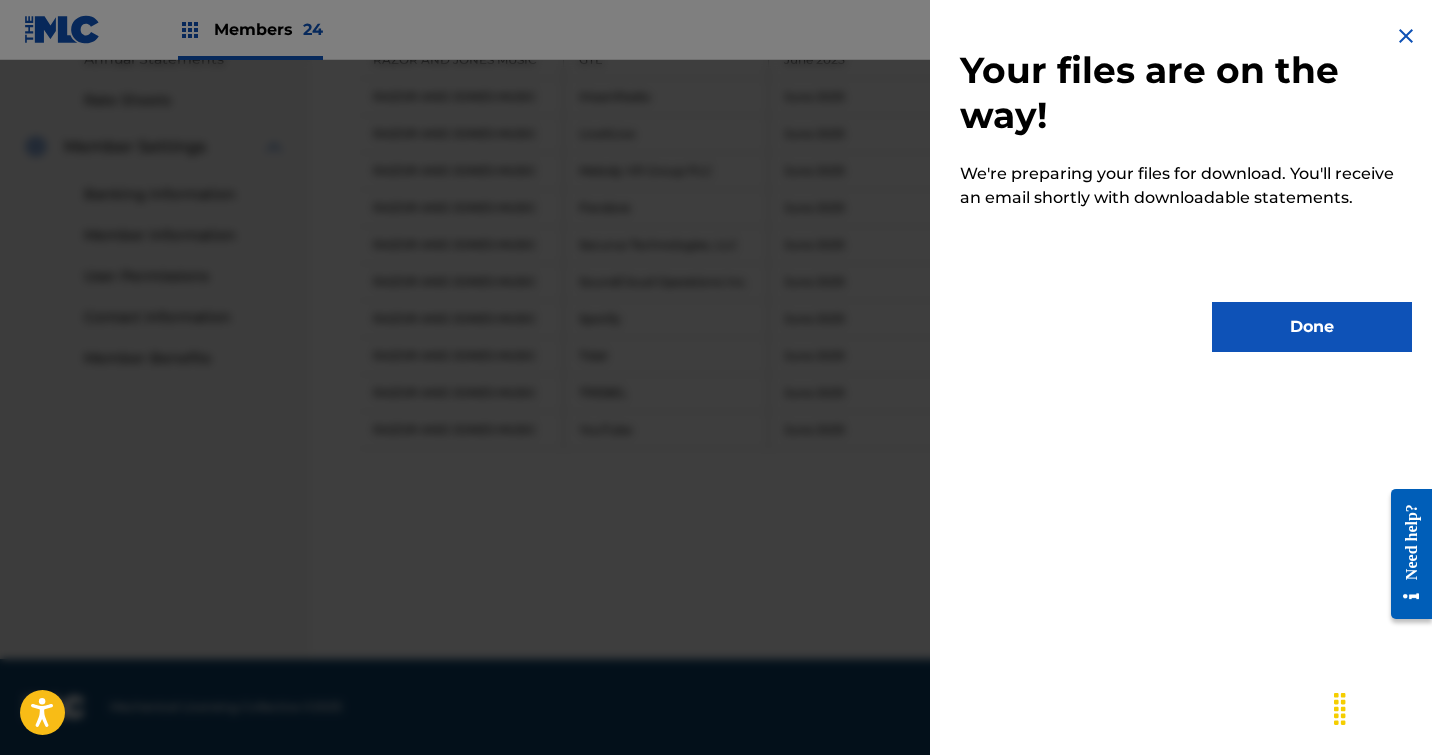 click on "Done" at bounding box center [1312, 327] 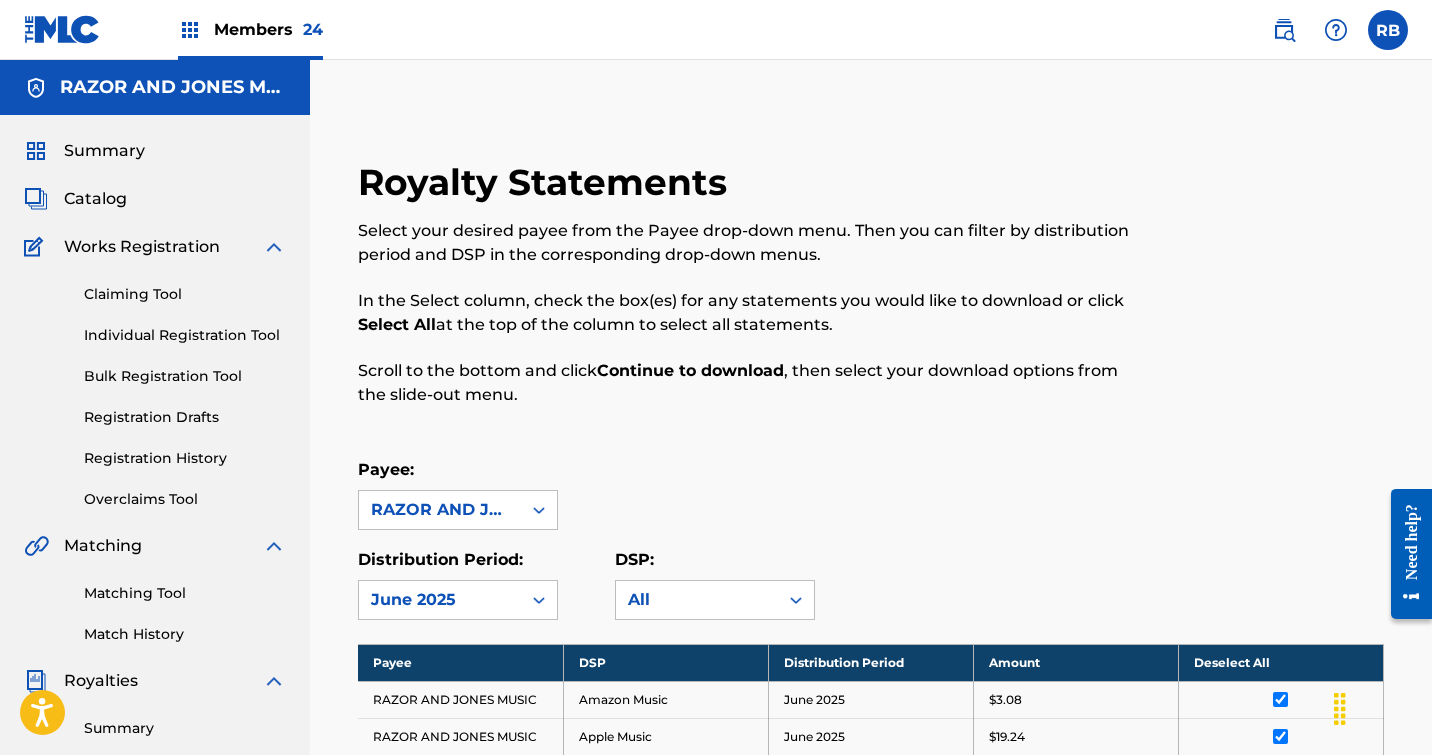 scroll, scrollTop: 0, scrollLeft: 0, axis: both 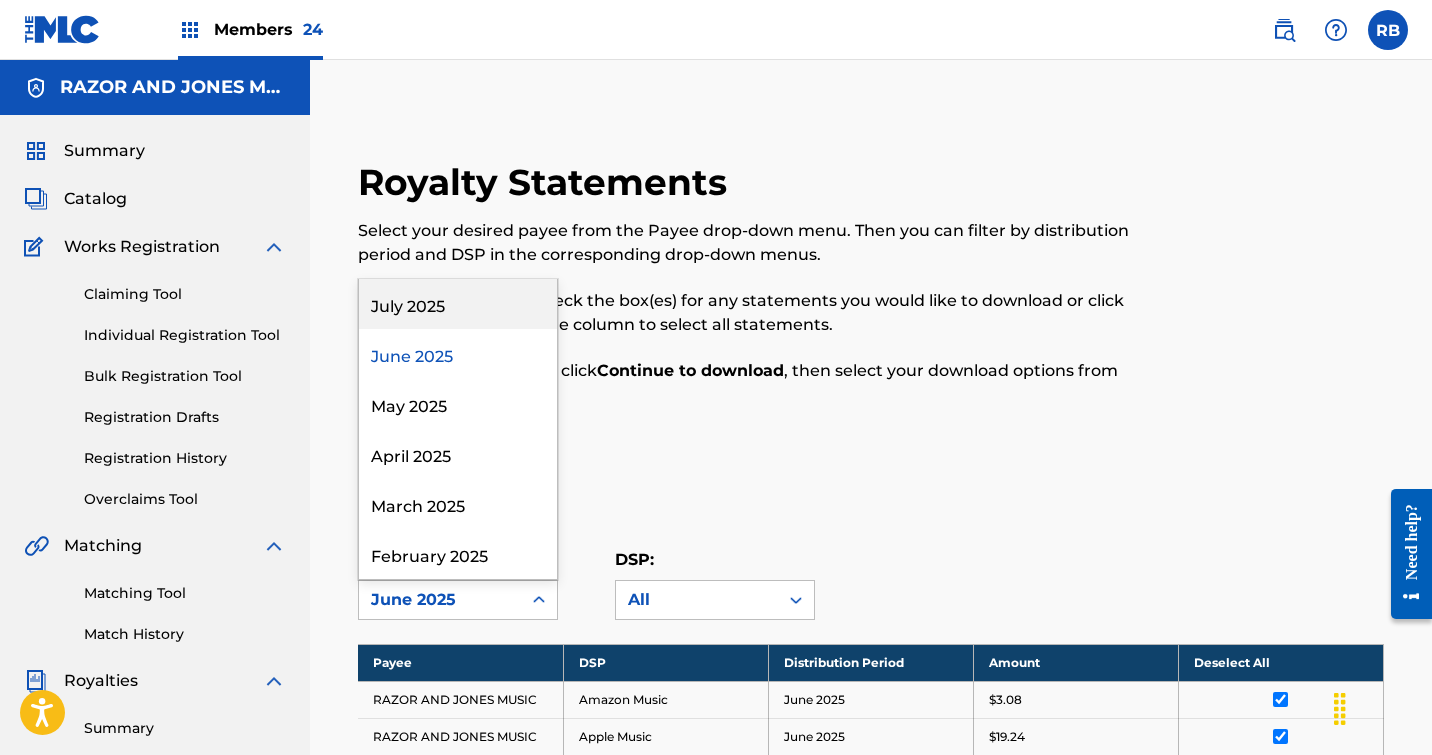 click 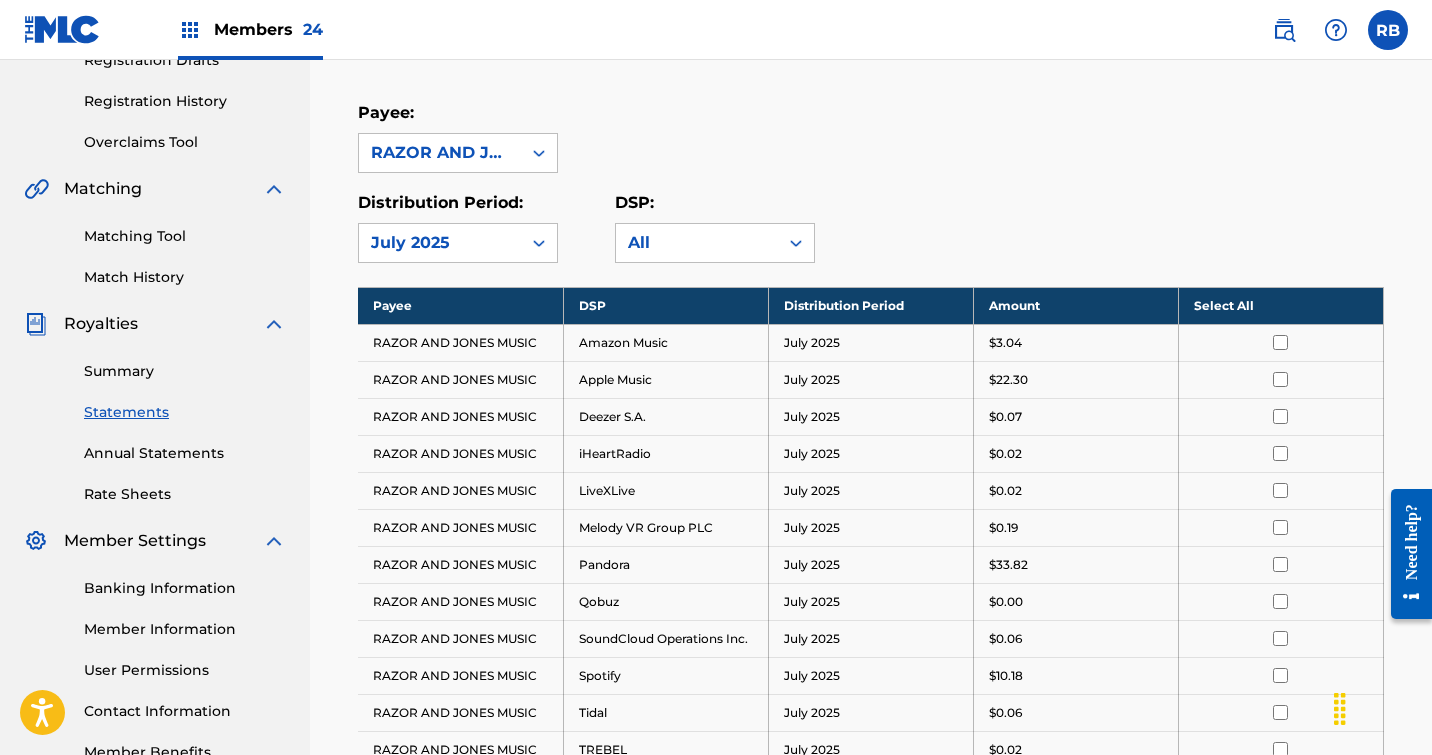 scroll, scrollTop: 377, scrollLeft: 0, axis: vertical 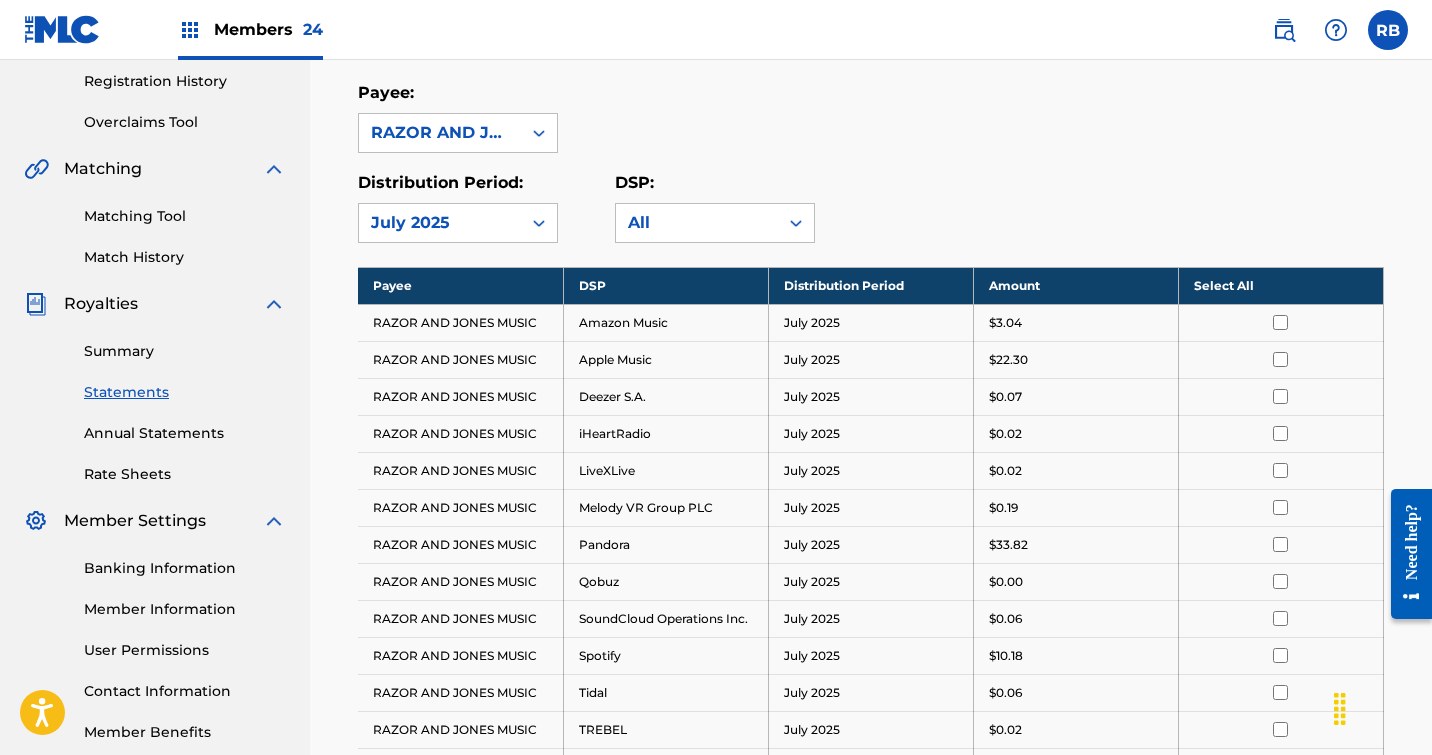 click on "Select All" at bounding box center [1280, 285] 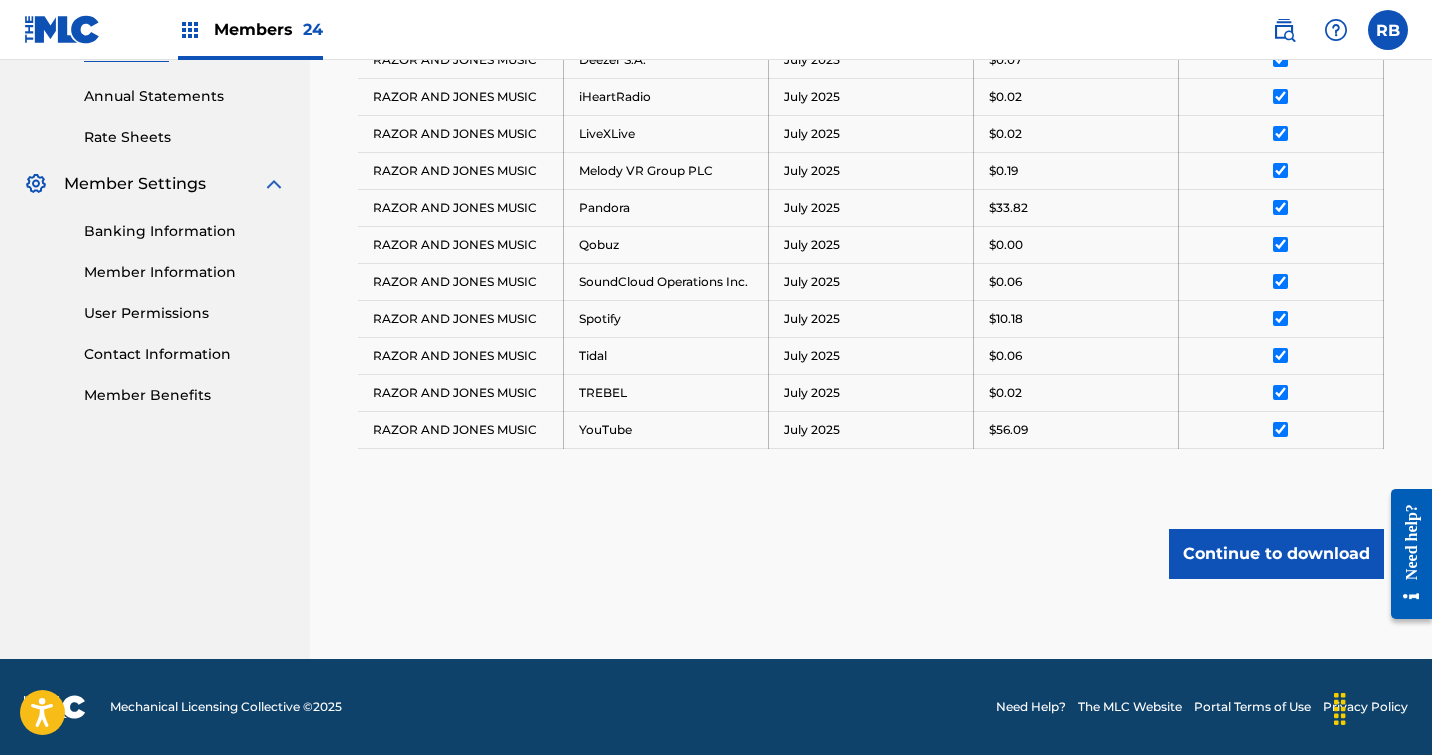 scroll, scrollTop: 714, scrollLeft: 0, axis: vertical 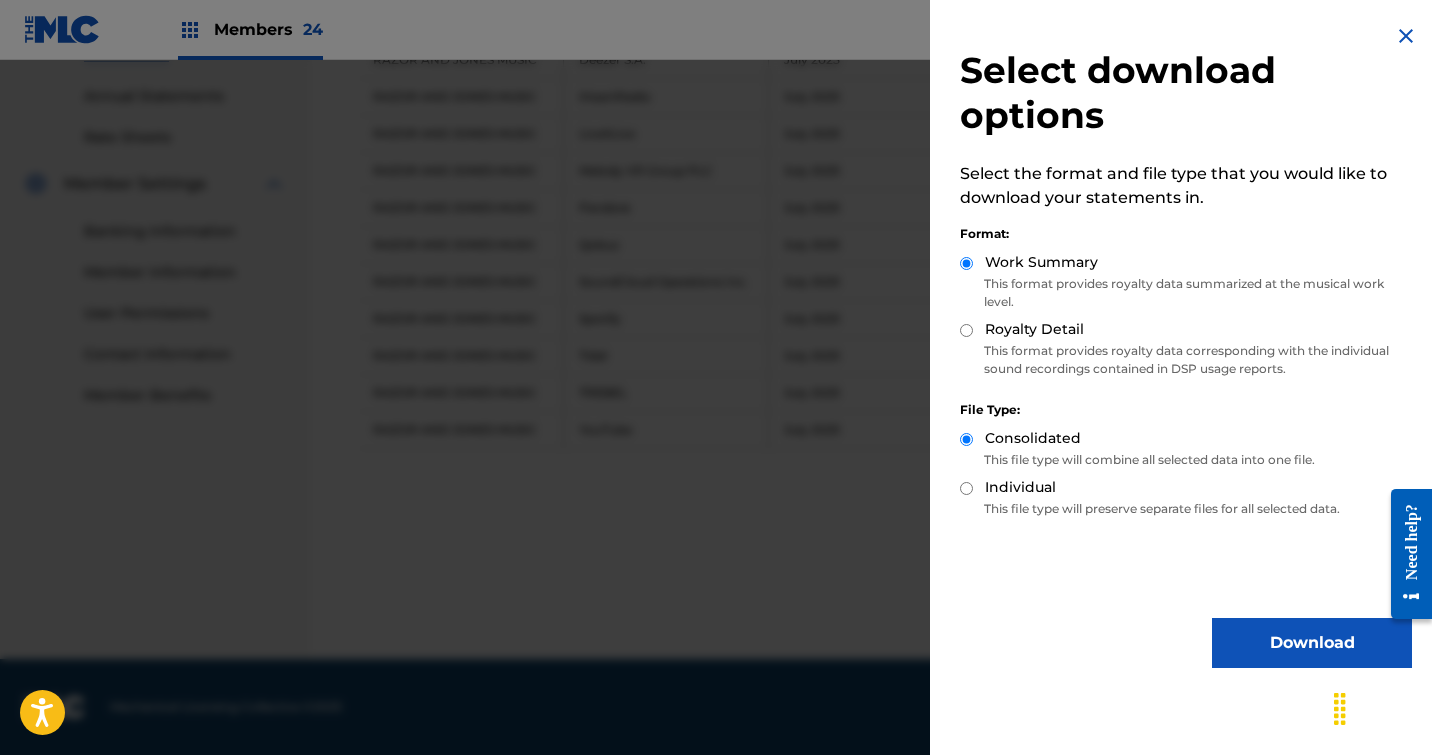 click on "Royalty Detail" at bounding box center [966, 330] 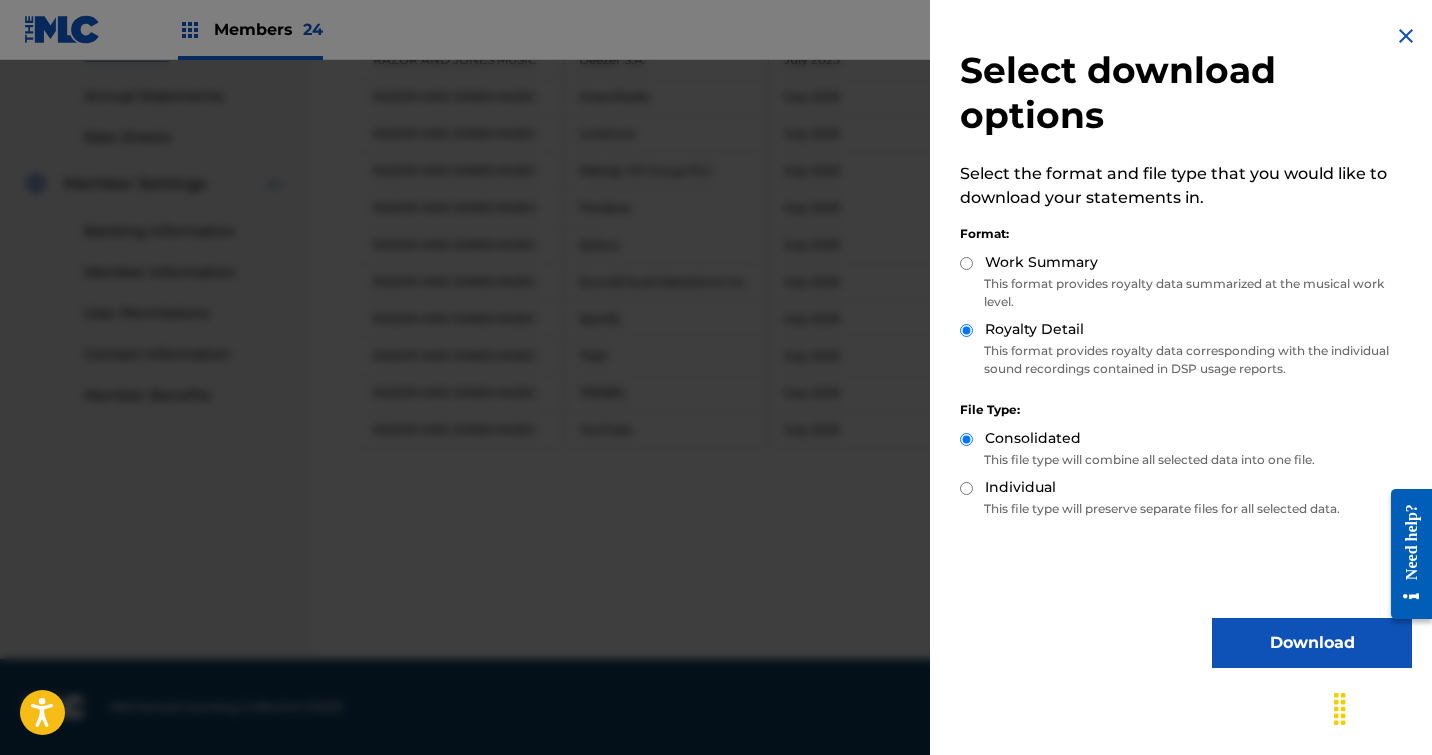 click on "Download" at bounding box center (1312, 643) 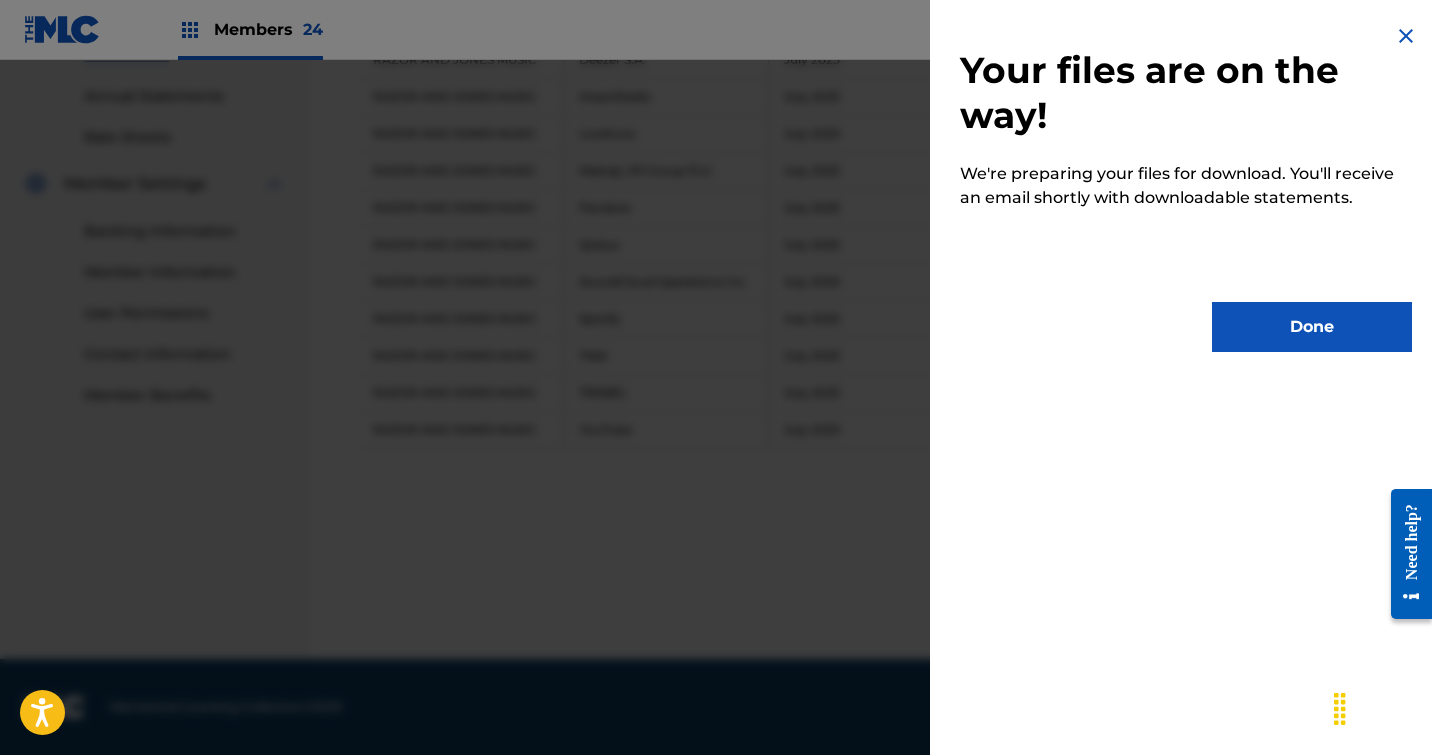click on "Done" at bounding box center [1312, 327] 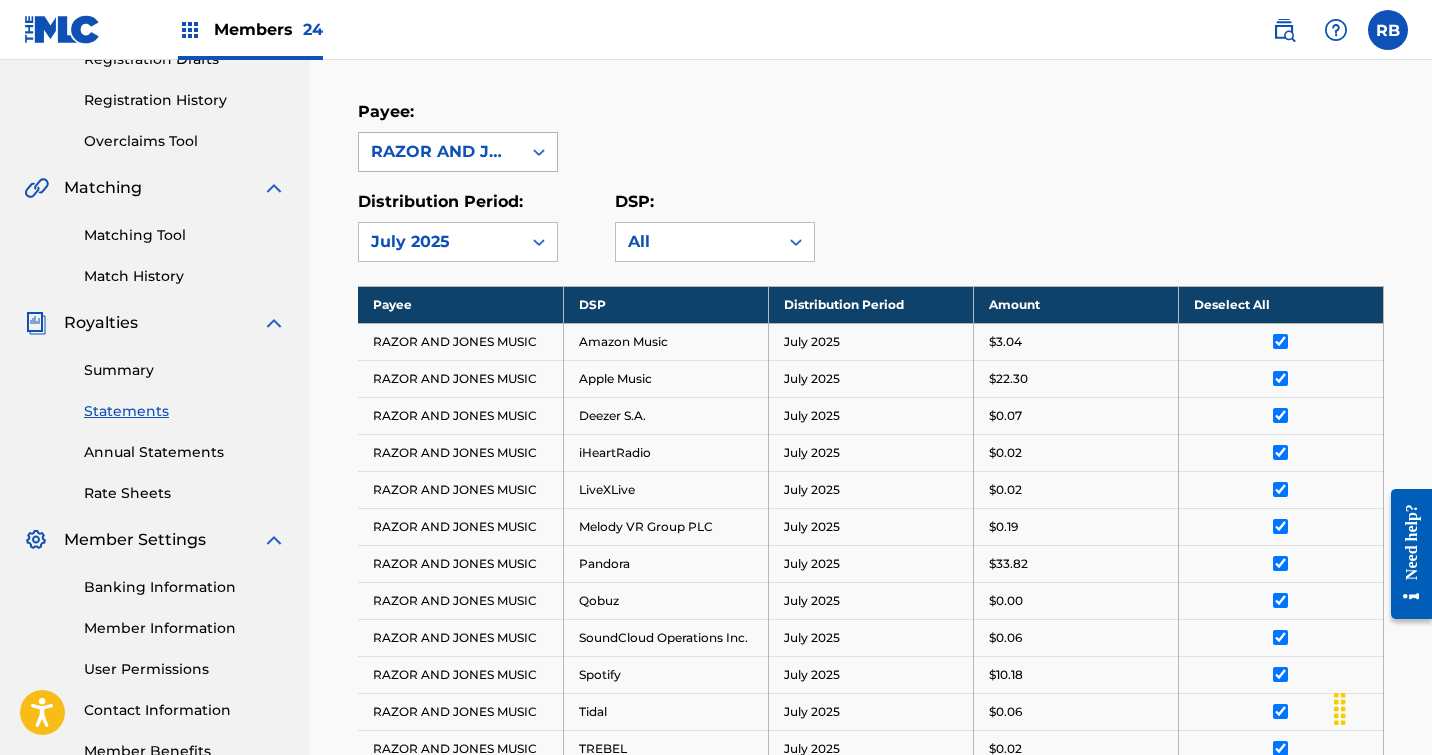 scroll, scrollTop: 360, scrollLeft: 0, axis: vertical 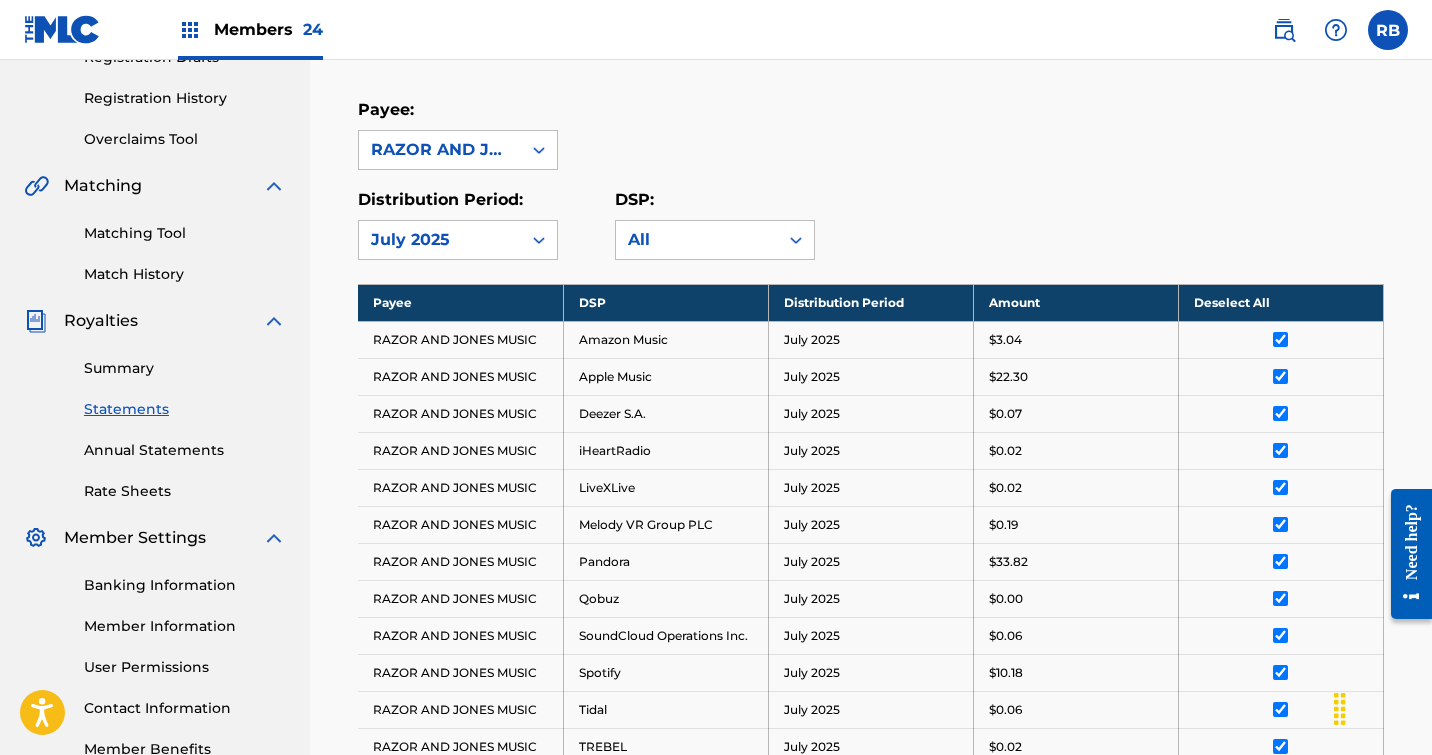 click on "Annual Statements" at bounding box center [185, 450] 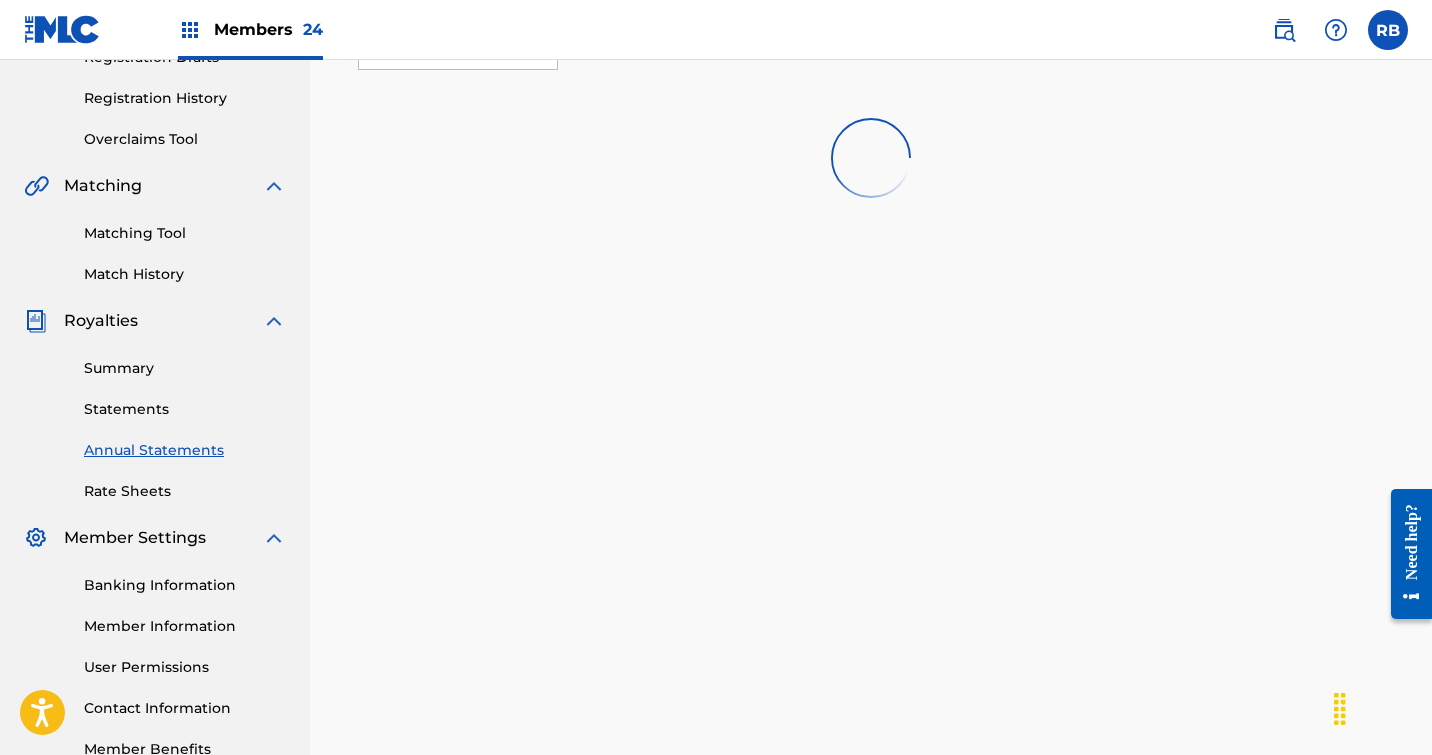 scroll, scrollTop: 0, scrollLeft: 0, axis: both 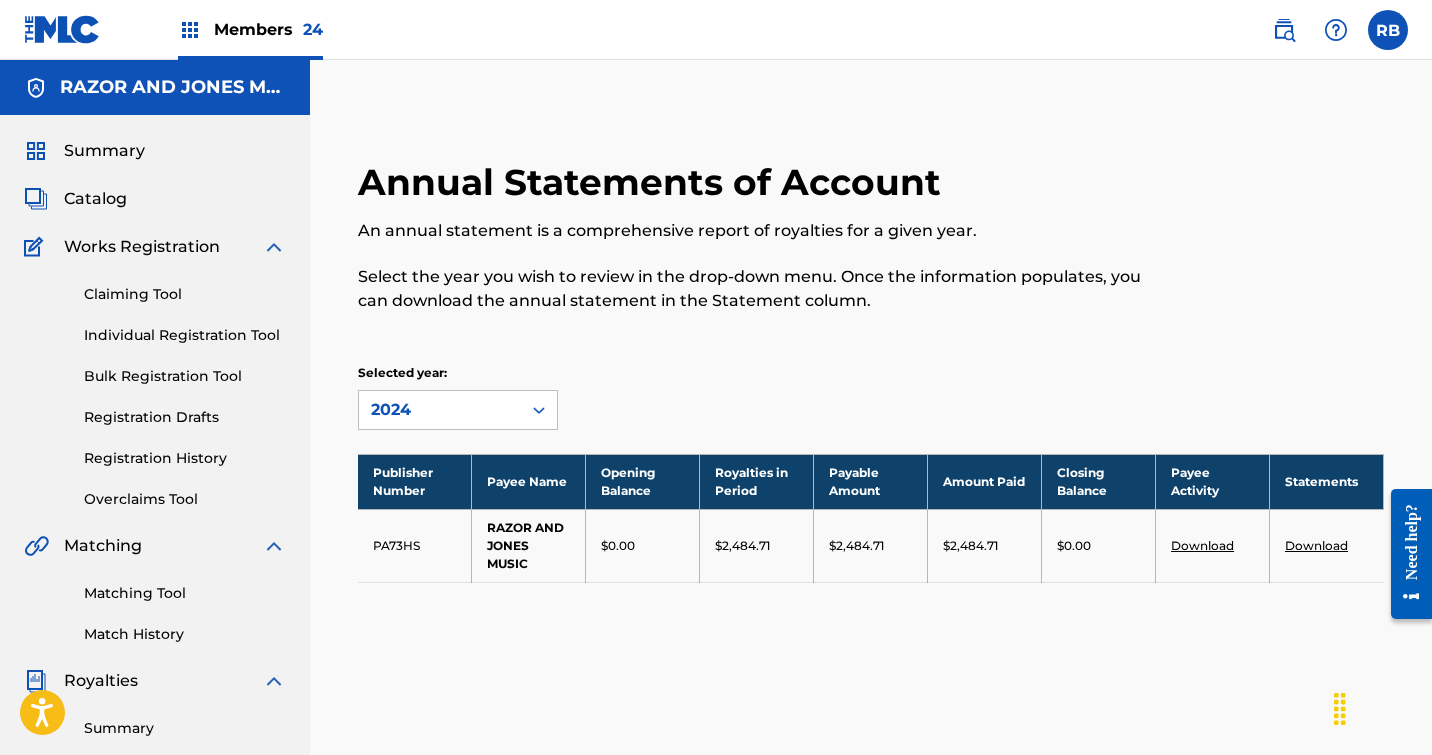 click on "Download" at bounding box center [1316, 545] 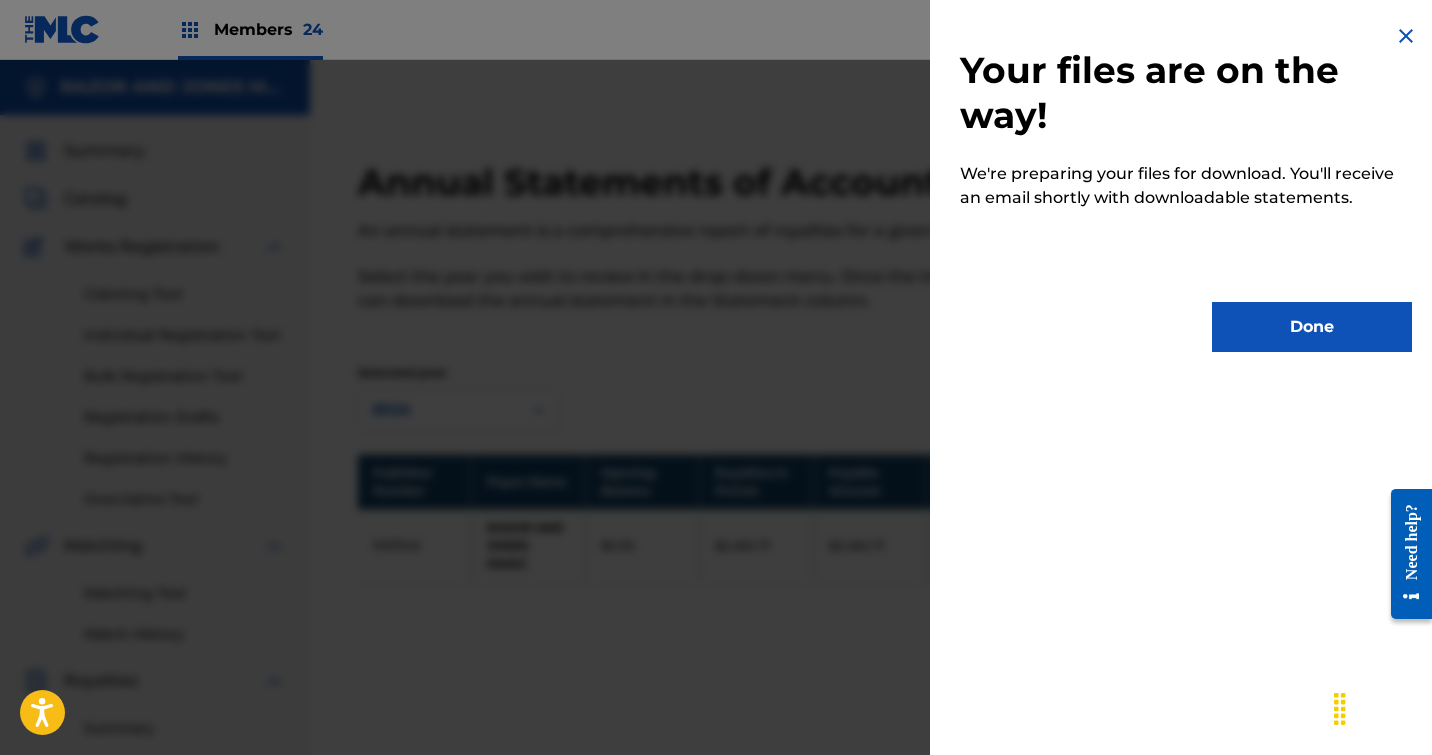 click on "Done" at bounding box center (1312, 327) 